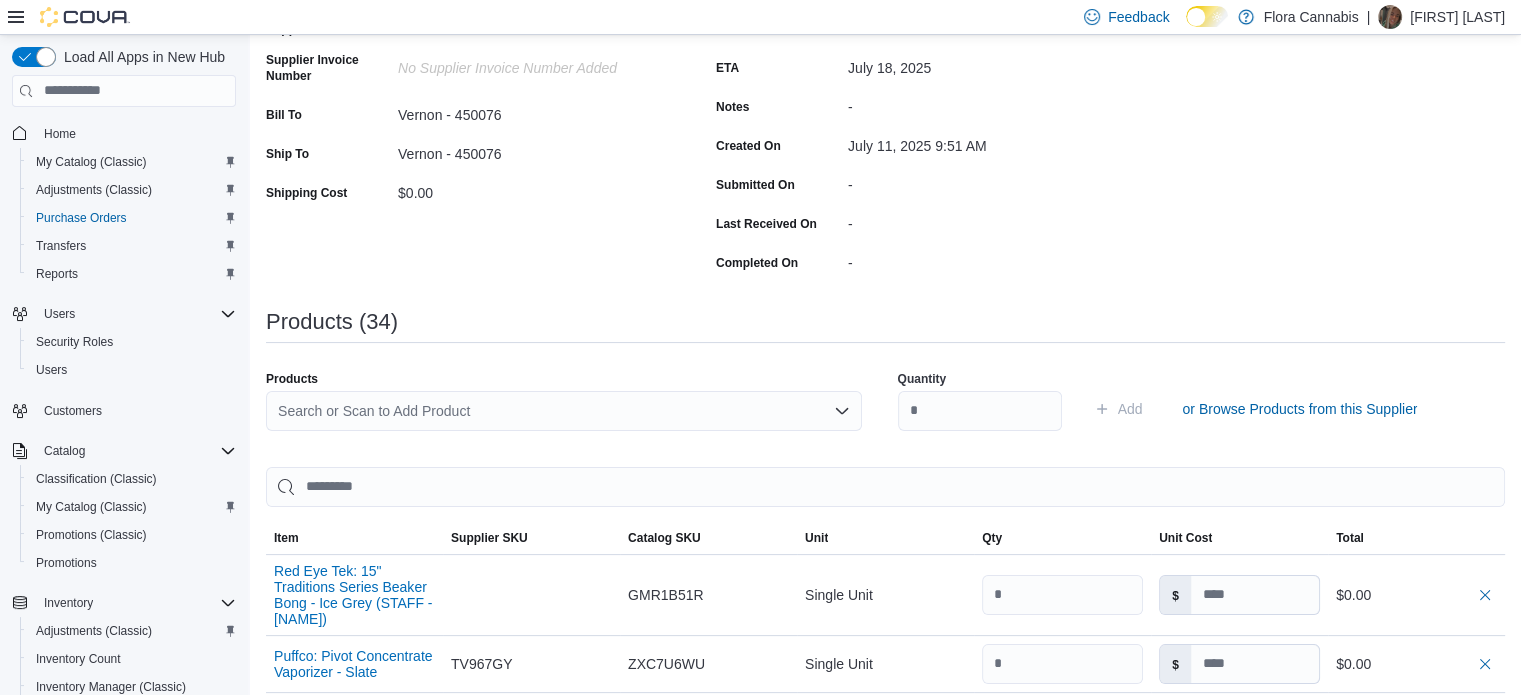 scroll, scrollTop: 0, scrollLeft: 0, axis: both 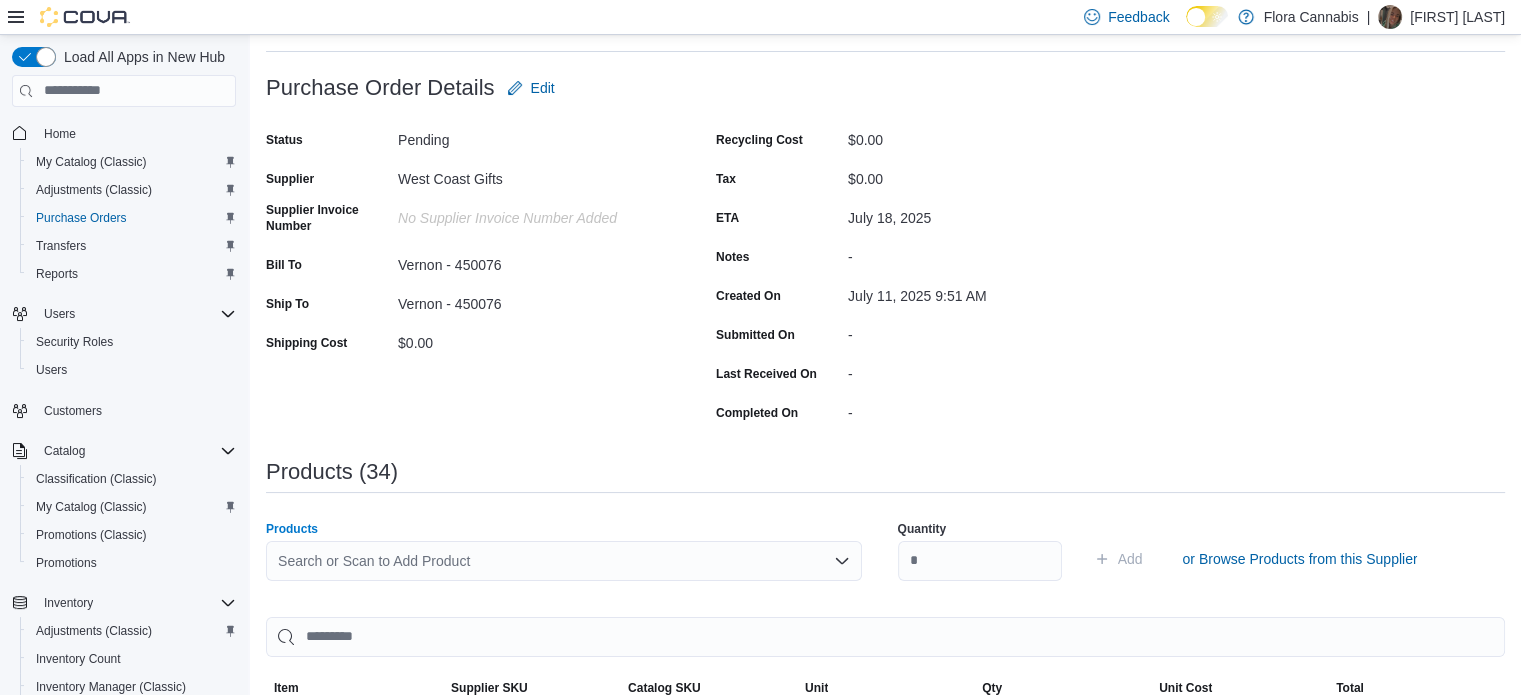 click on "Search or Scan to Add Product" at bounding box center (564, 561) 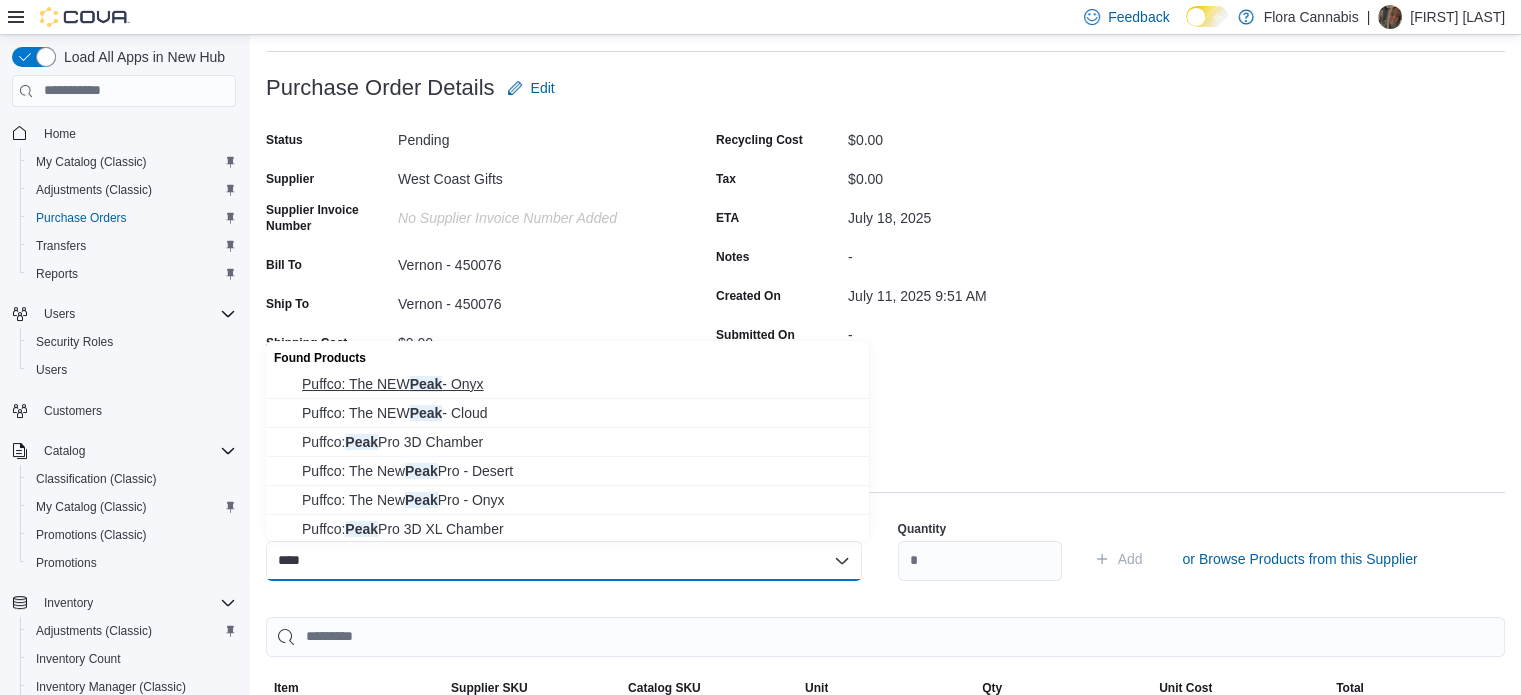 type on "****" 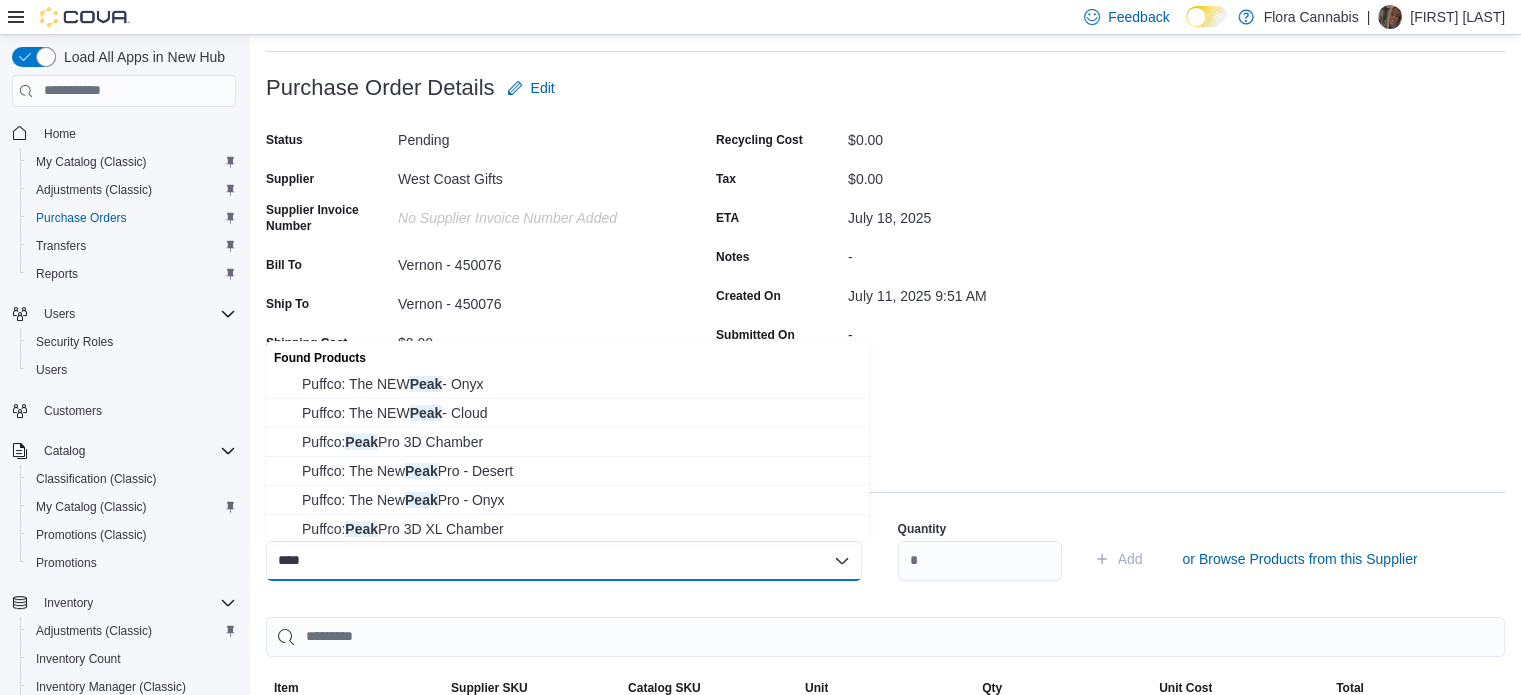 drag, startPoint x: 476, startPoint y: 382, endPoint x: 978, endPoint y: 515, distance: 519.31976 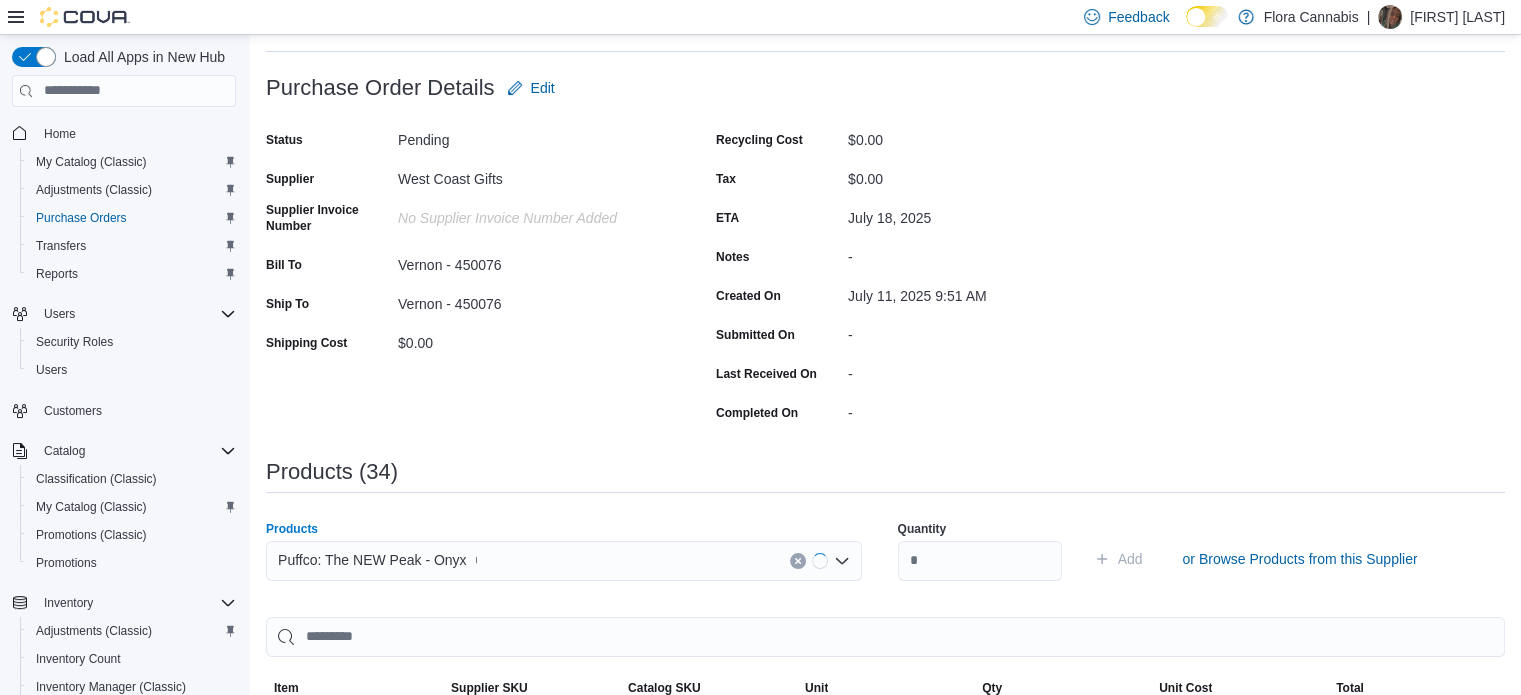 type 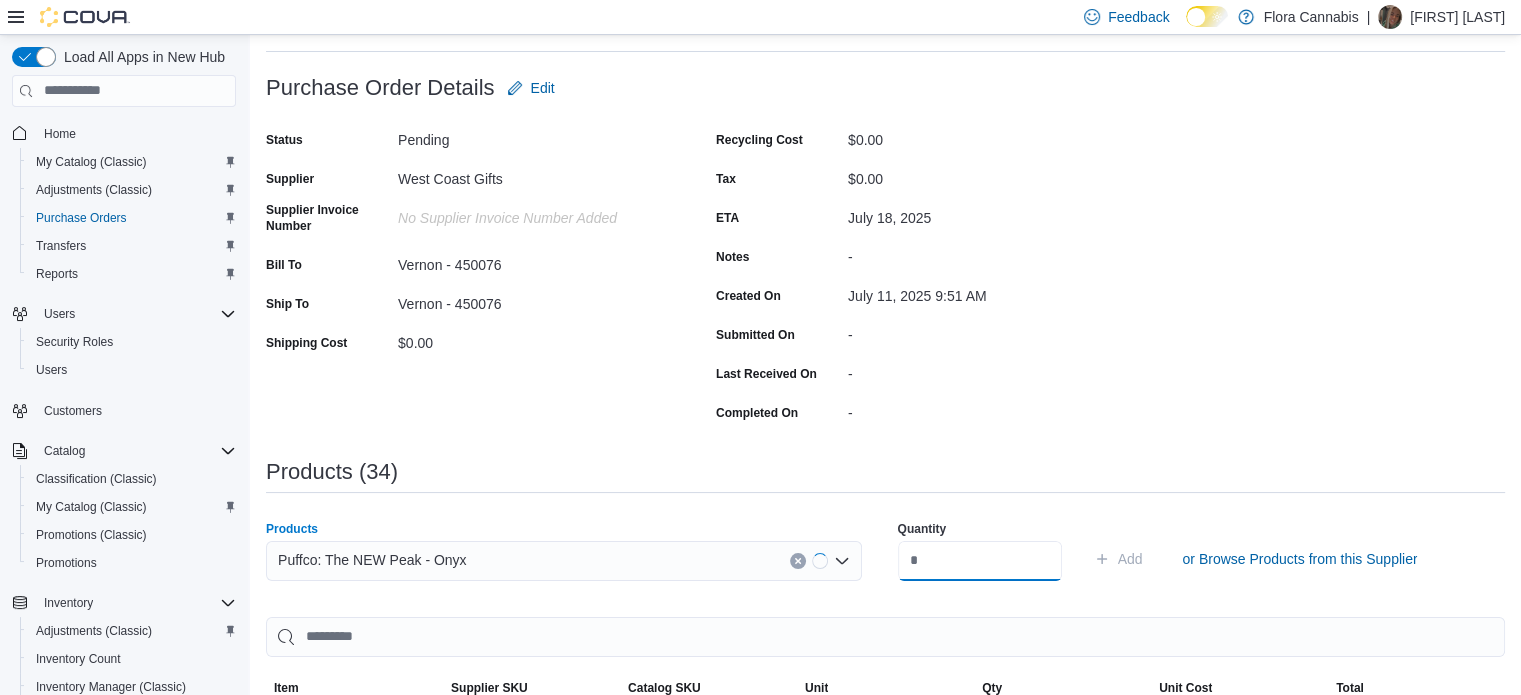 click at bounding box center (980, 561) 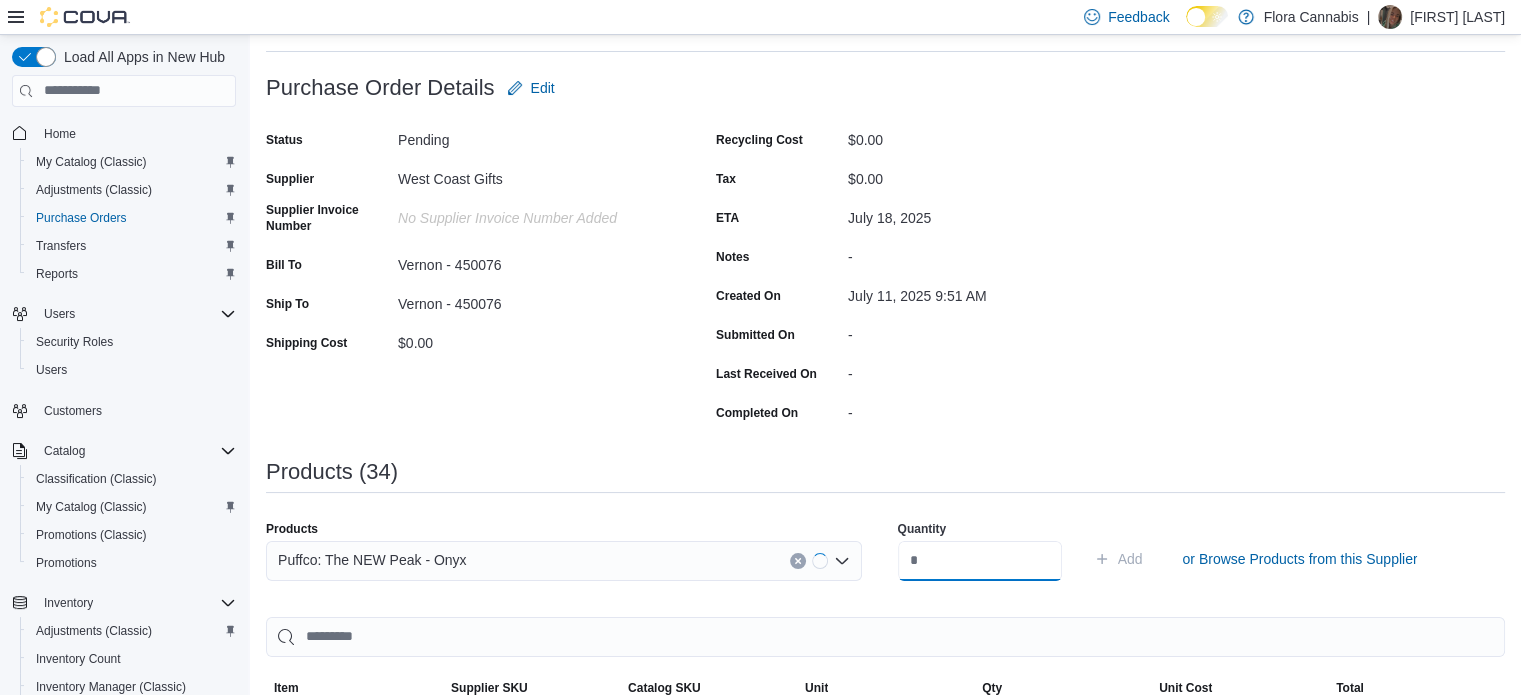 type on "*" 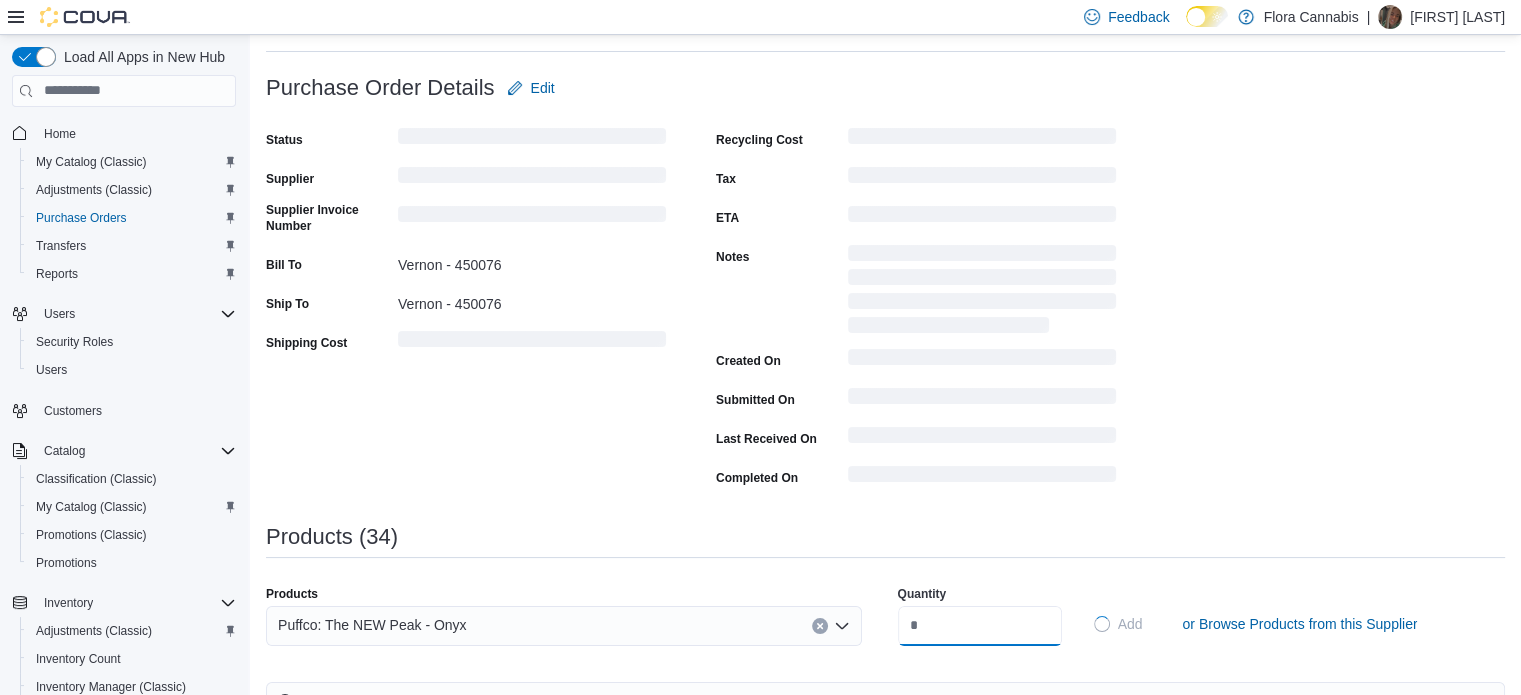 type 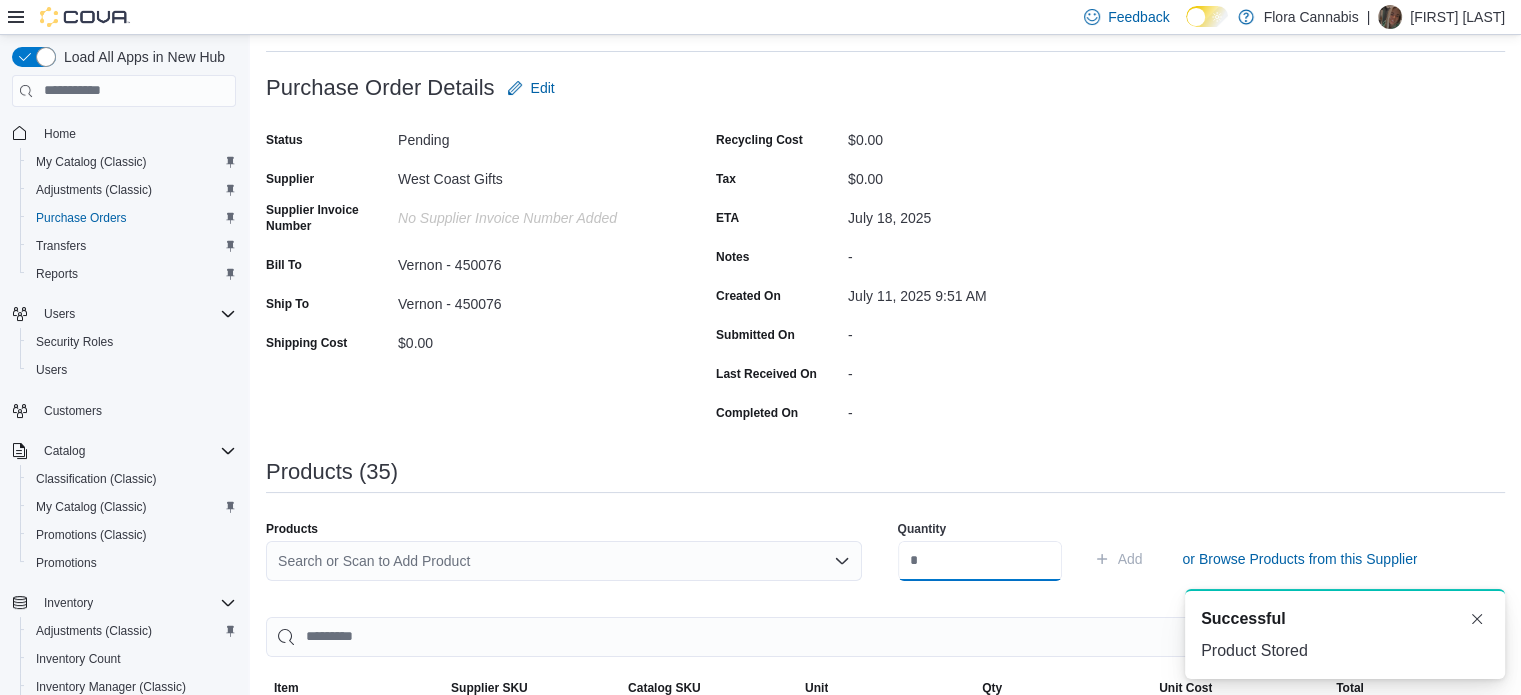 scroll, scrollTop: 0, scrollLeft: 0, axis: both 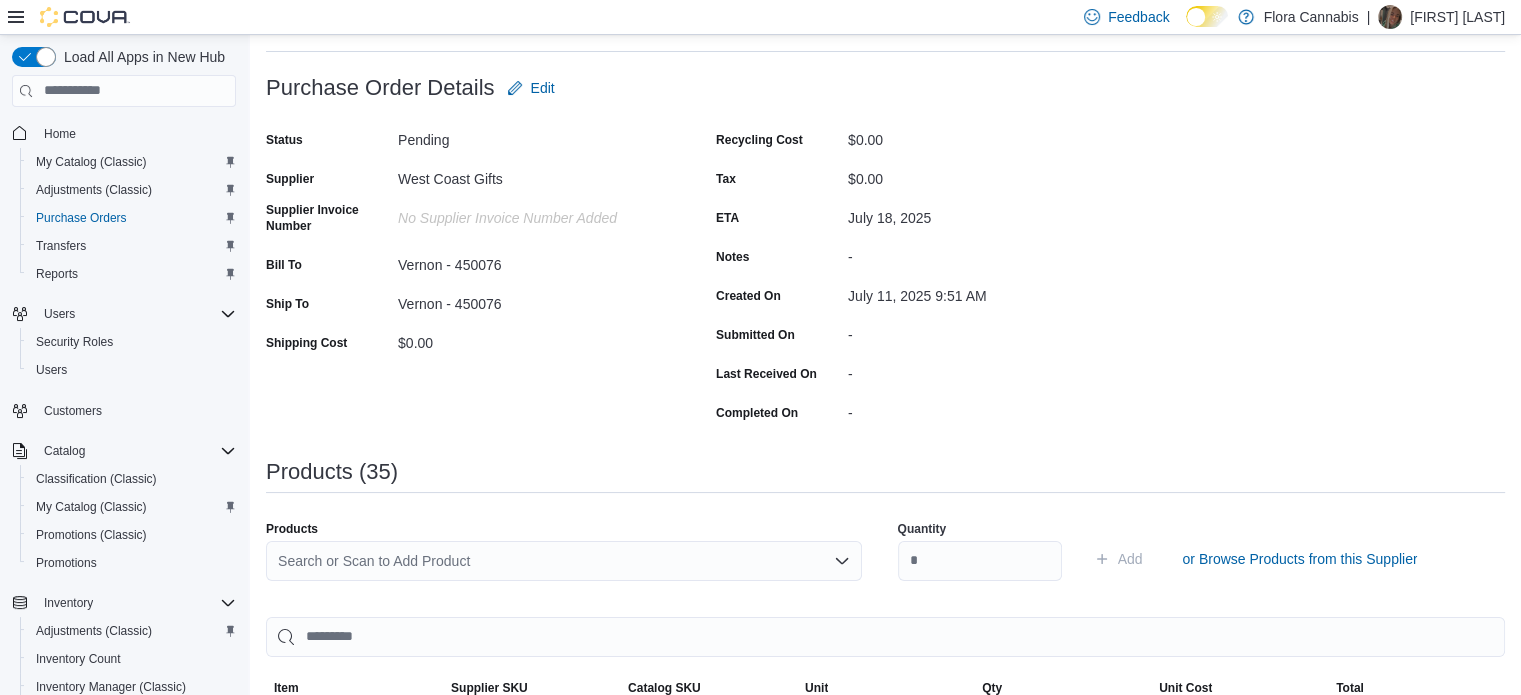 click on "Search or Scan to Add Product" at bounding box center [564, 561] 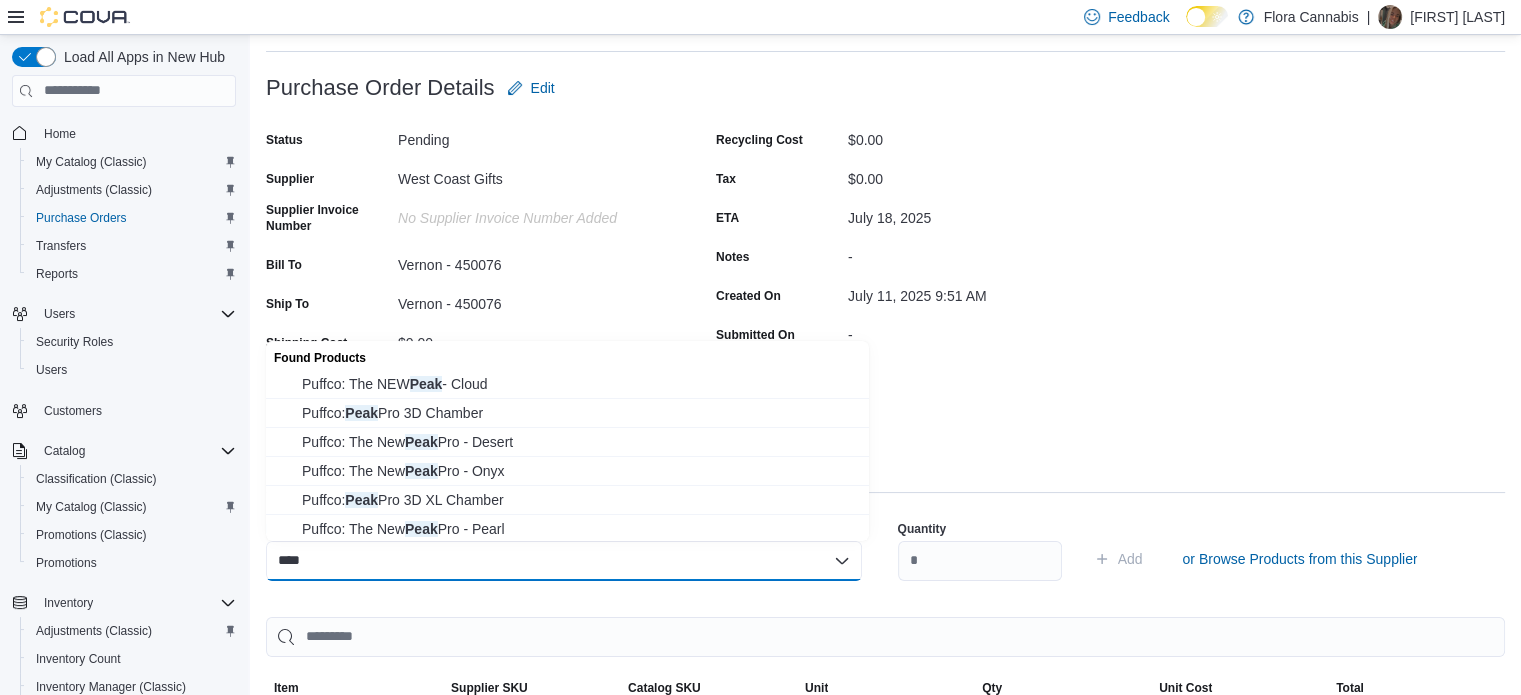 type on "****" 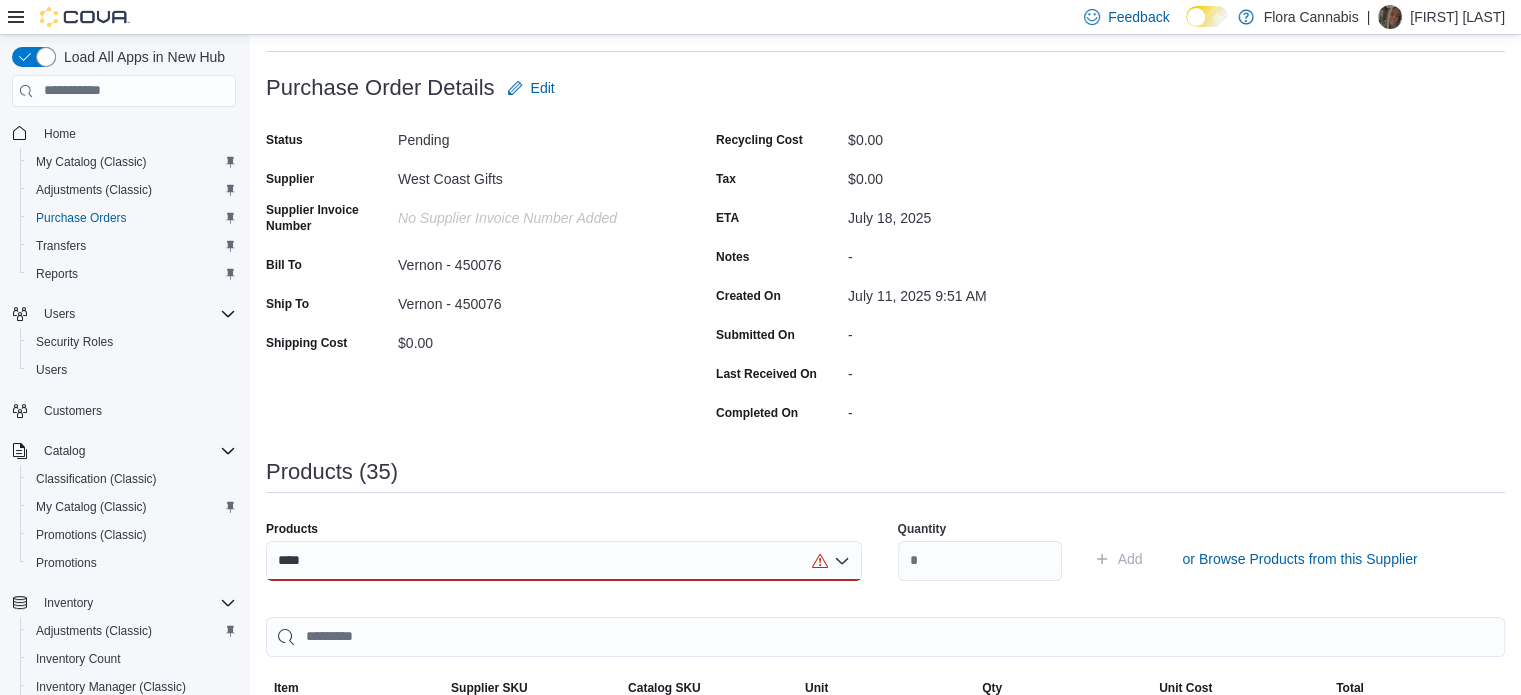 click on "-" at bounding box center [982, 370] 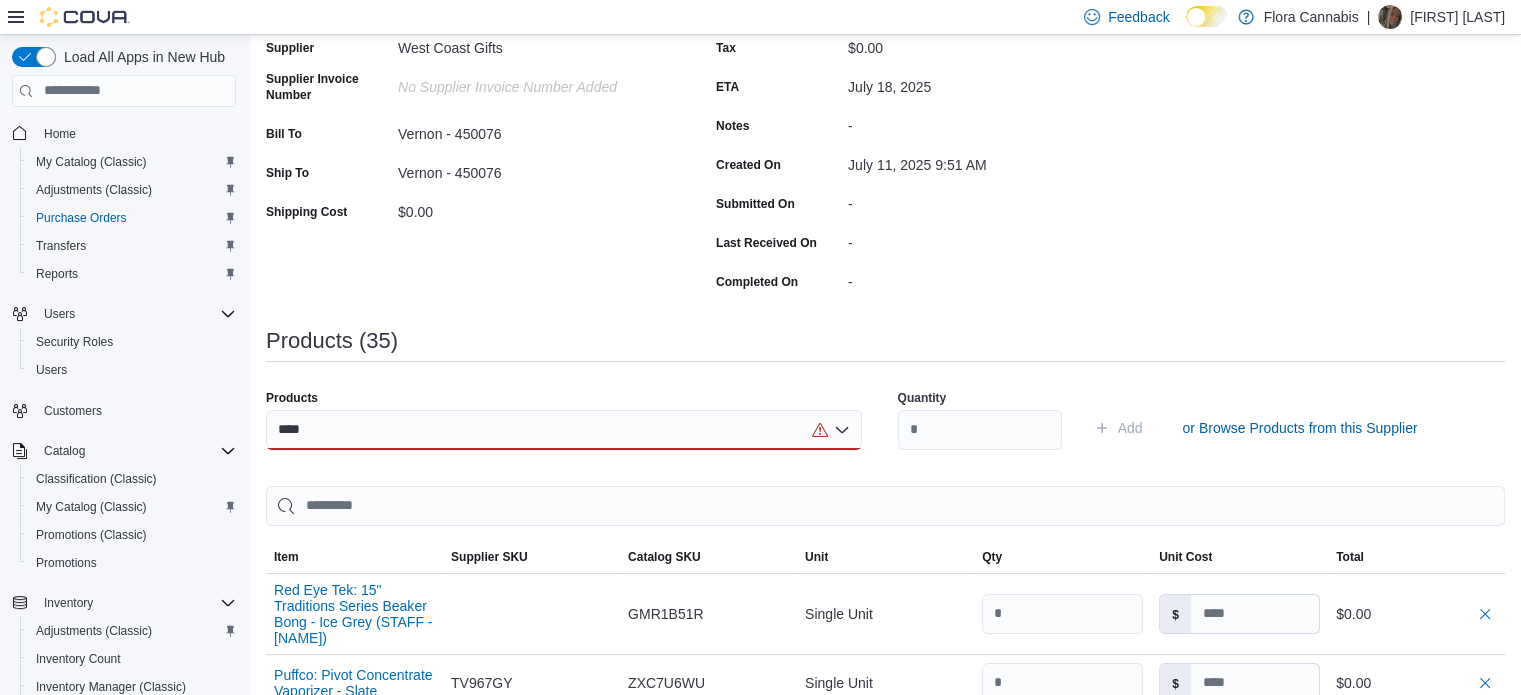 scroll, scrollTop: 400, scrollLeft: 0, axis: vertical 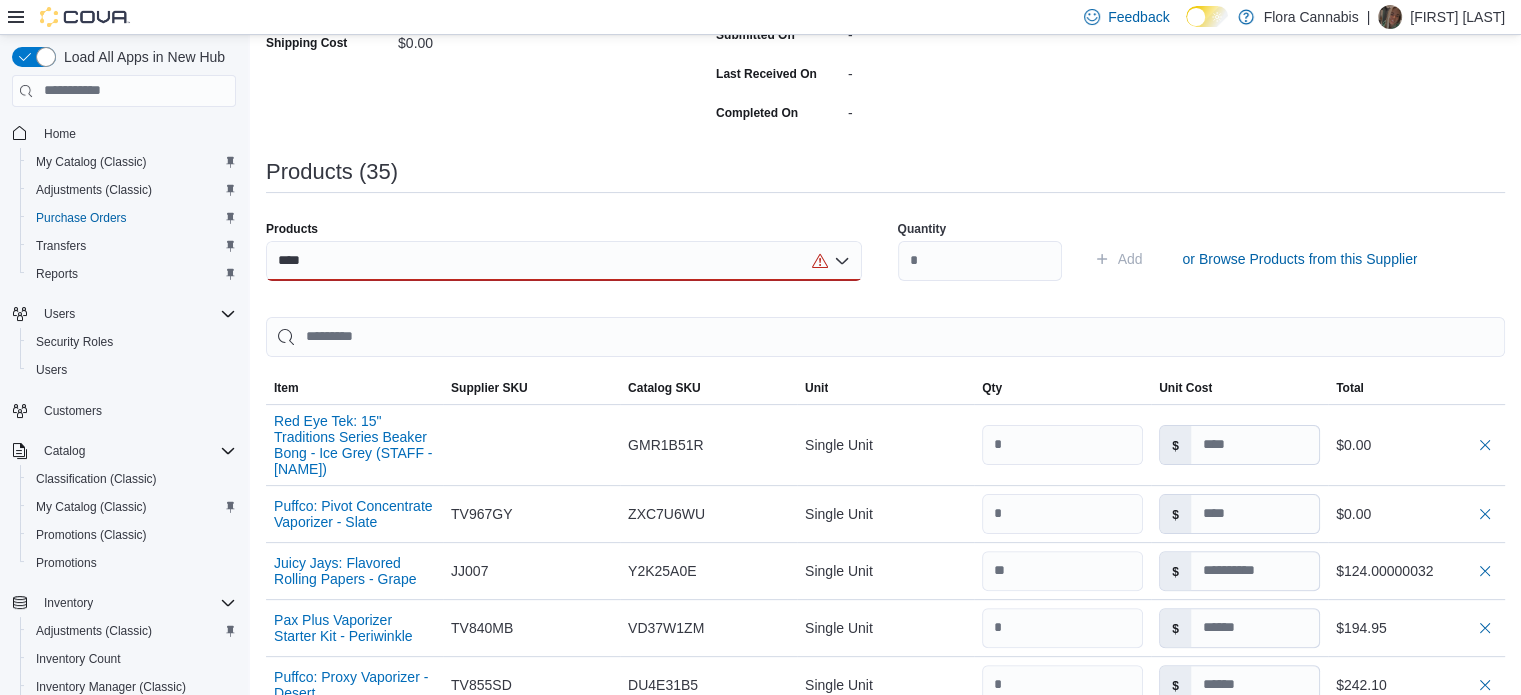 click on "****" at bounding box center (564, 261) 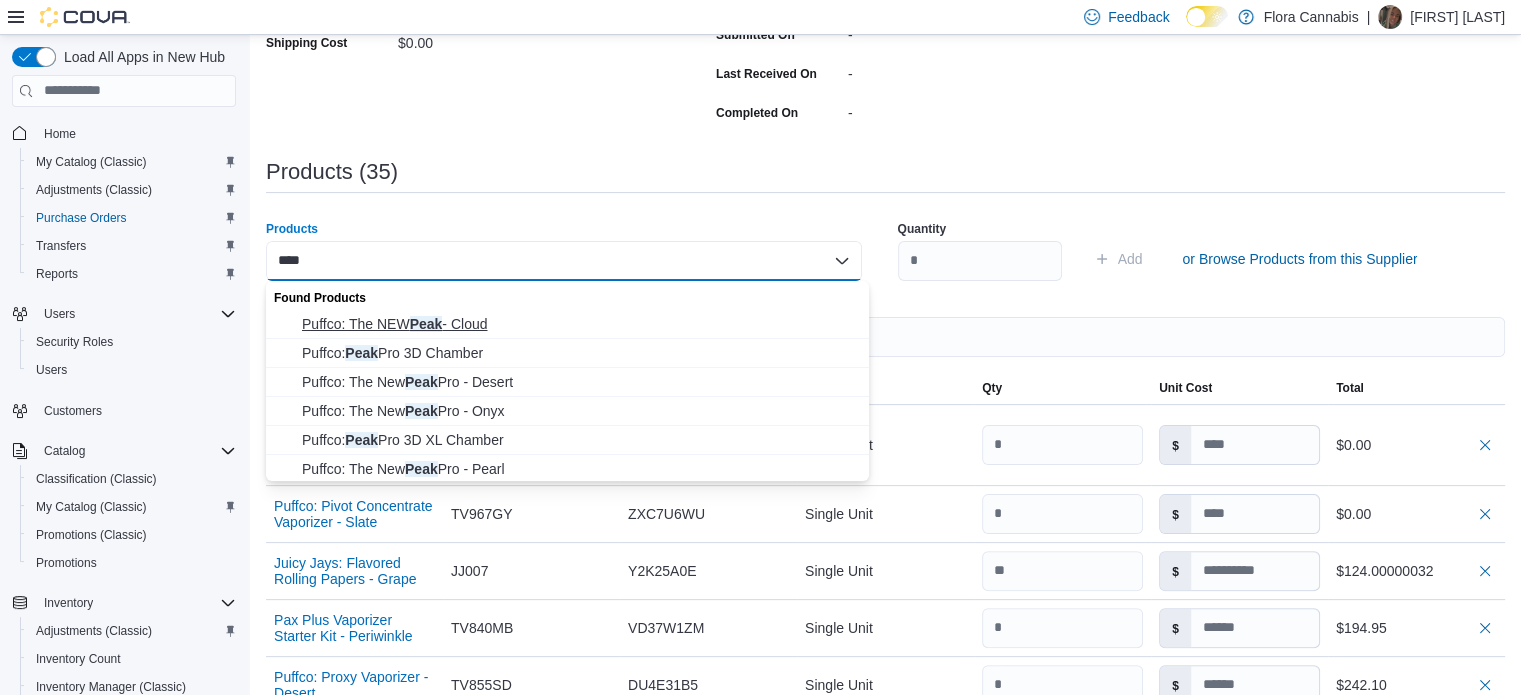 click on "Puffco: The NEW  Peak  - Cloud" at bounding box center [579, 324] 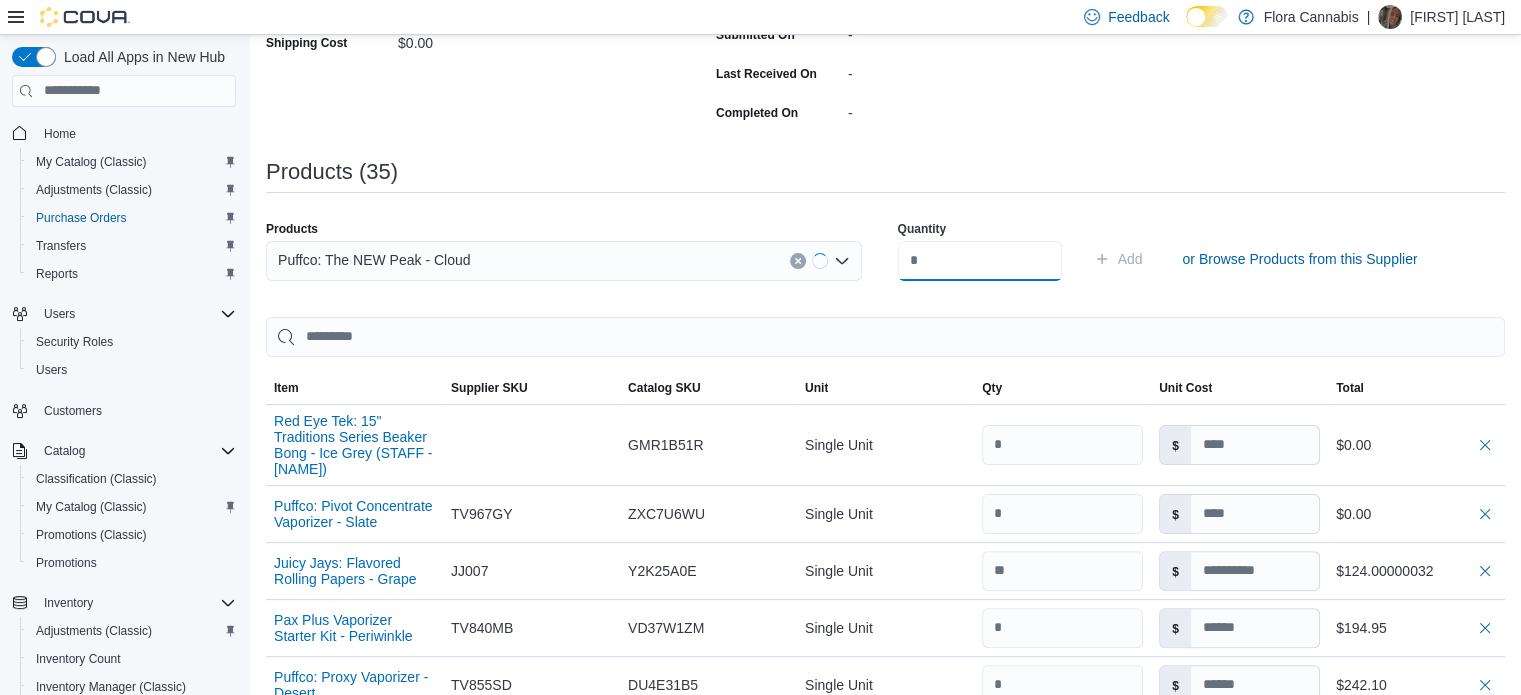drag, startPoint x: 976, startPoint y: 272, endPoint x: 979, endPoint y: 283, distance: 11.401754 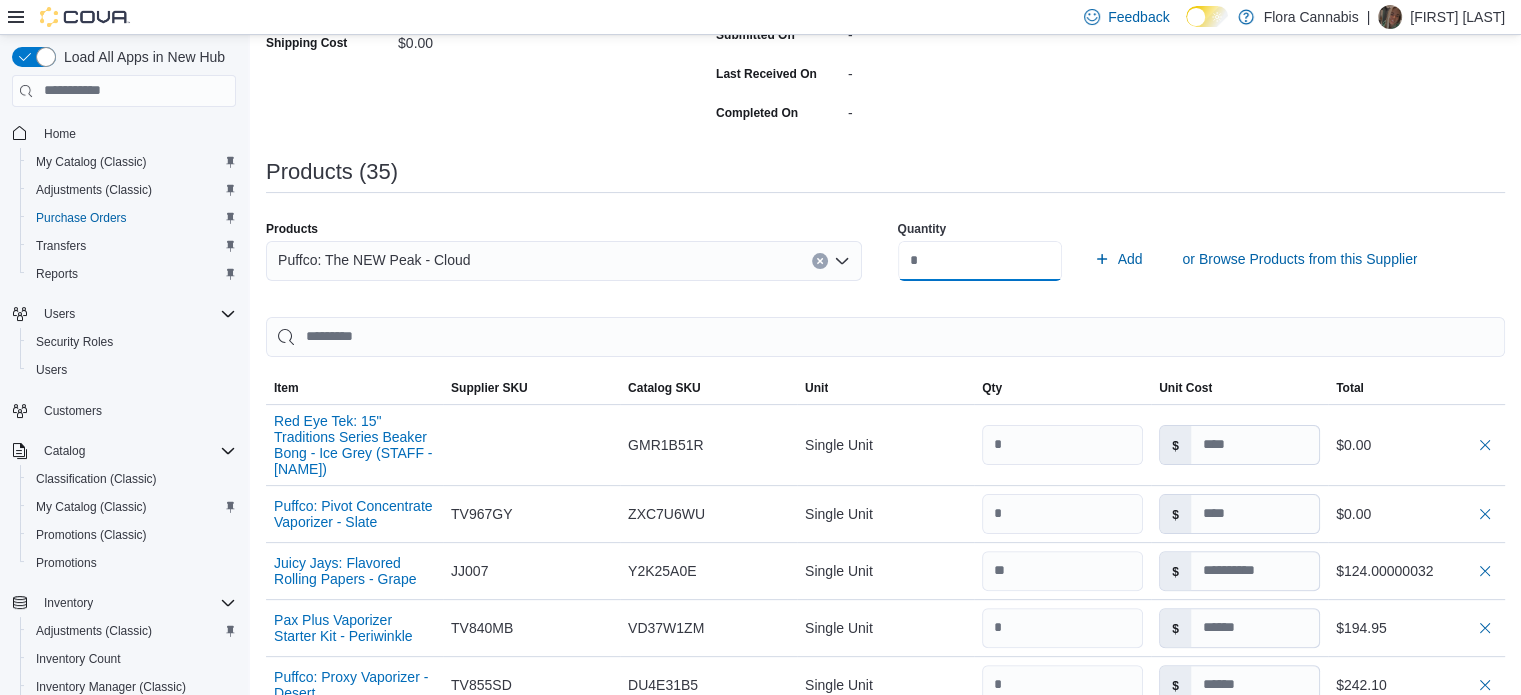 type on "*" 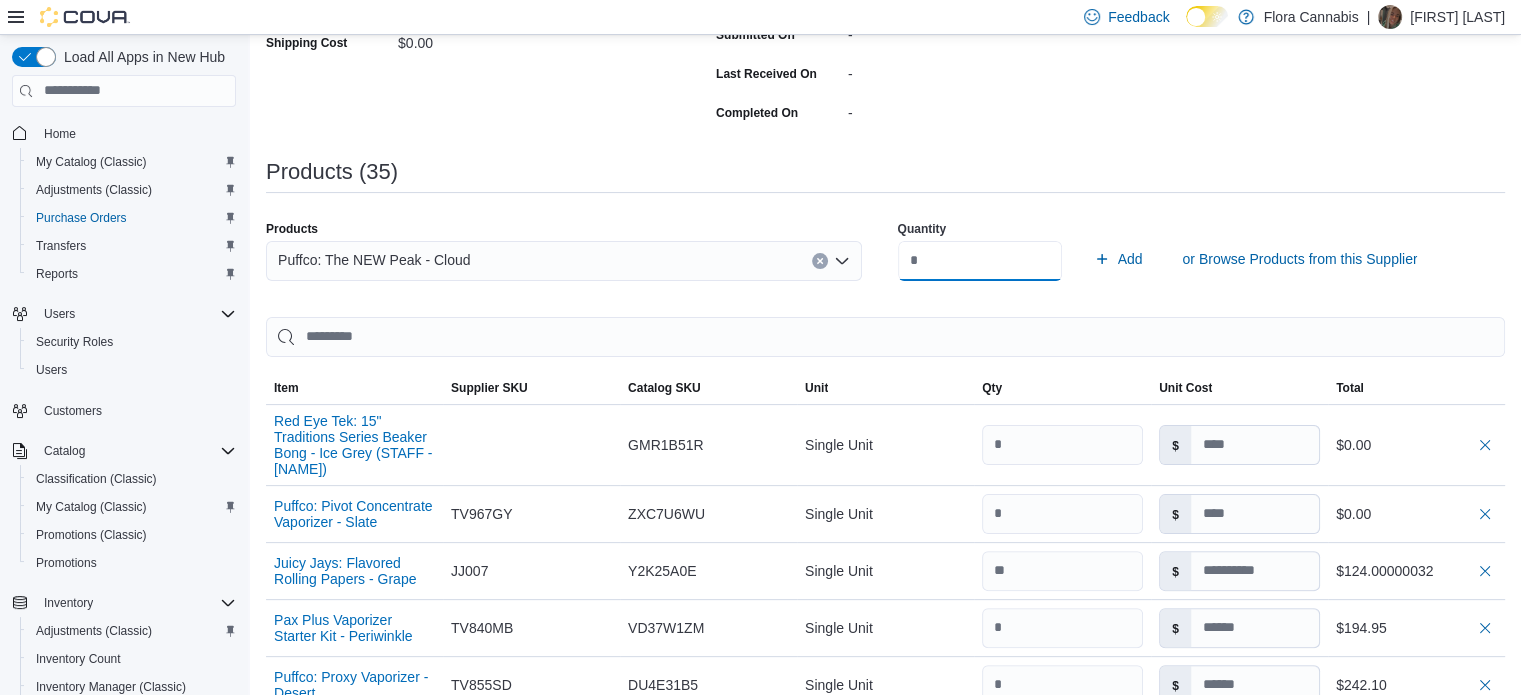 click on "Add" at bounding box center [1118, 259] 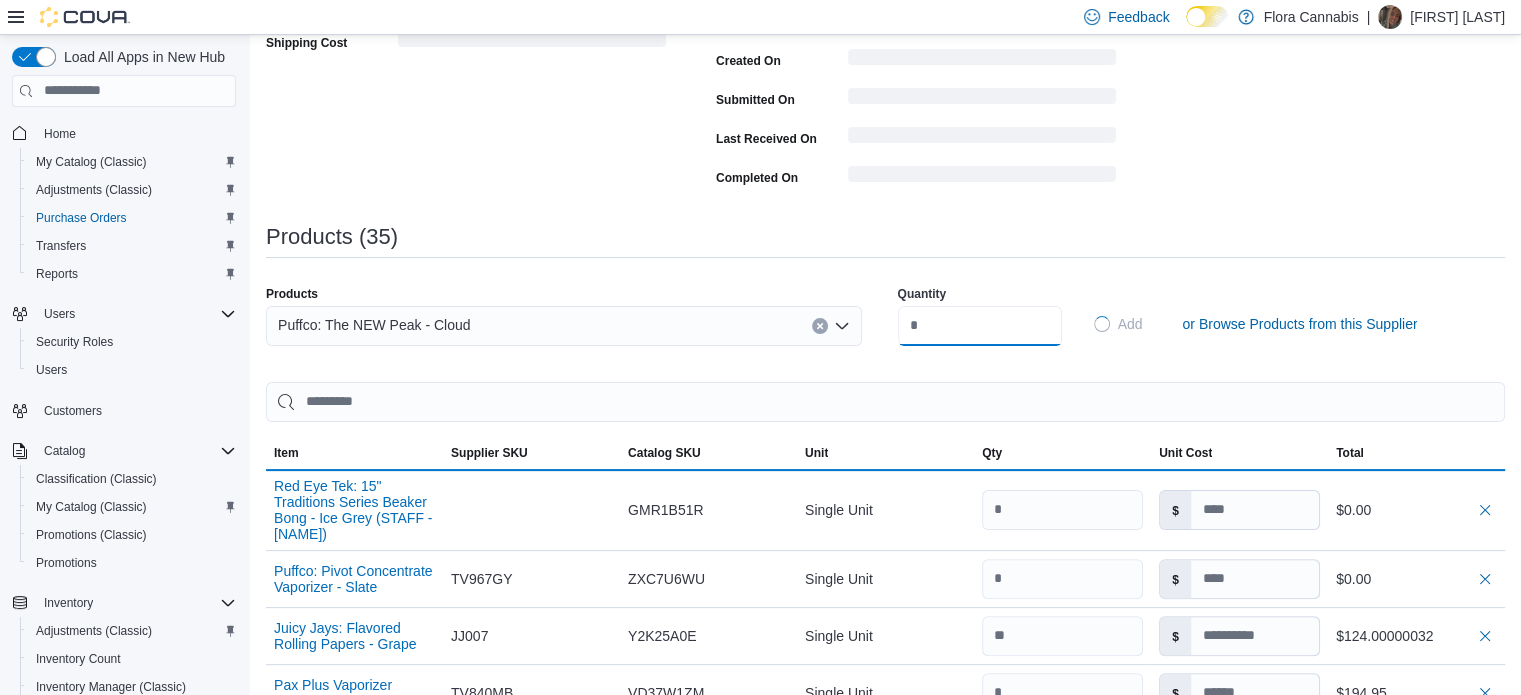 type 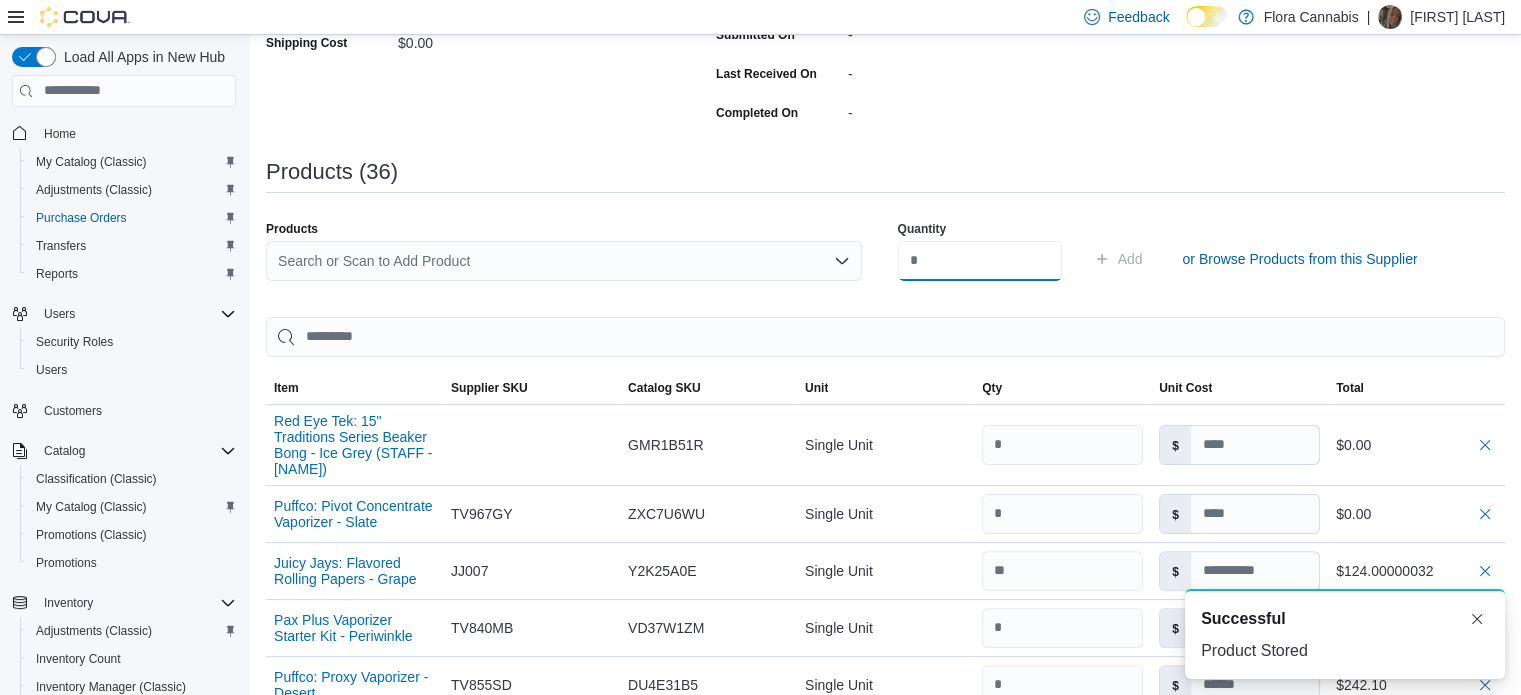 scroll, scrollTop: 0, scrollLeft: 0, axis: both 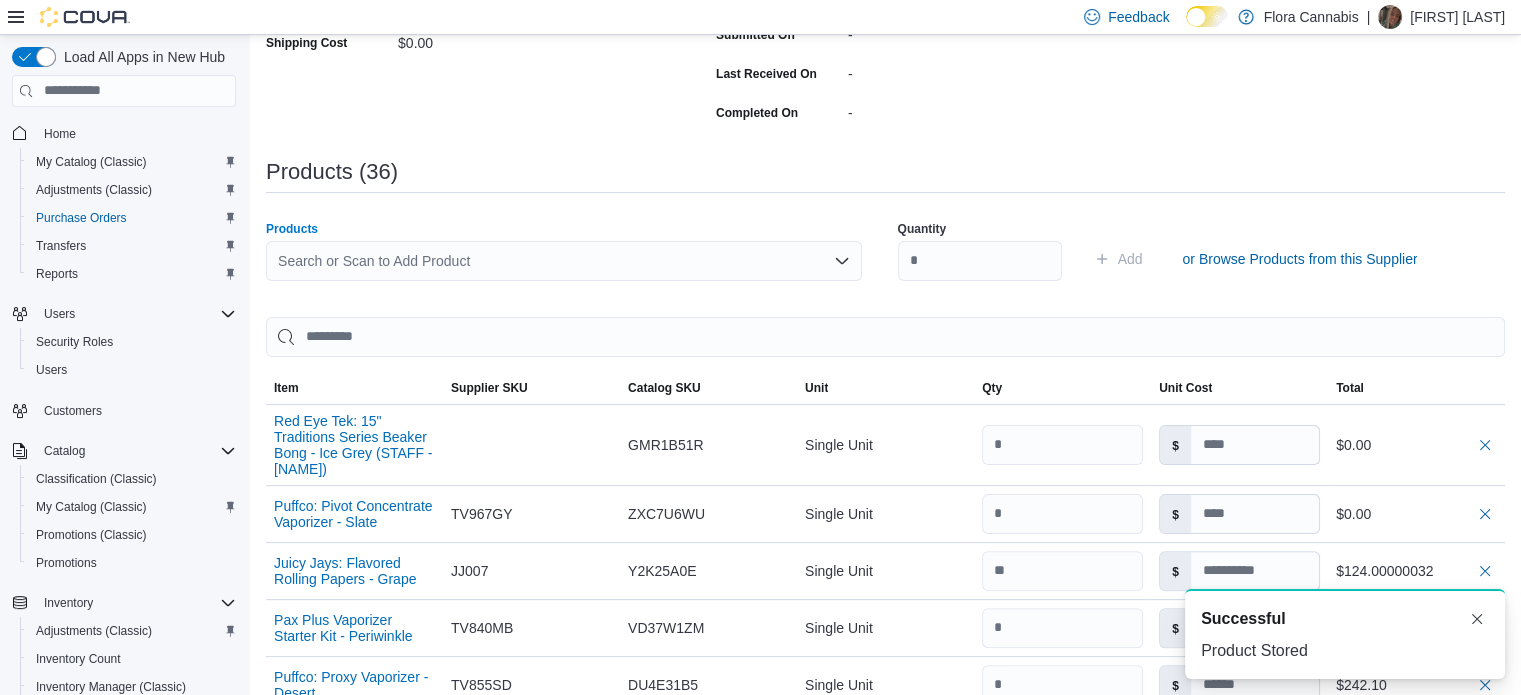 click on "Search or Scan to Add Product" at bounding box center (564, 261) 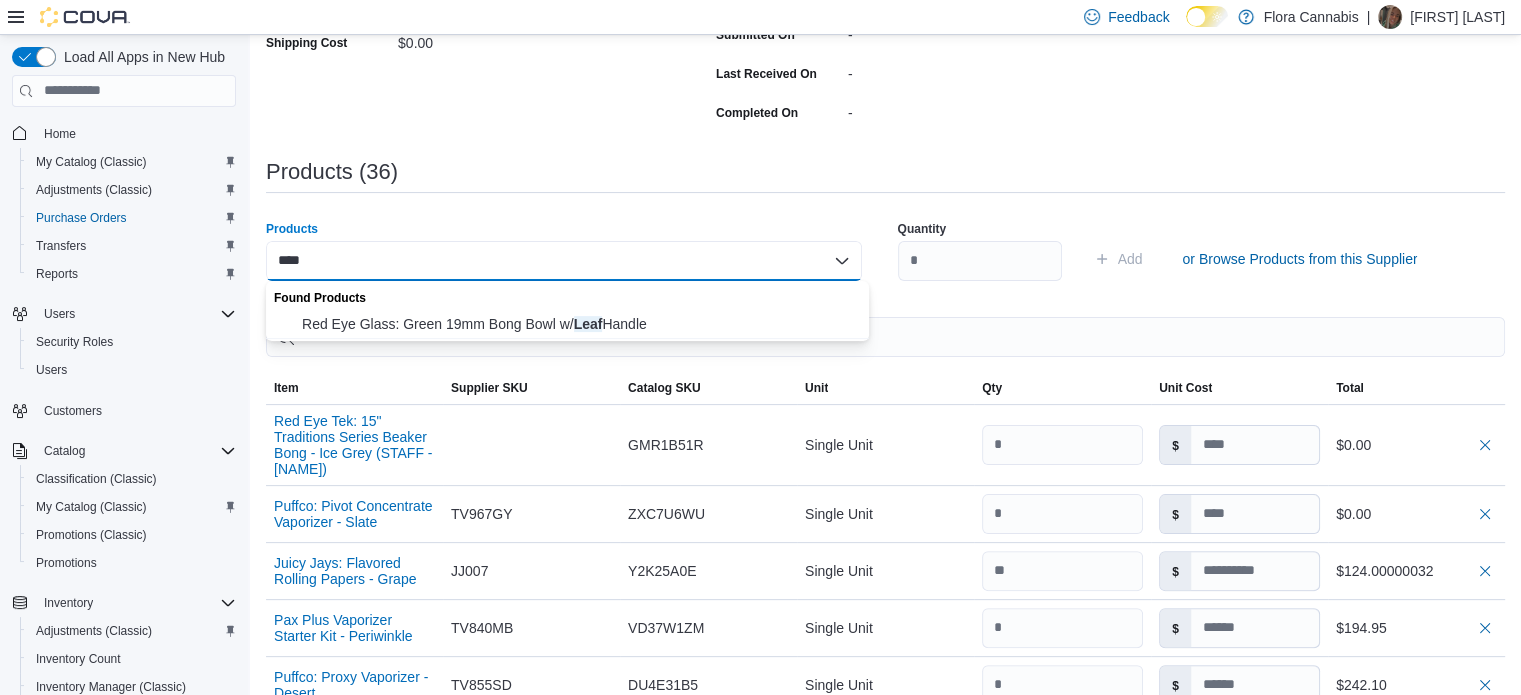 type on "****" 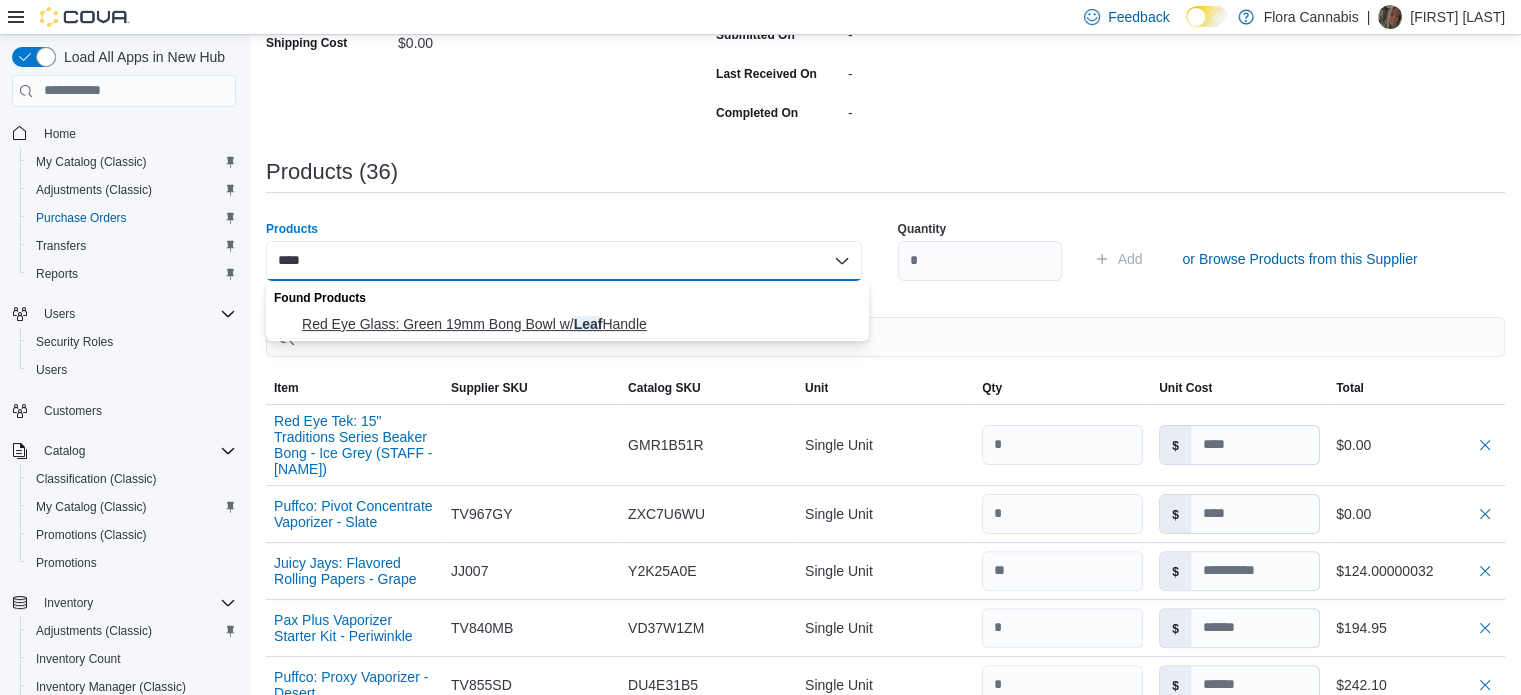 click on "Red Eye Glass: Green 19mm Bong Bowl w/  Leaf  Handle" at bounding box center [579, 324] 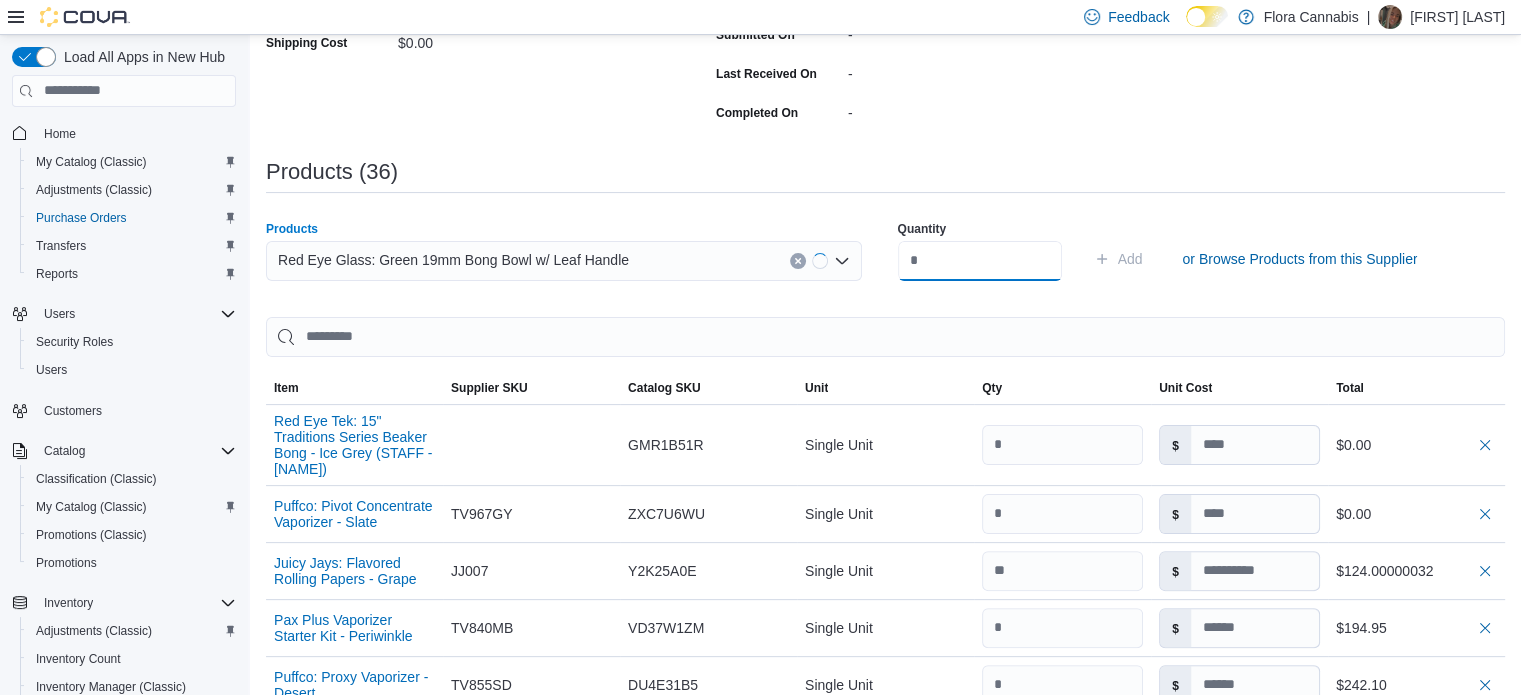 click at bounding box center (980, 261) 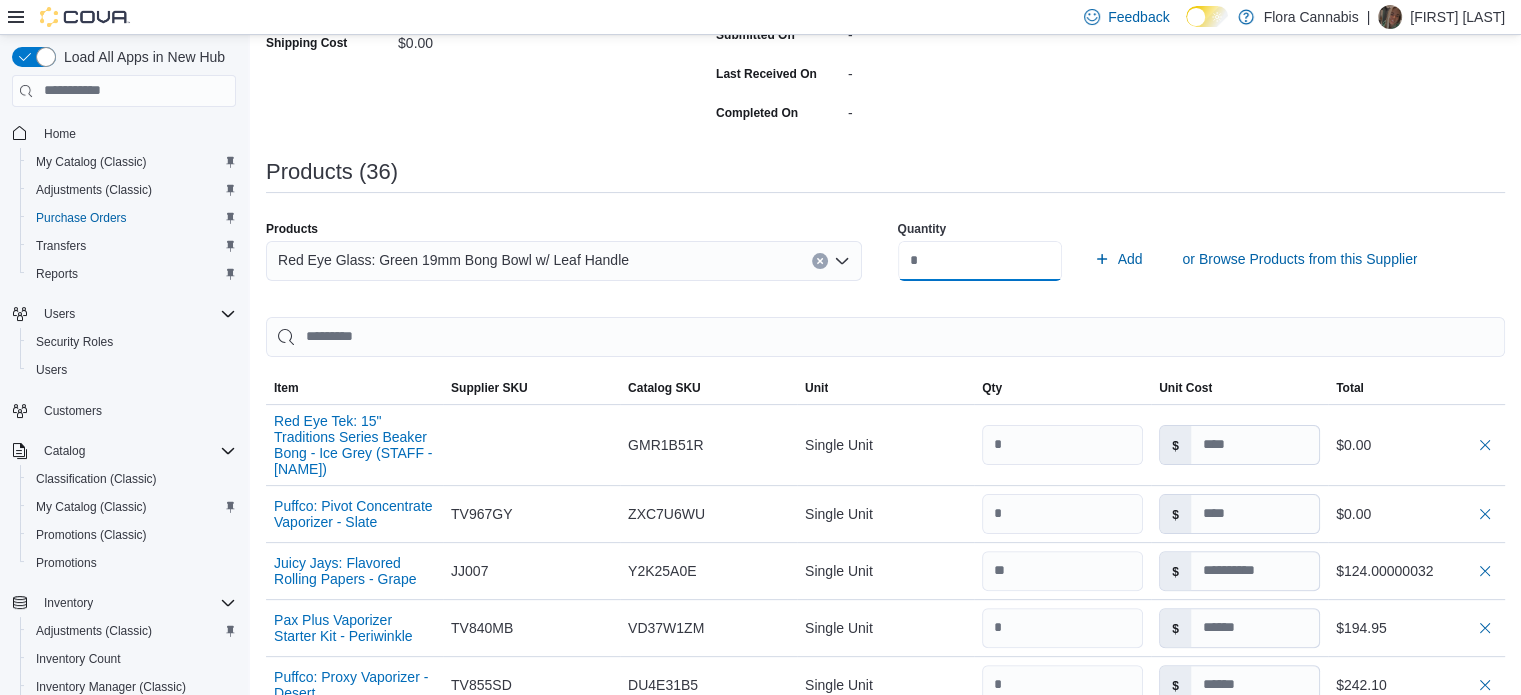 type on "**" 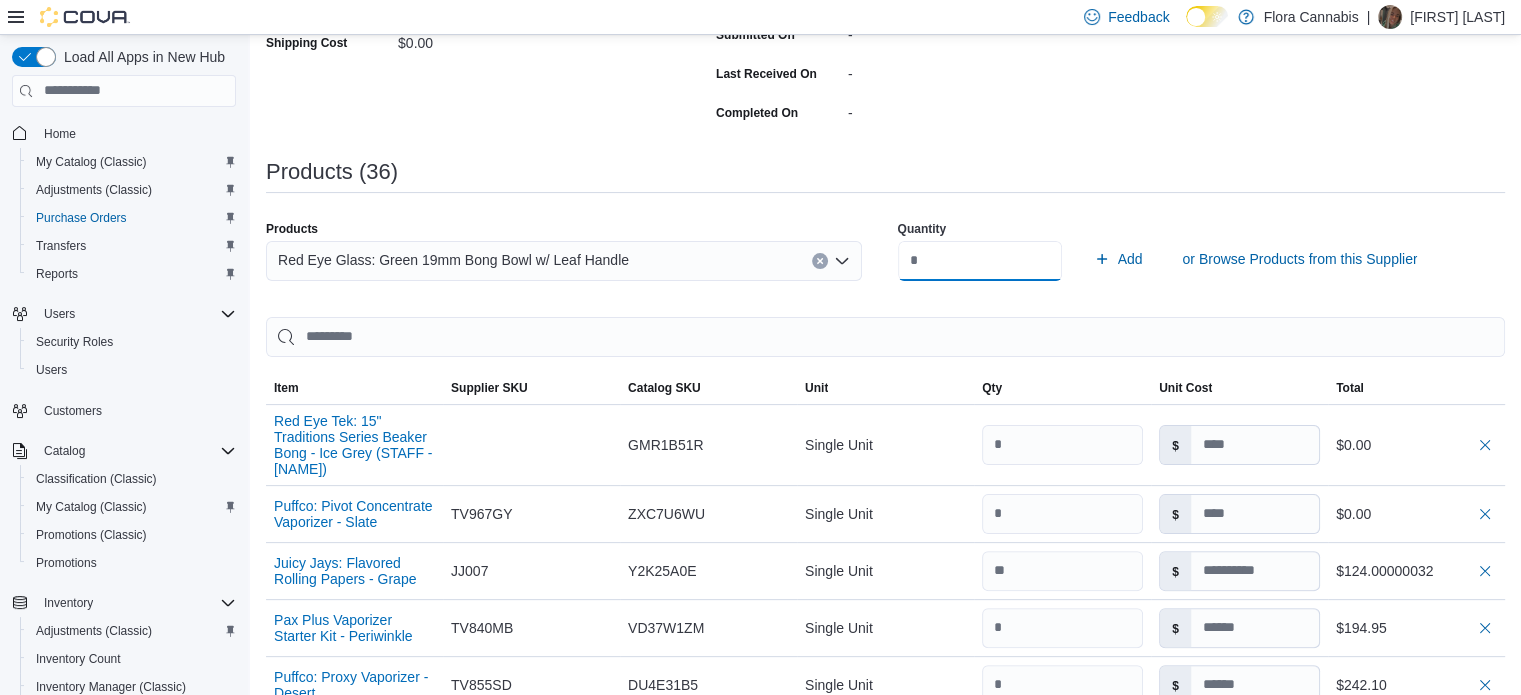 click on "Add" at bounding box center [1118, 259] 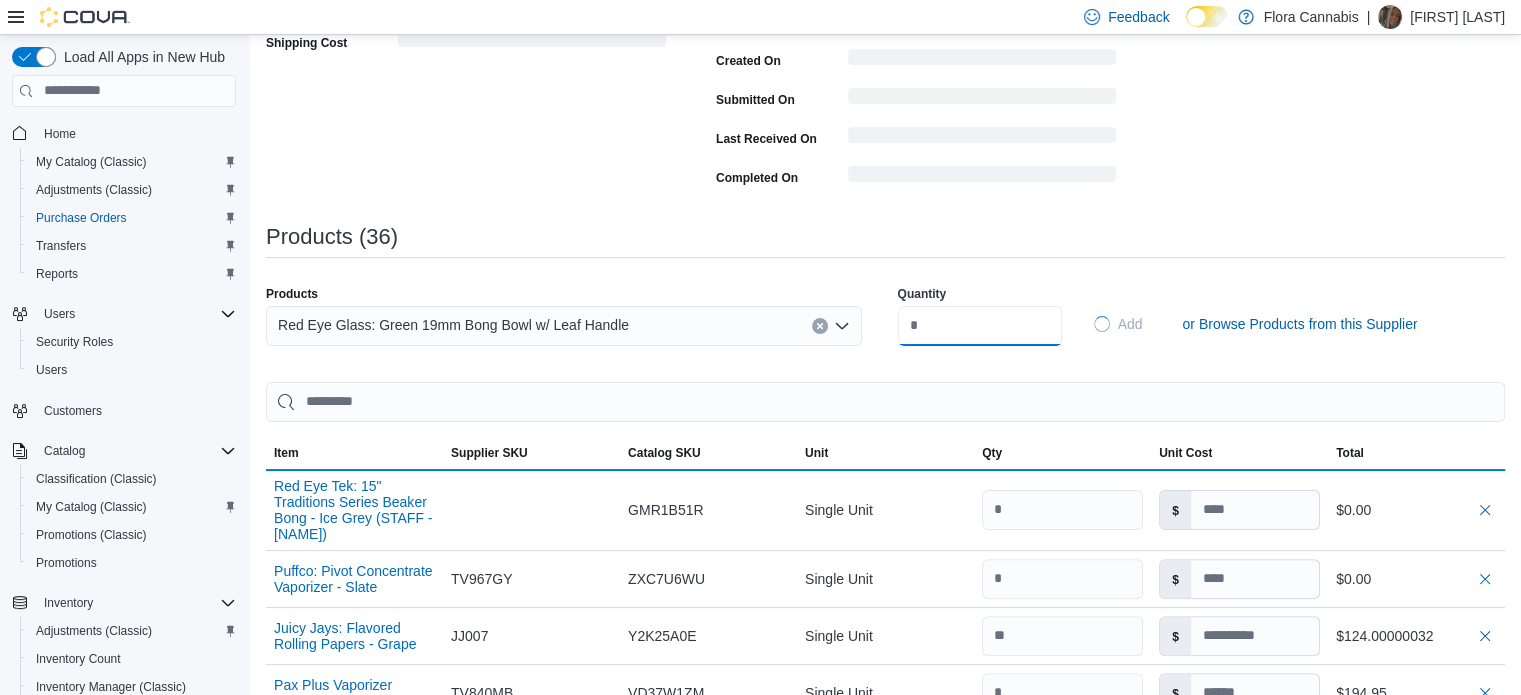 type 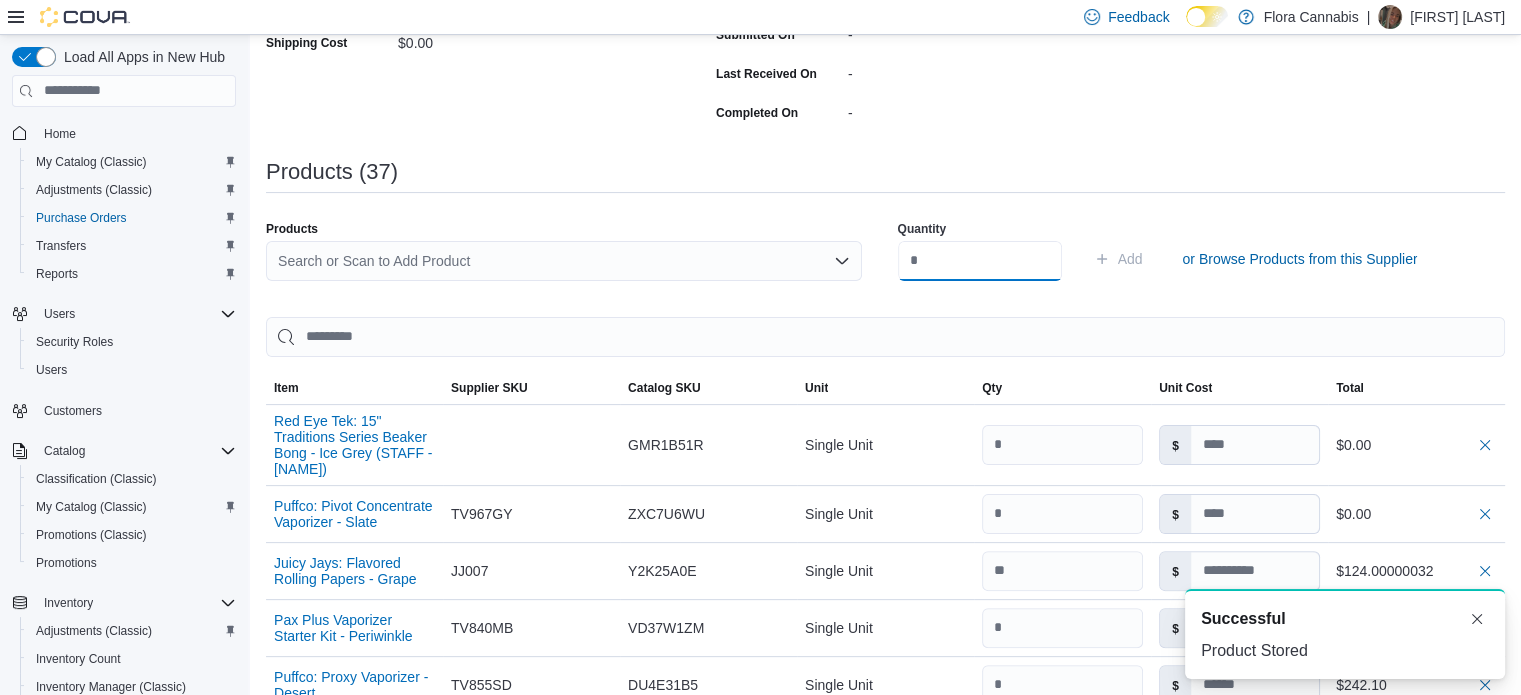 scroll, scrollTop: 0, scrollLeft: 0, axis: both 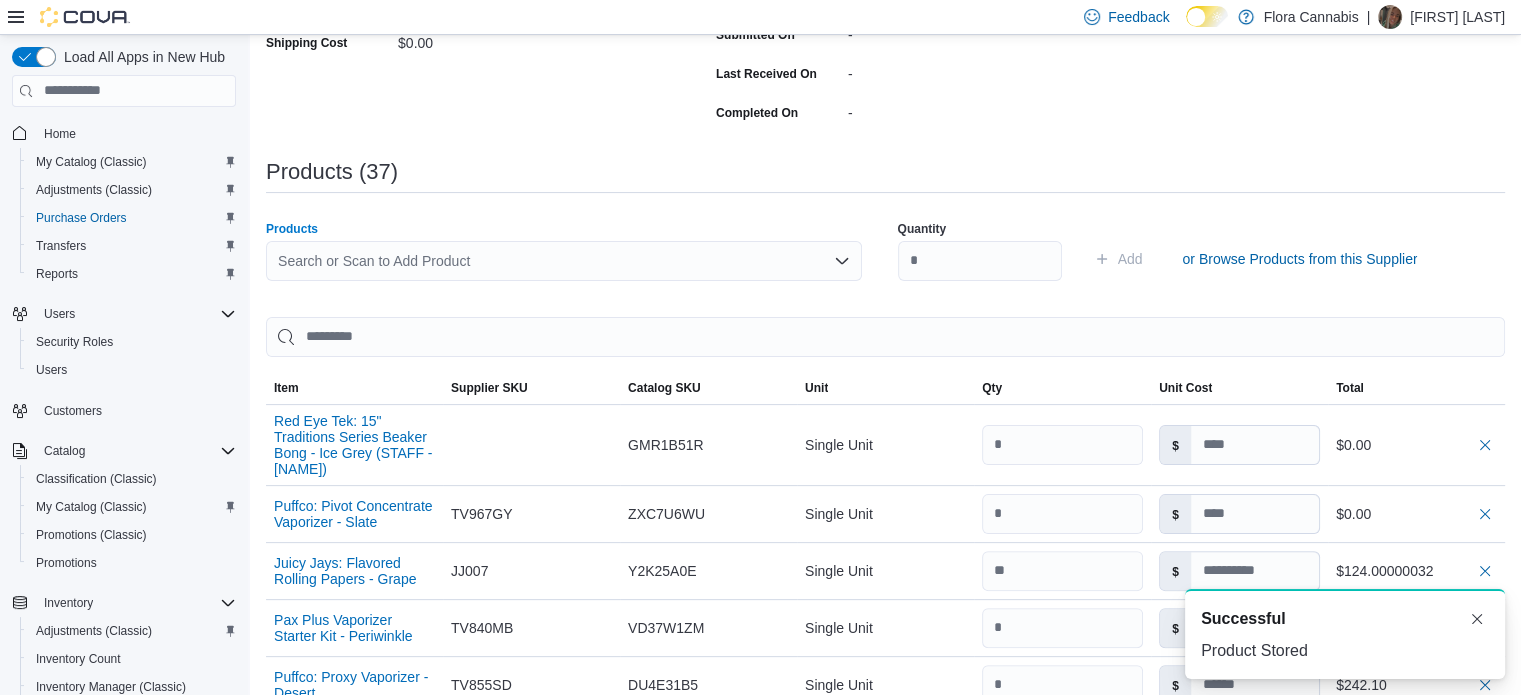 click on "Search or Scan to Add Product" at bounding box center [564, 261] 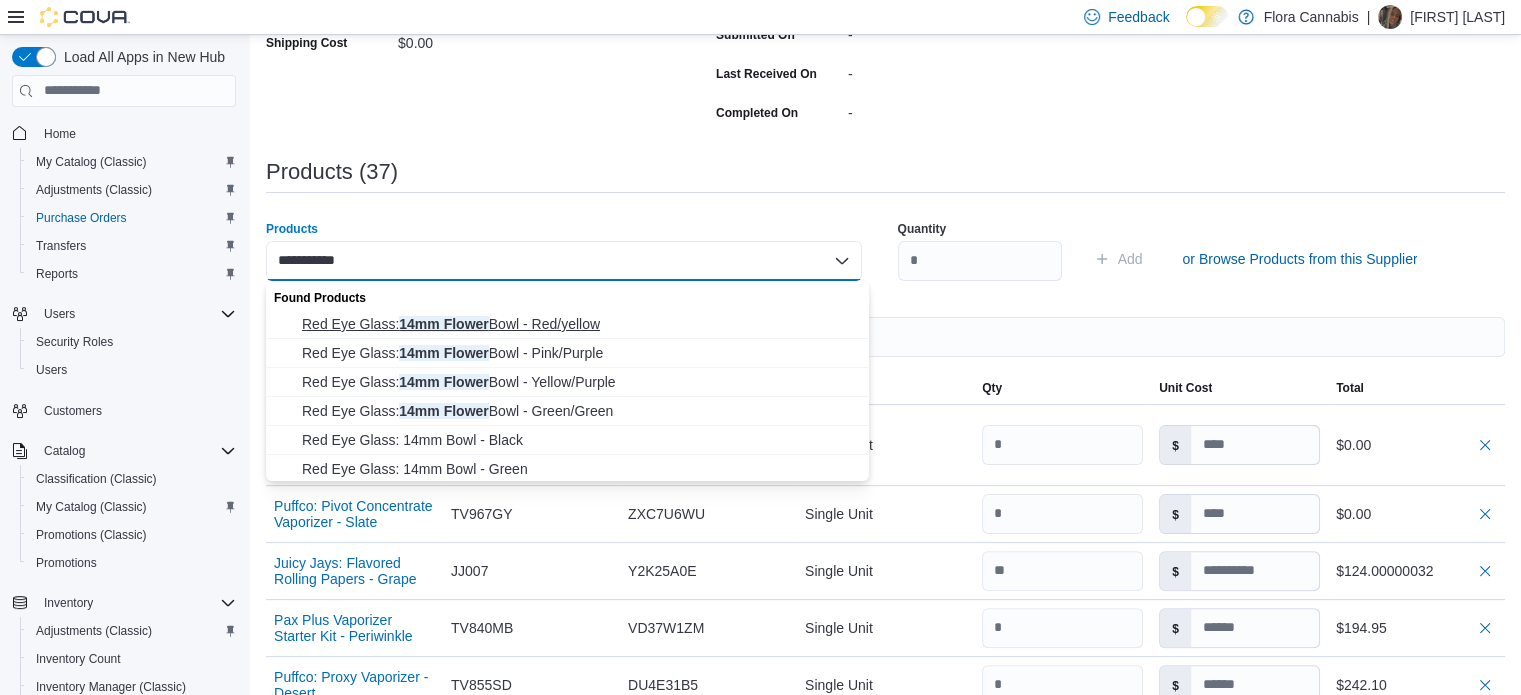 type on "**********" 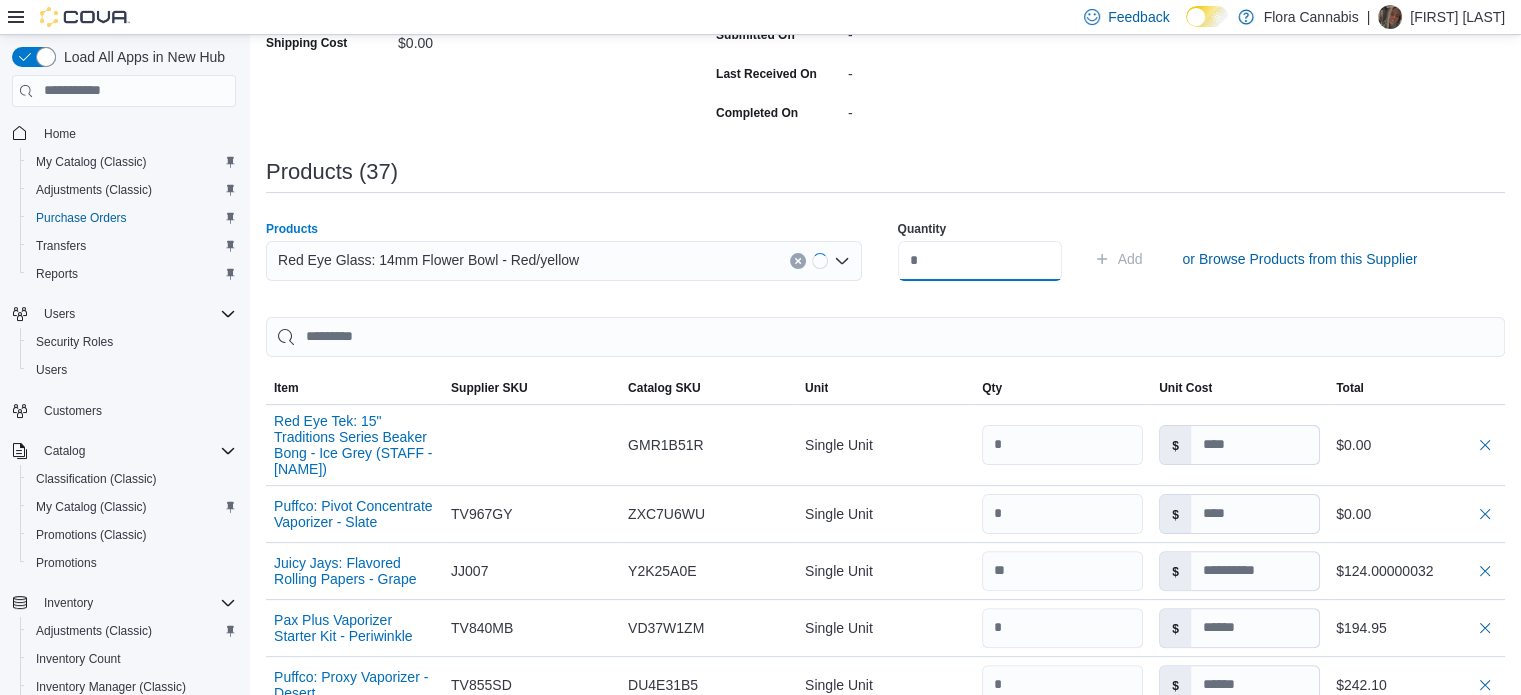 click at bounding box center (980, 261) 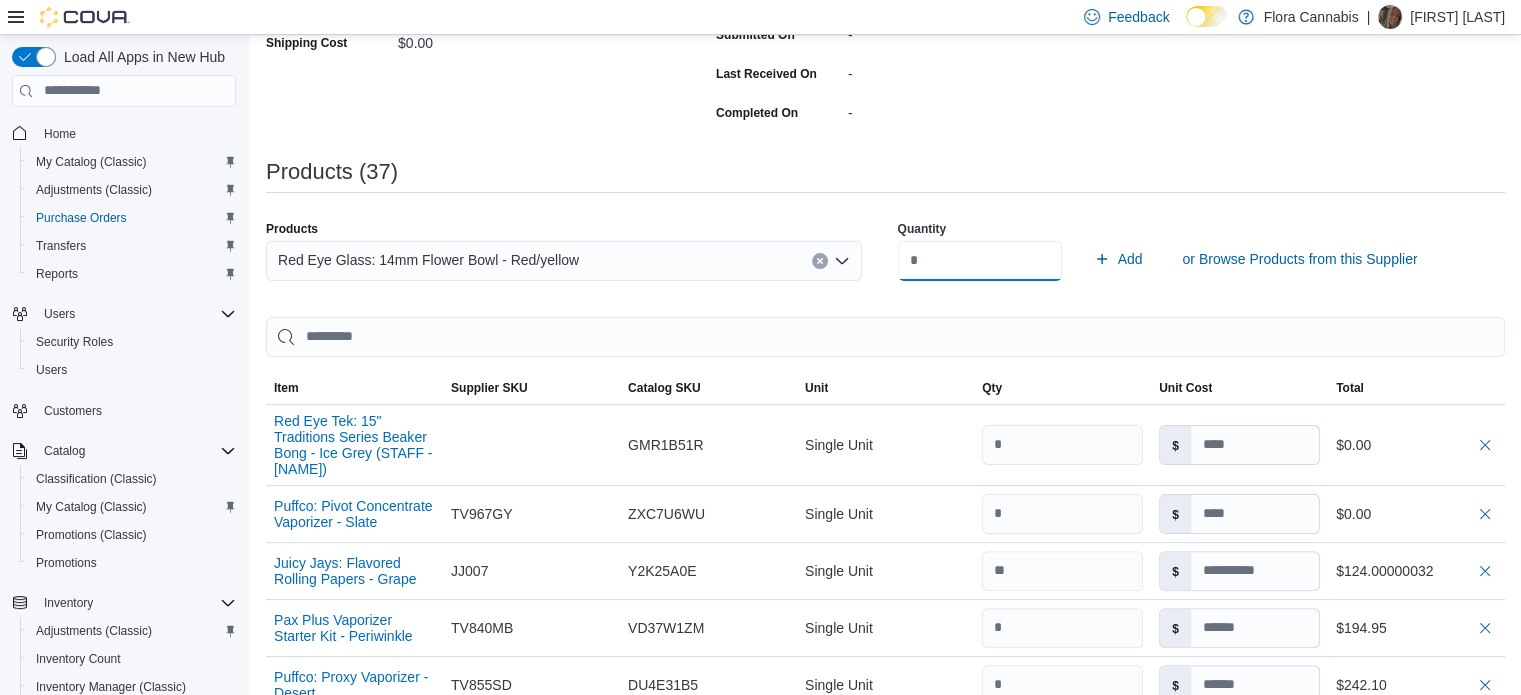 type on "*" 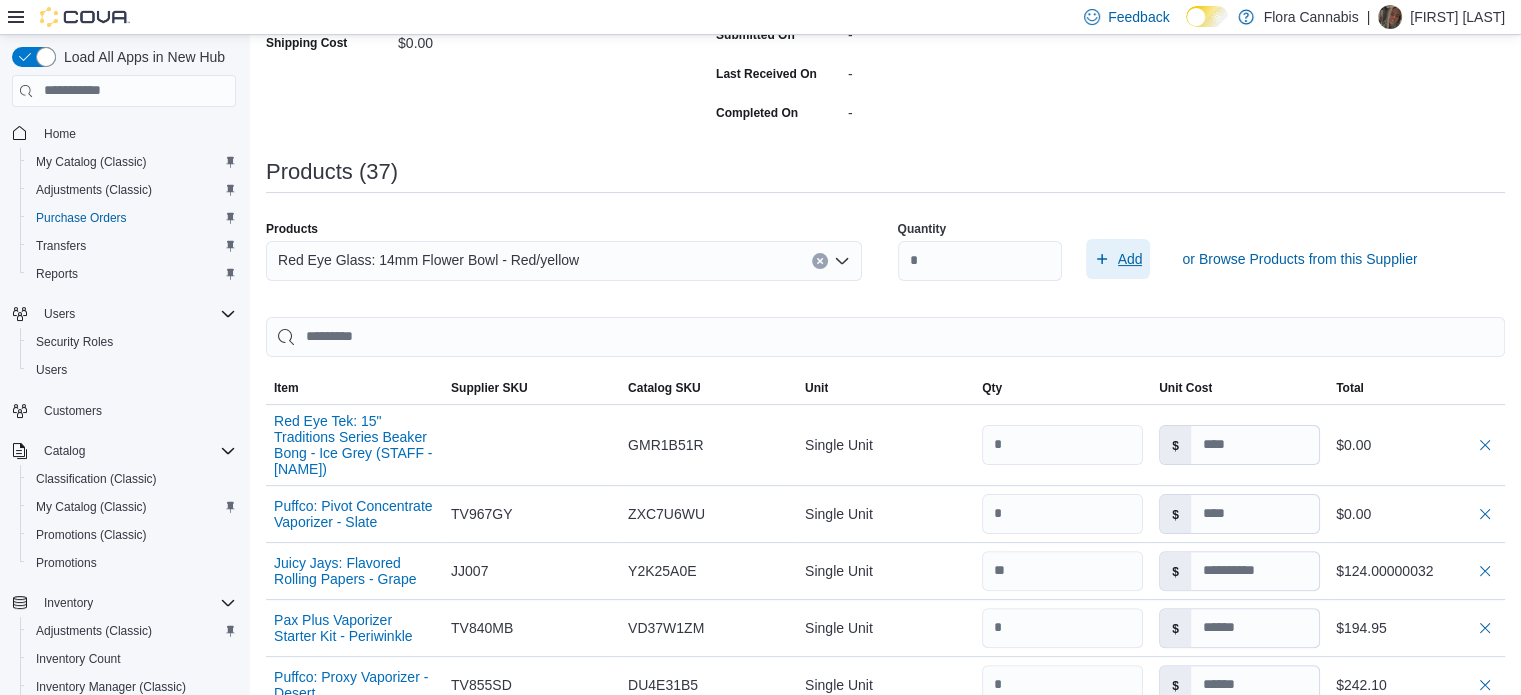 type 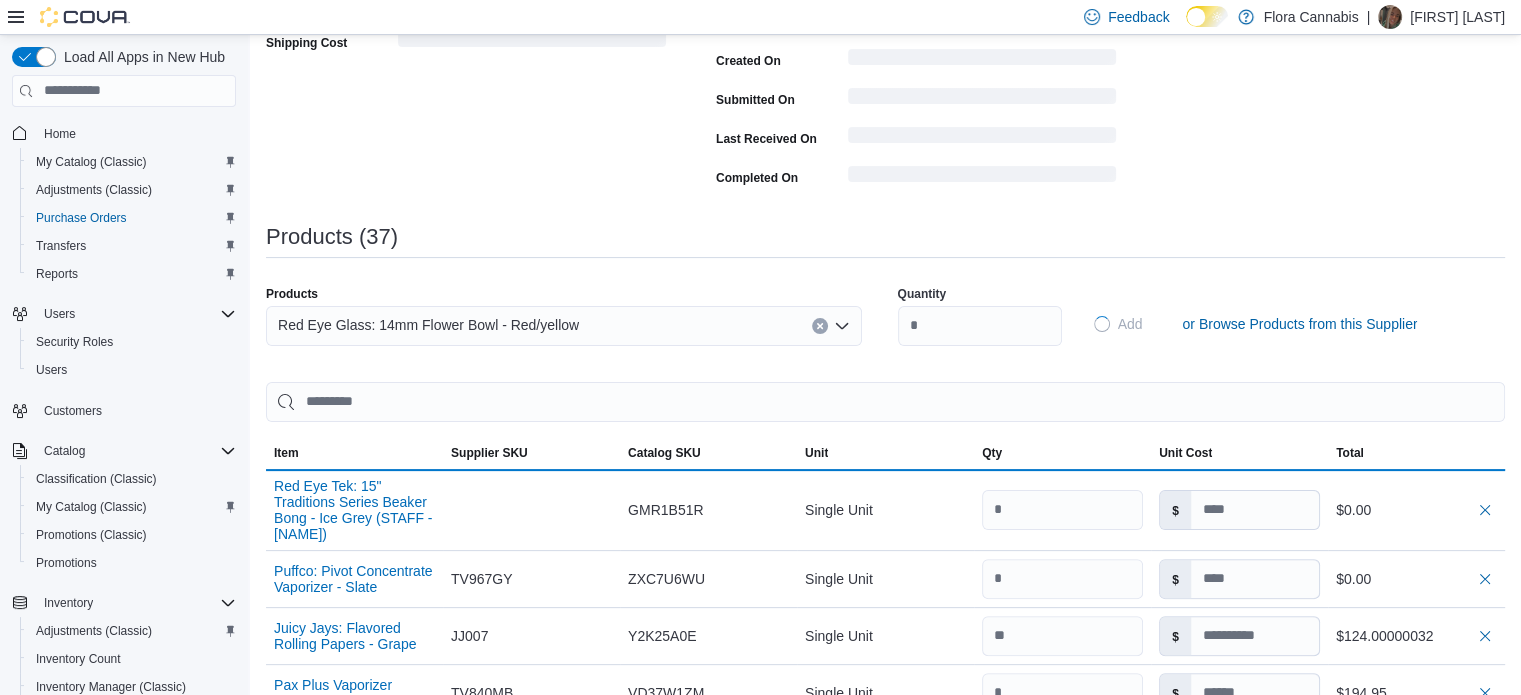 type 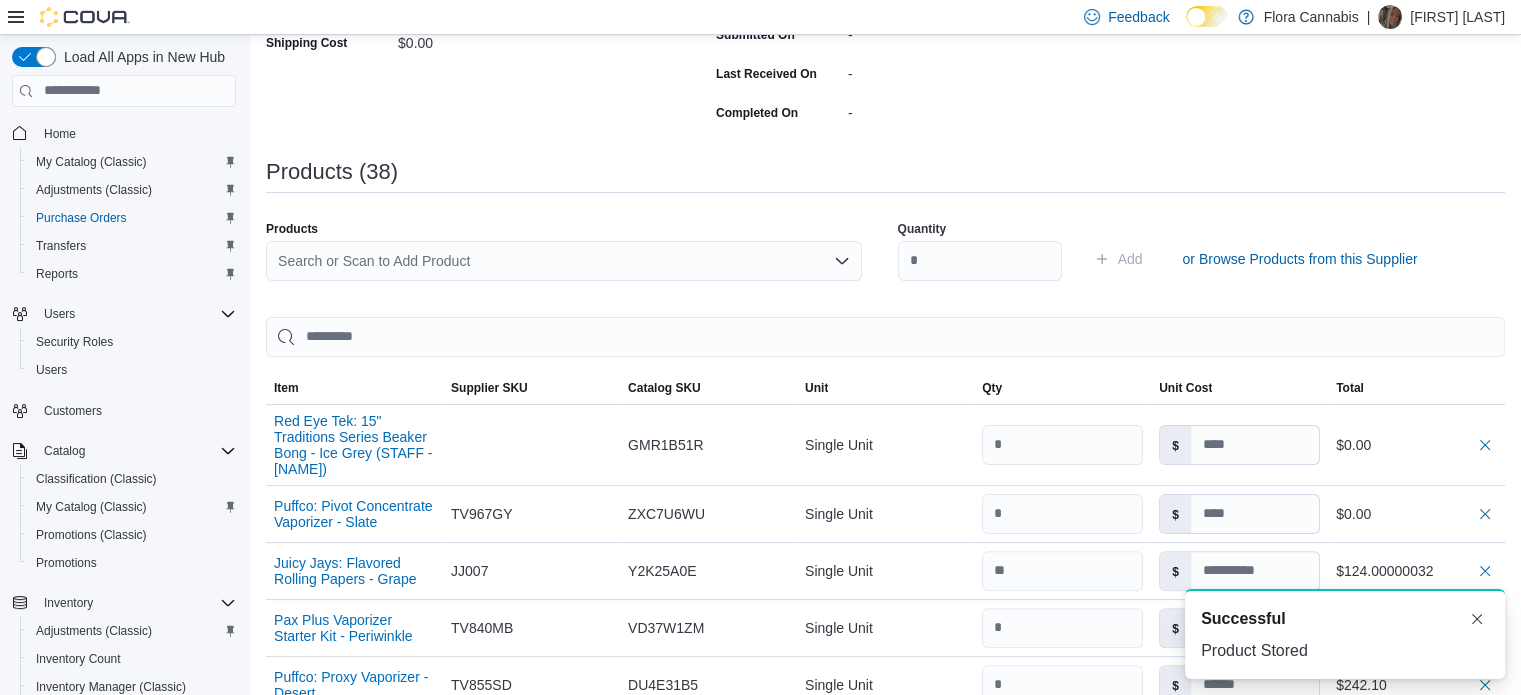 scroll, scrollTop: 0, scrollLeft: 0, axis: both 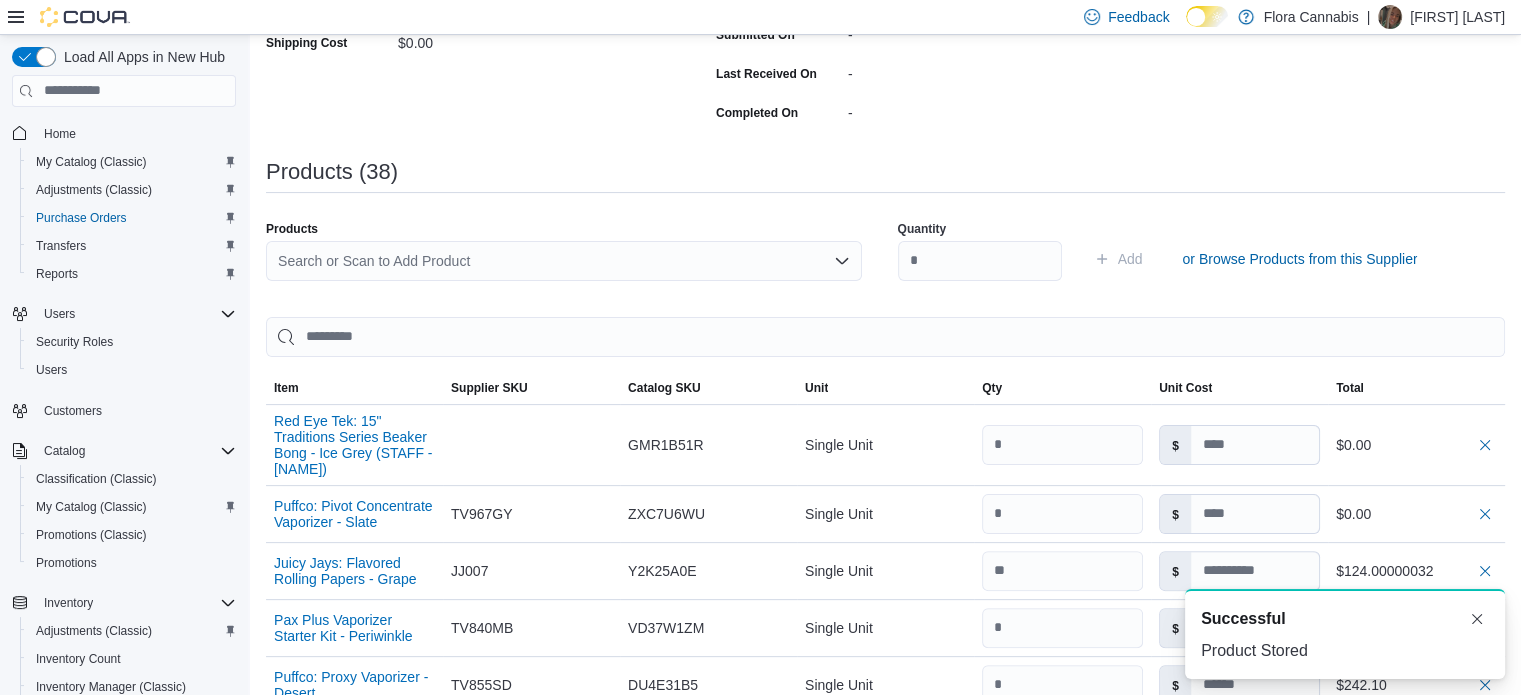 click on "Search or Scan to Add Product" at bounding box center (564, 261) 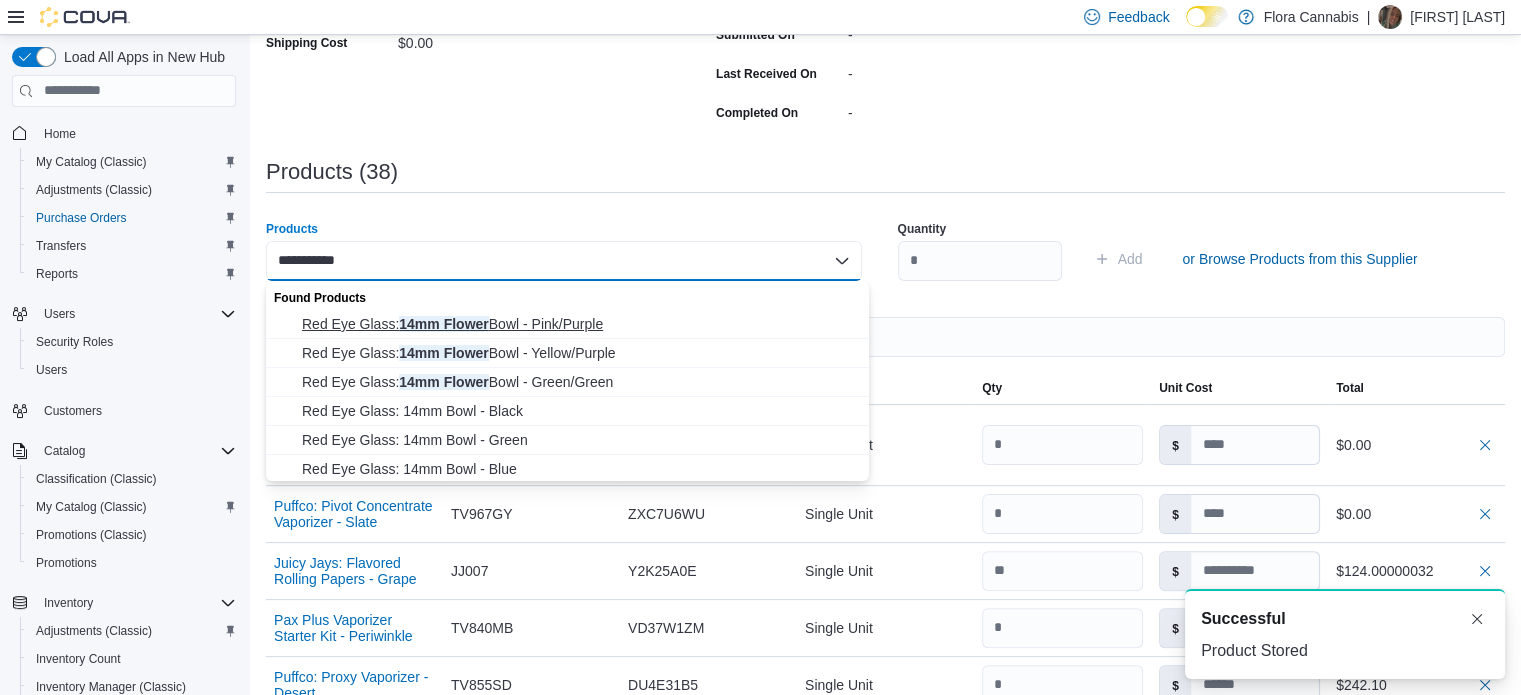 type on "**********" 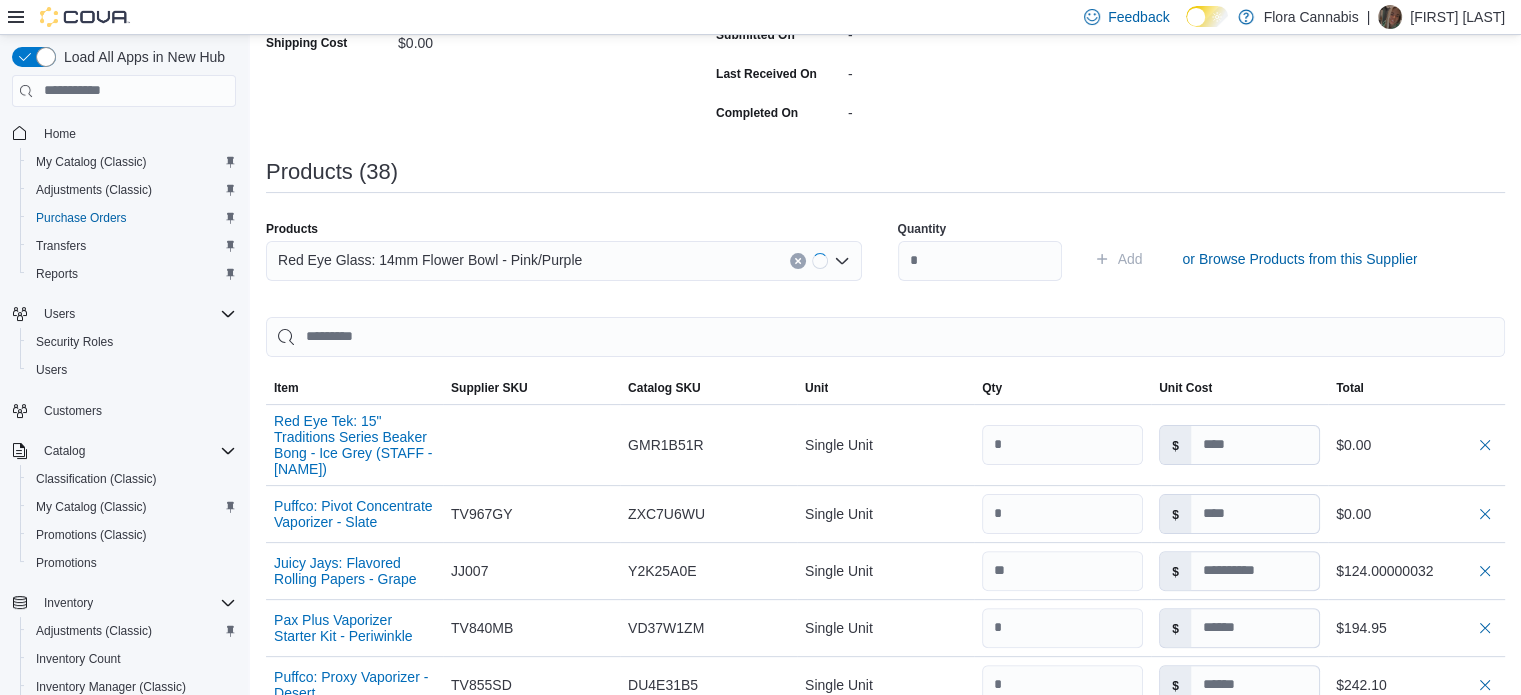click on "Quantity" at bounding box center (980, 251) 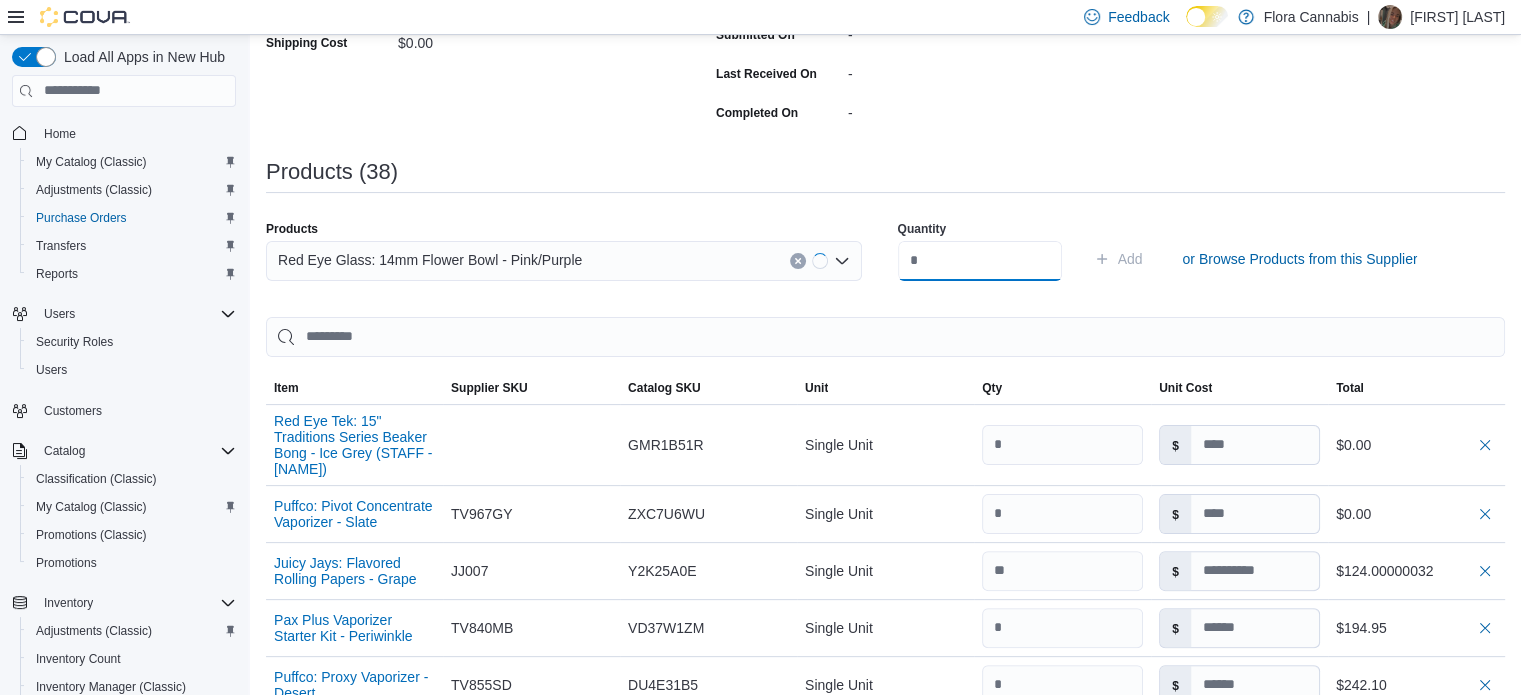click at bounding box center [980, 261] 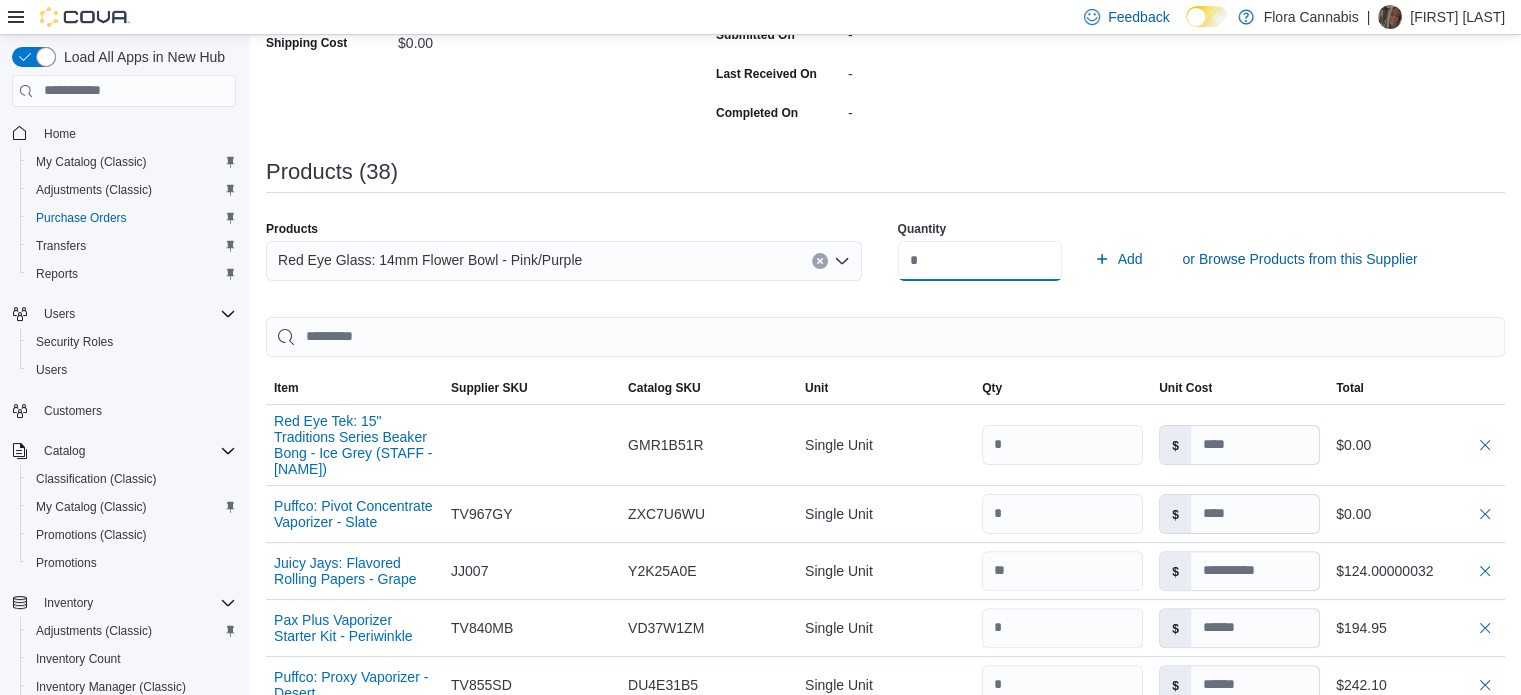 type on "*" 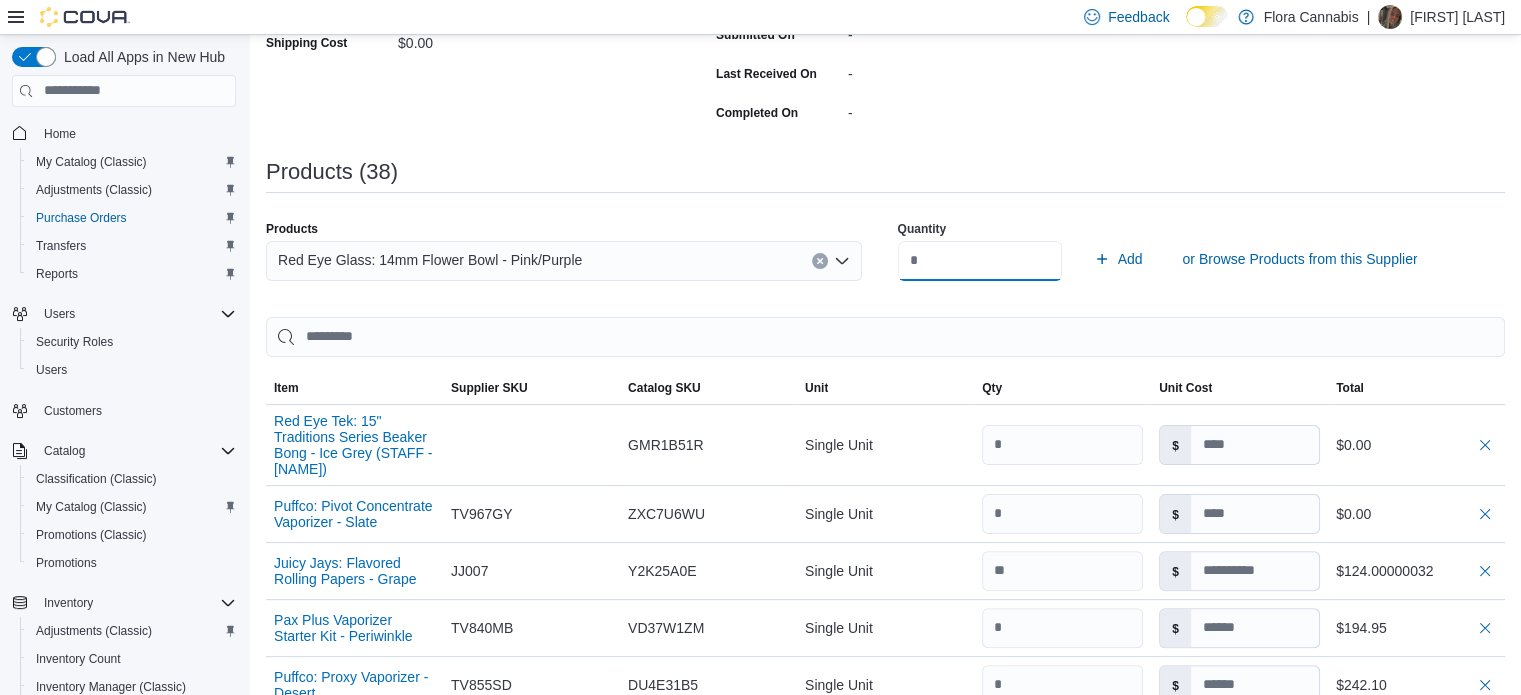 click on "Add" at bounding box center (1118, 259) 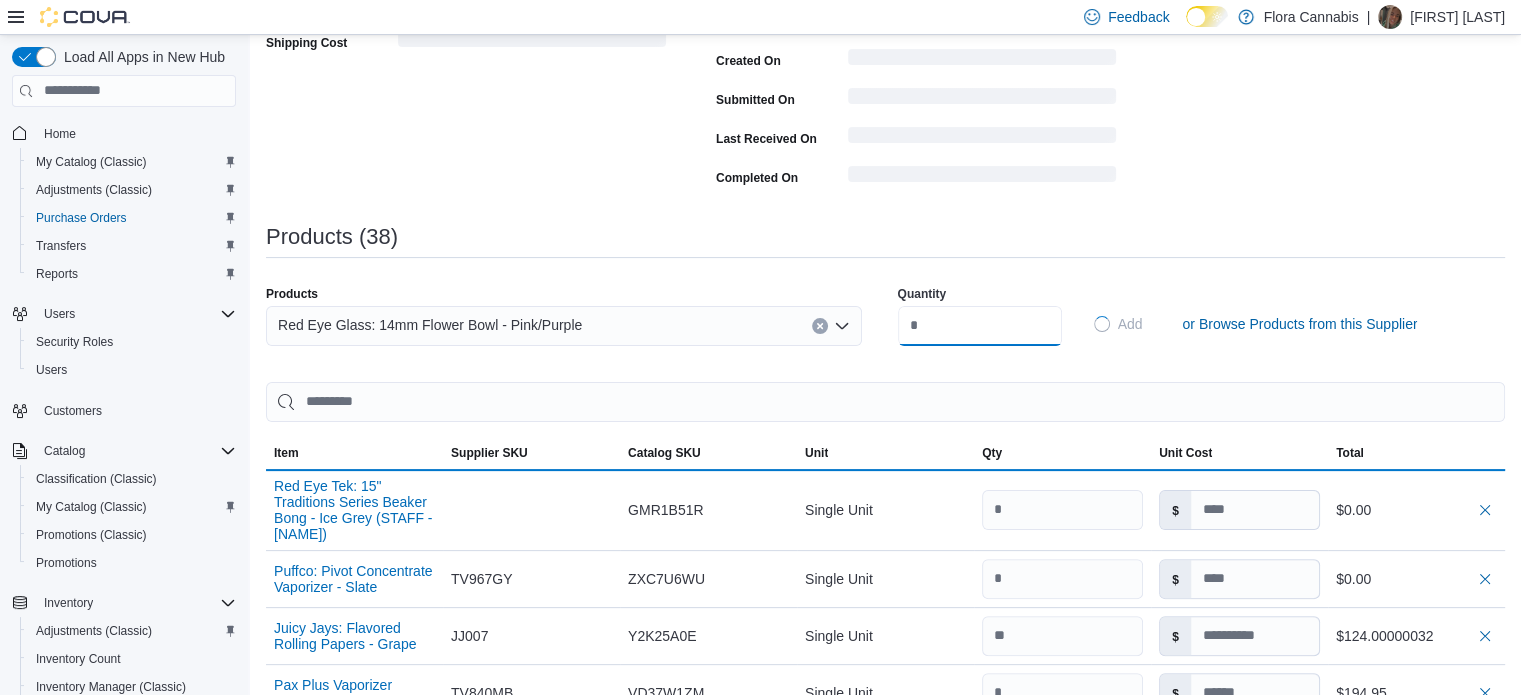 type 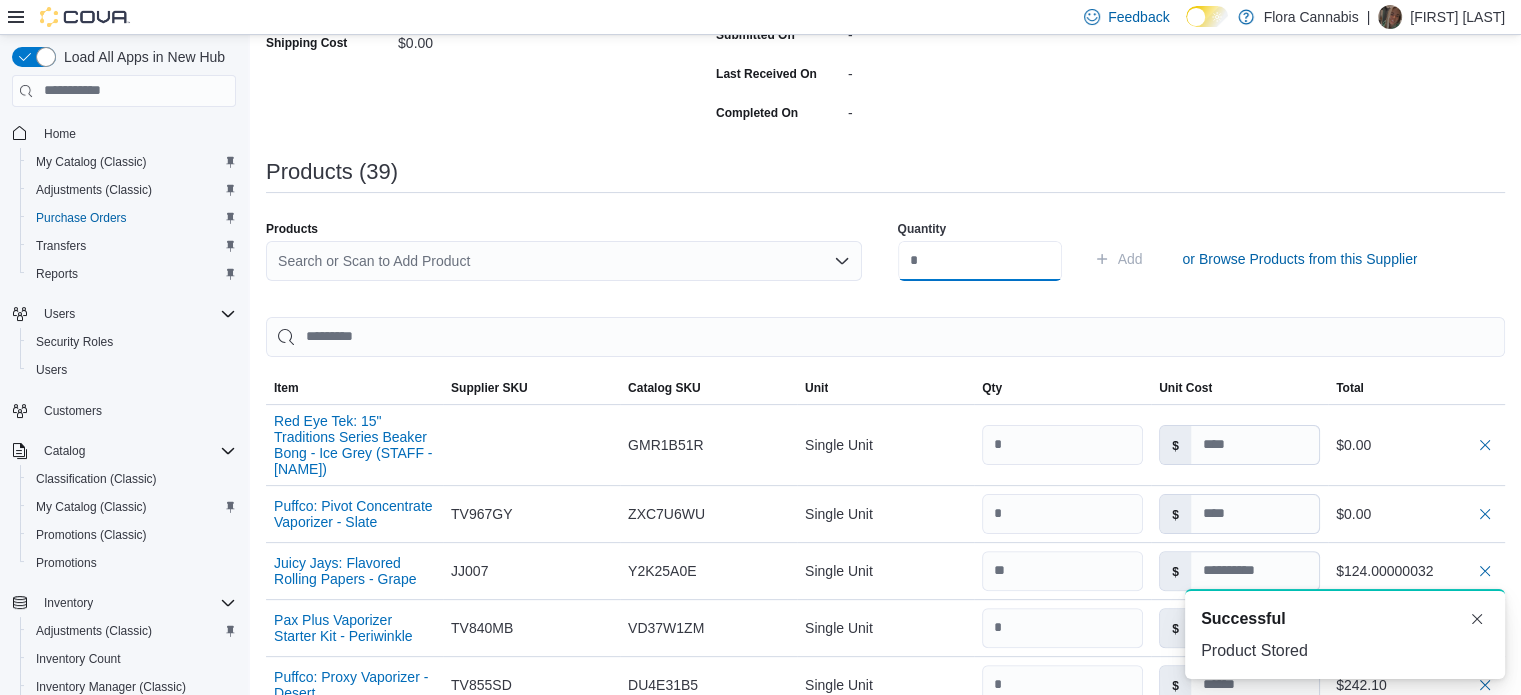 scroll, scrollTop: 0, scrollLeft: 0, axis: both 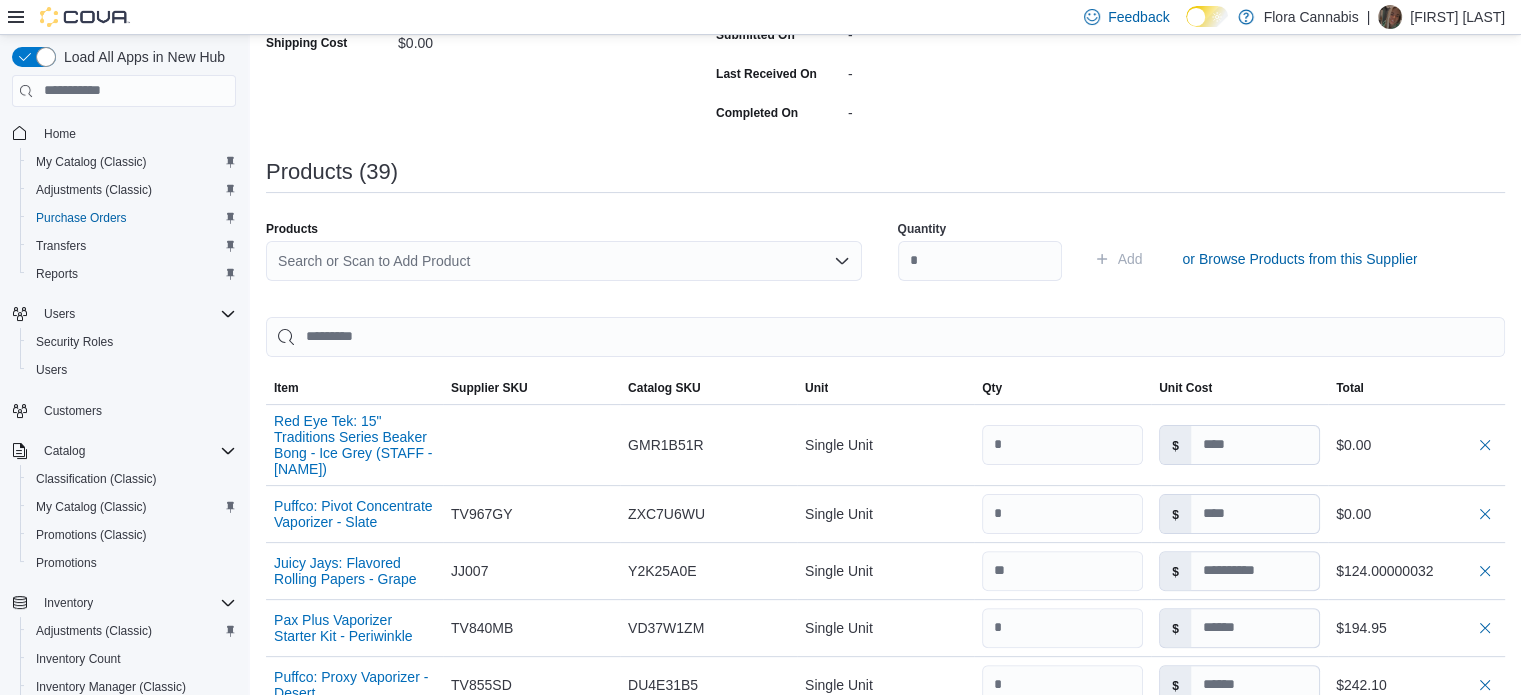 click on "Search or Scan to Add Product" at bounding box center [564, 261] 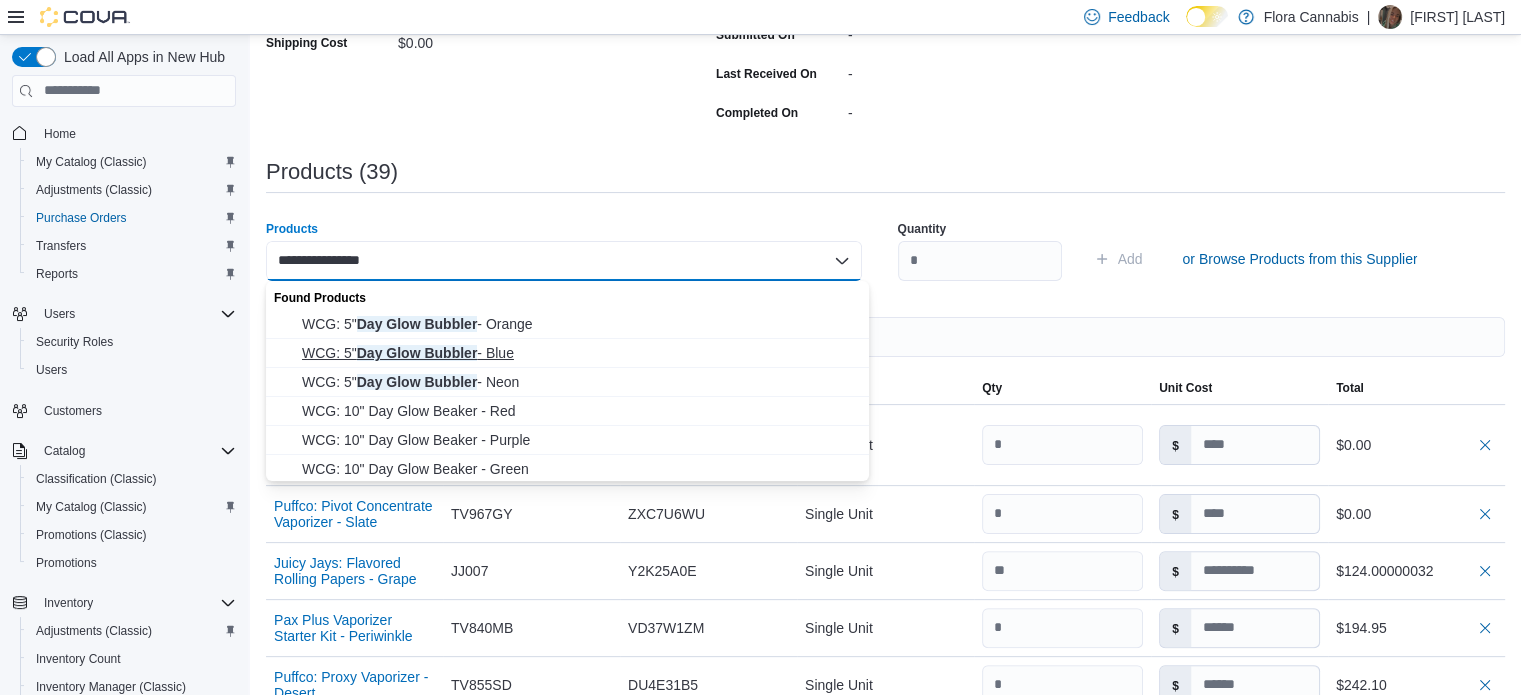 type on "**********" 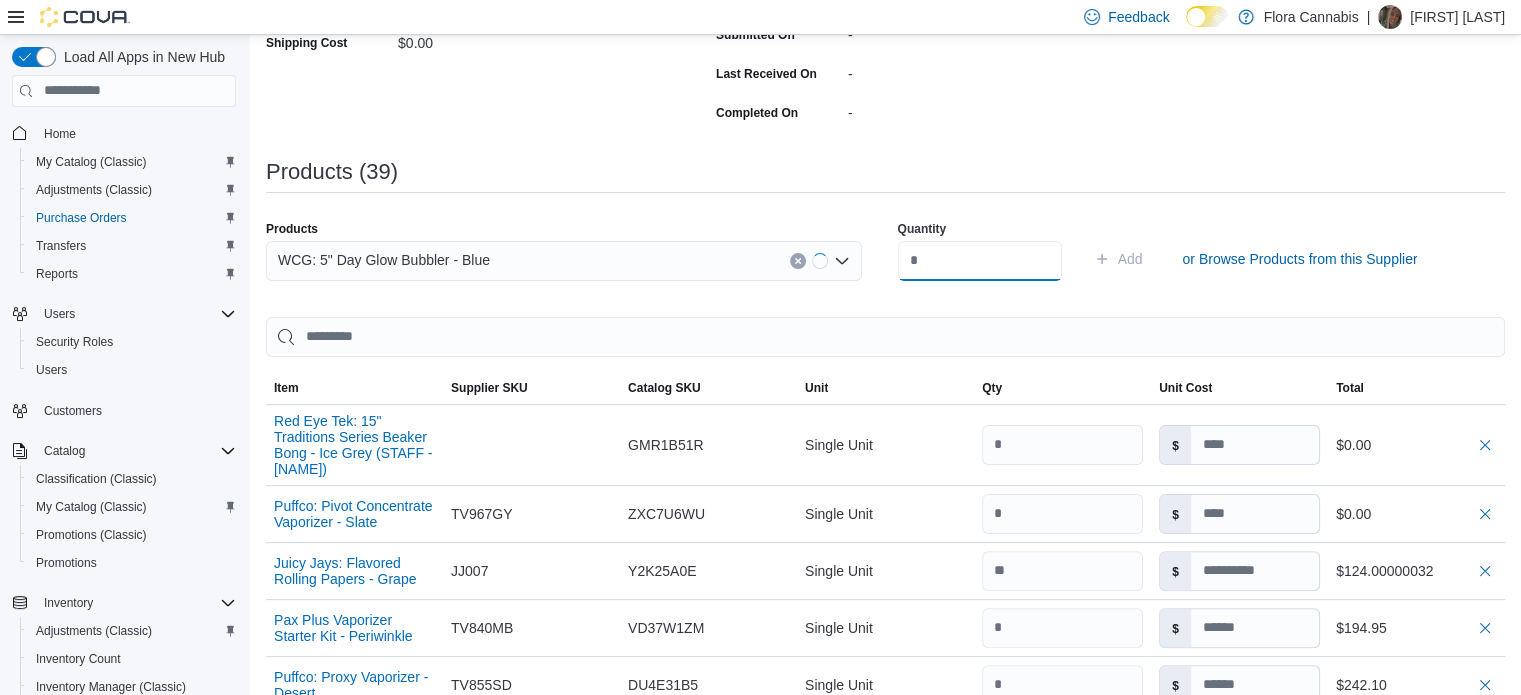 click at bounding box center [980, 261] 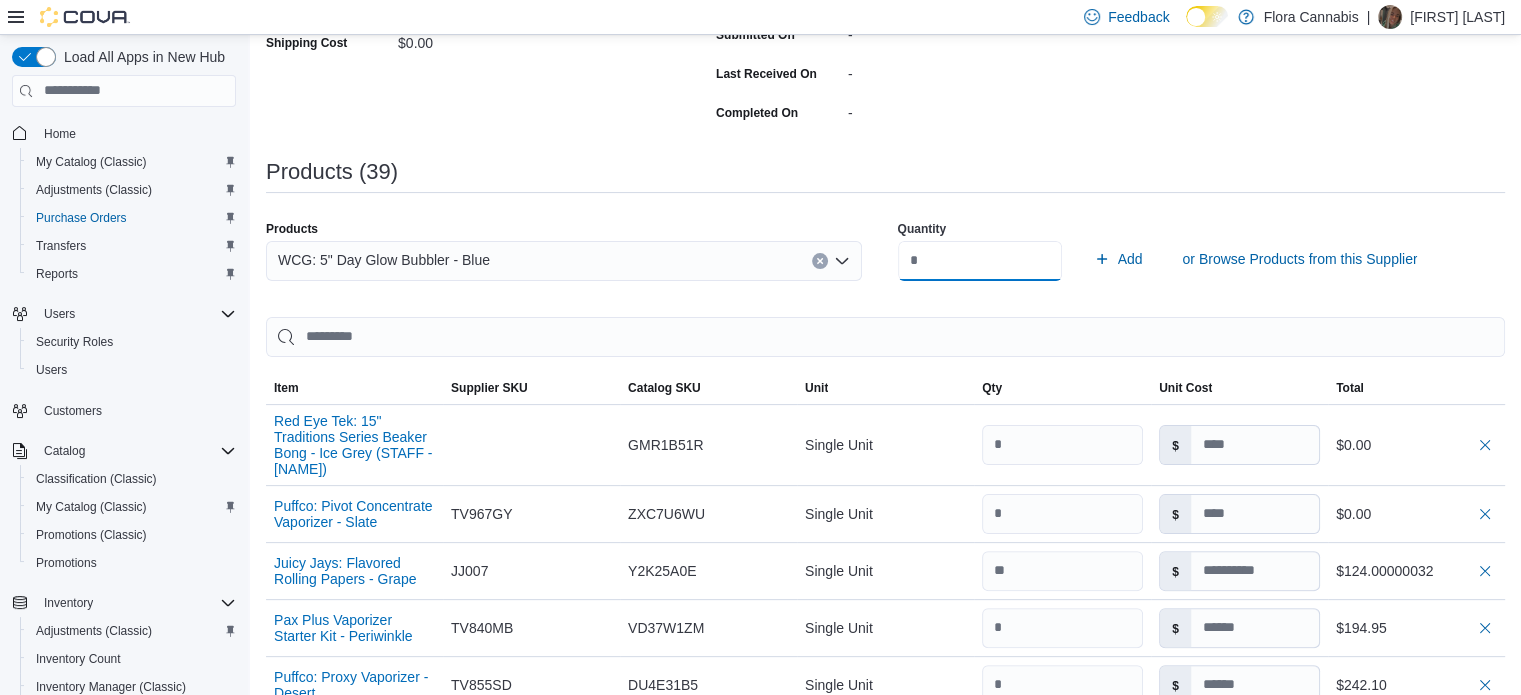 type on "*" 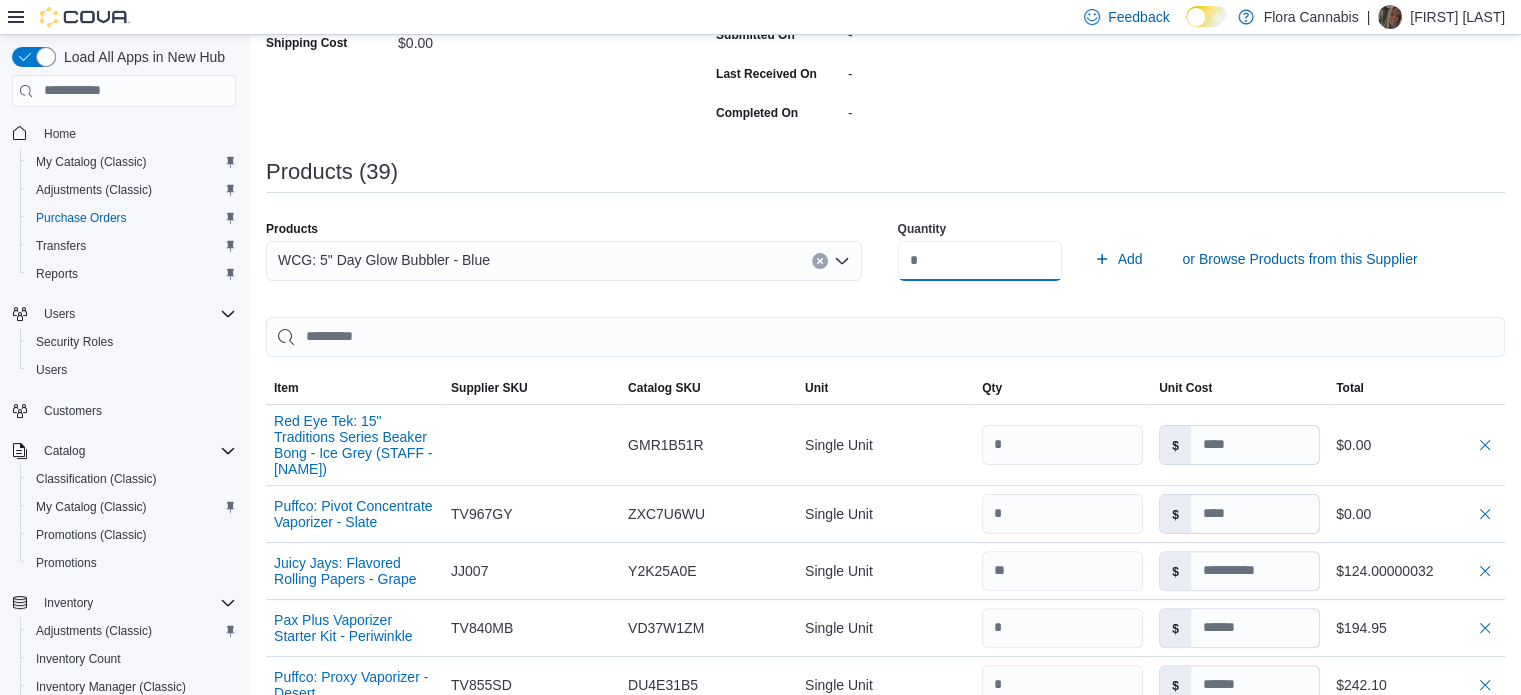 click on "Add" at bounding box center [1118, 259] 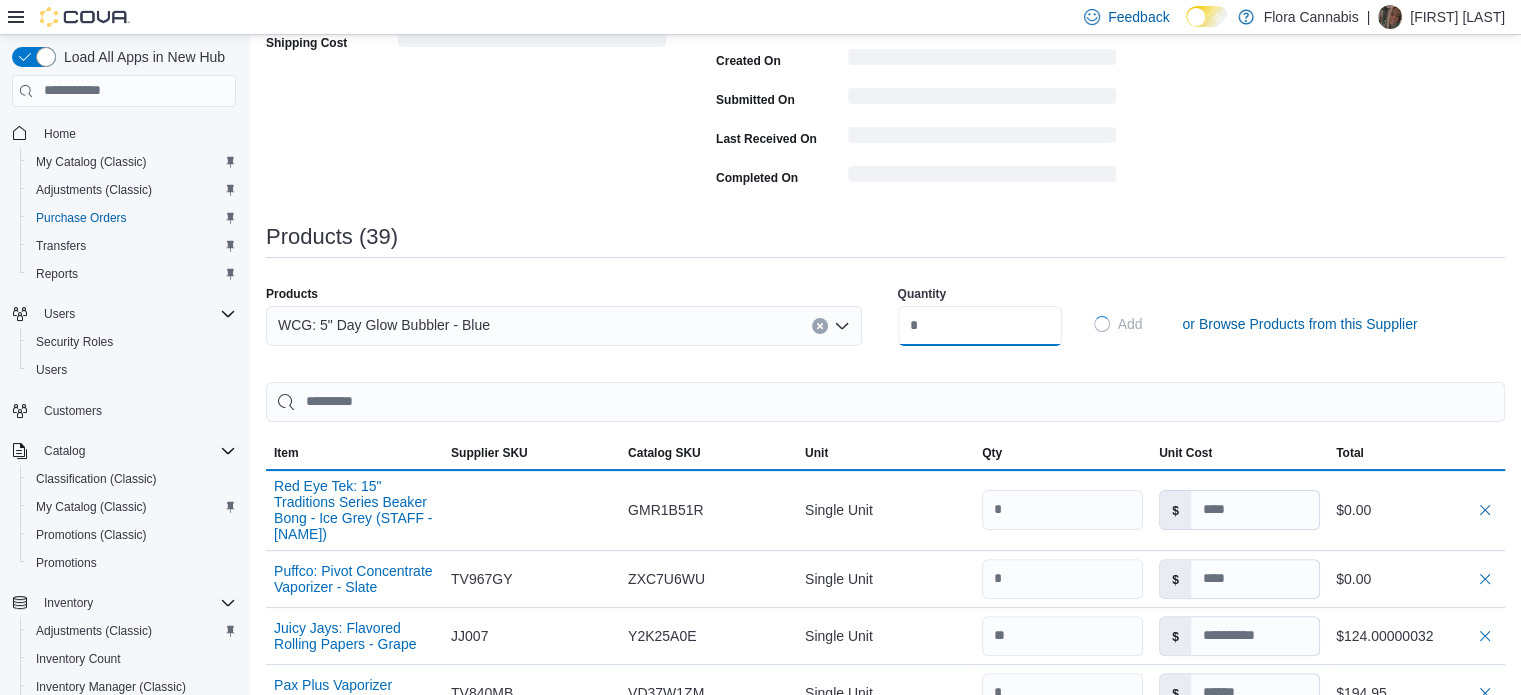 type 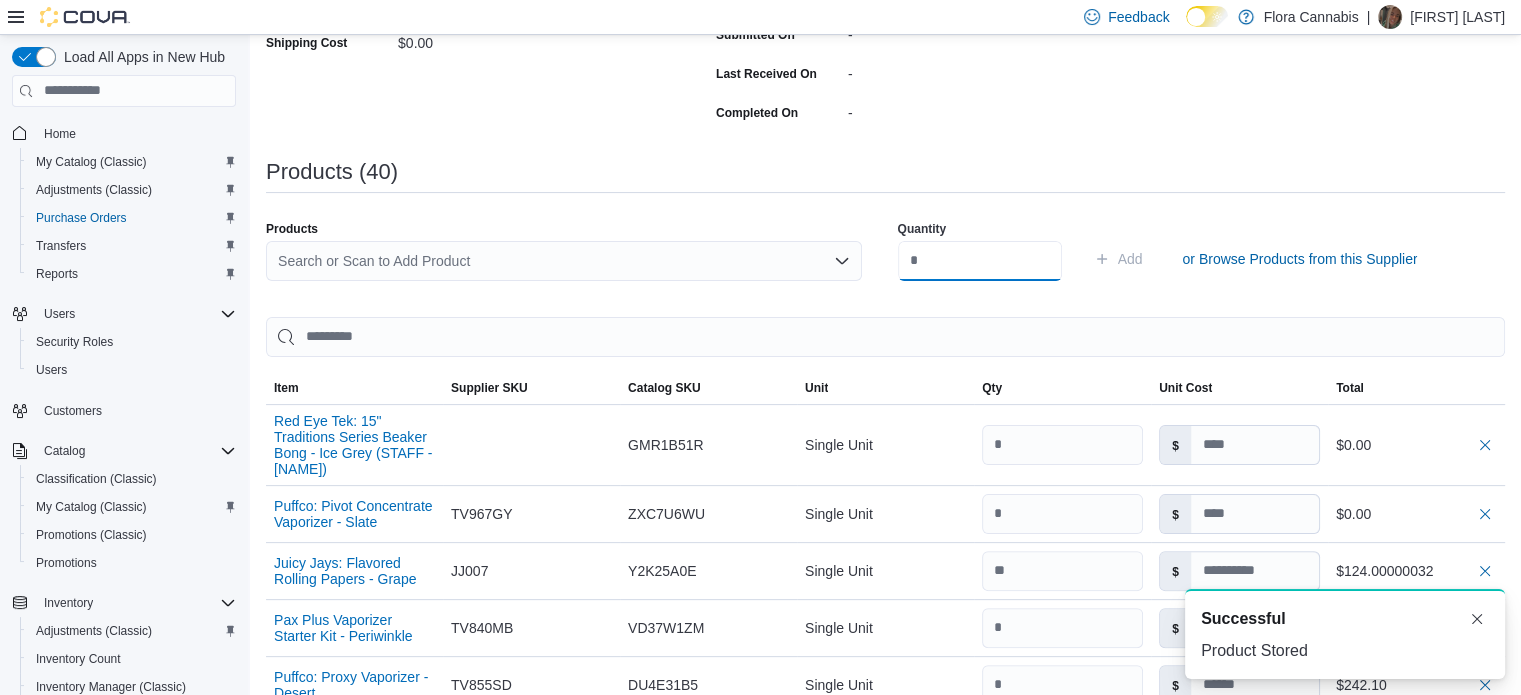 scroll, scrollTop: 0, scrollLeft: 0, axis: both 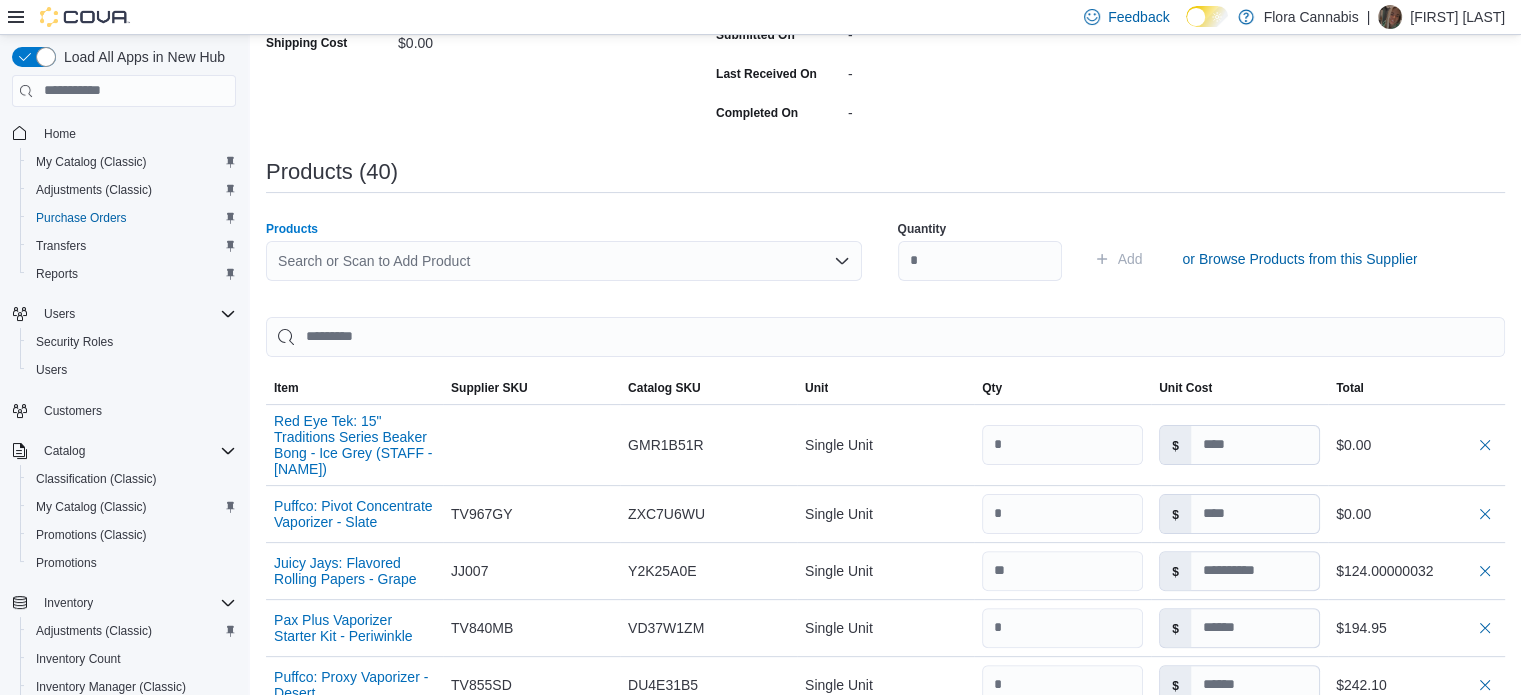 click on "Search or Scan to Add Product" at bounding box center (564, 261) 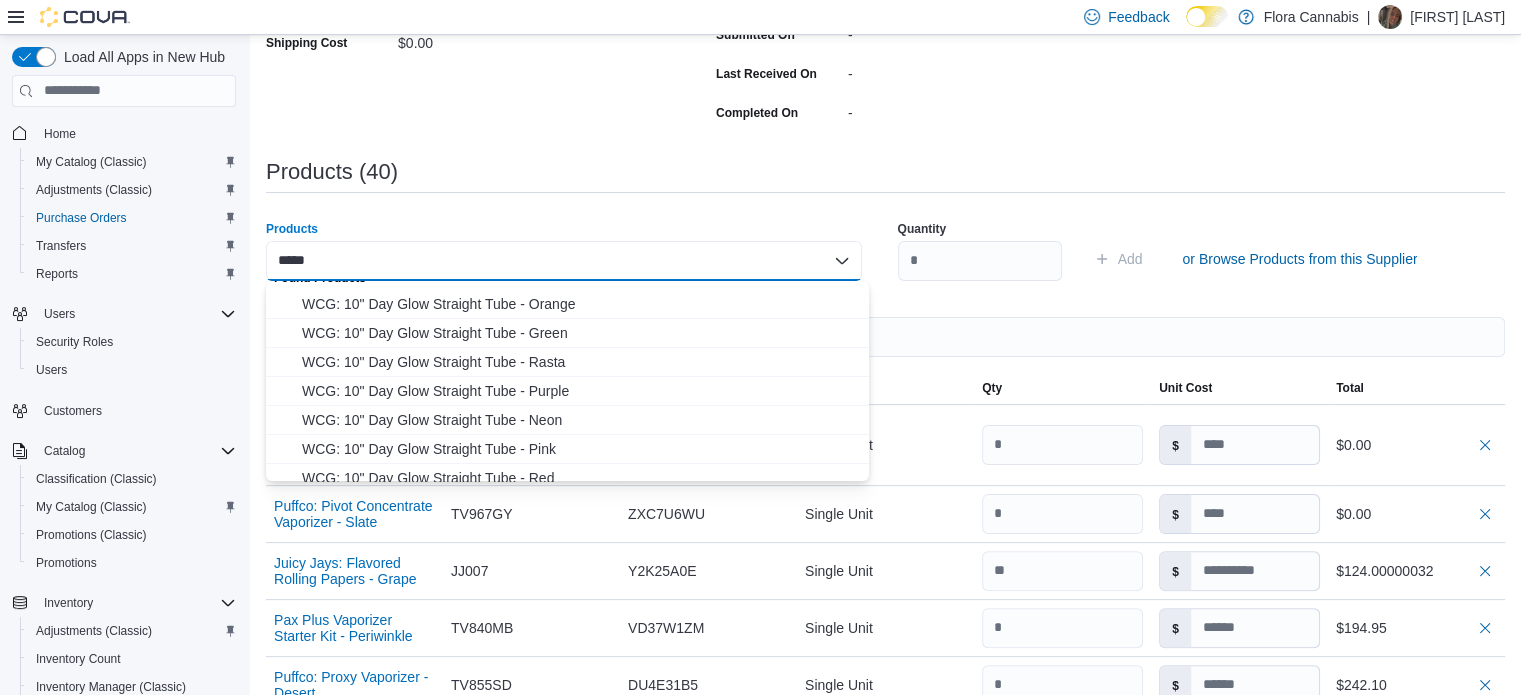 scroll, scrollTop: 32, scrollLeft: 0, axis: vertical 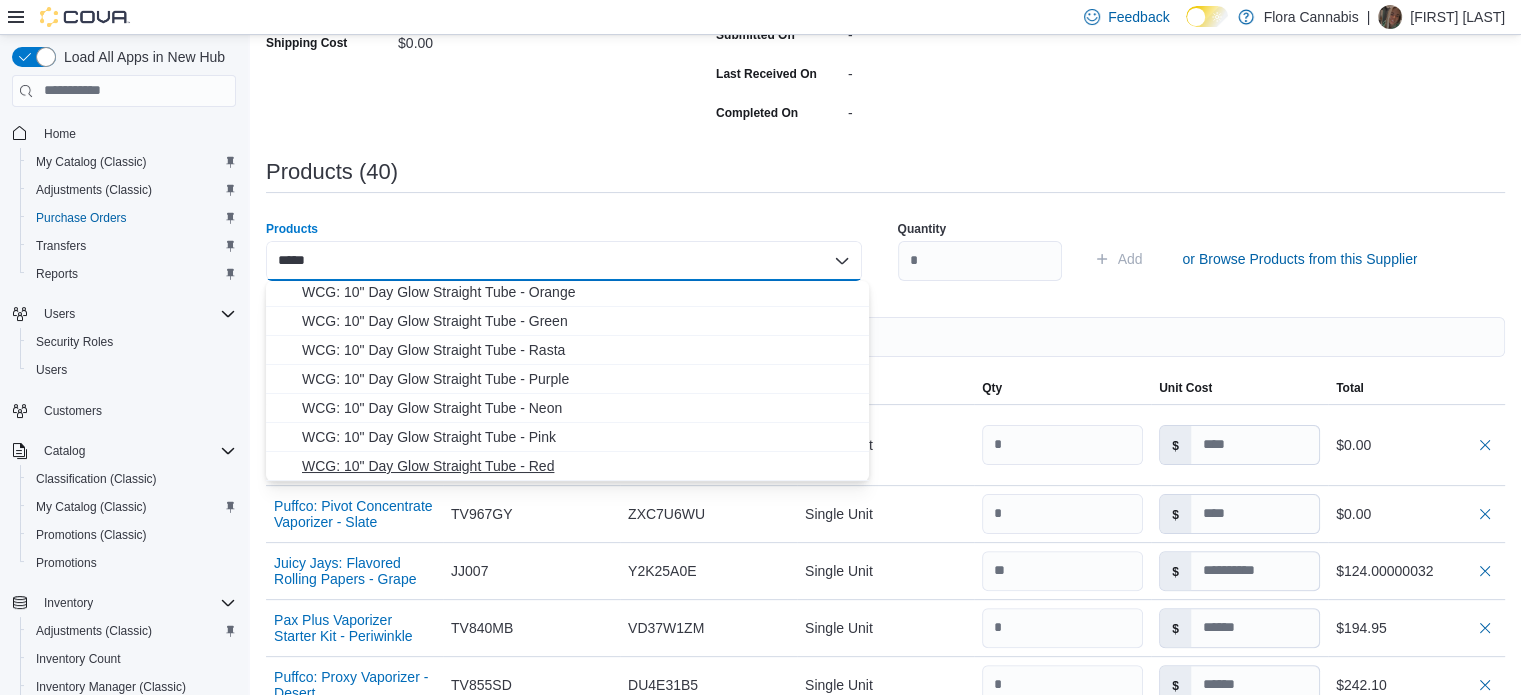 type on "*****" 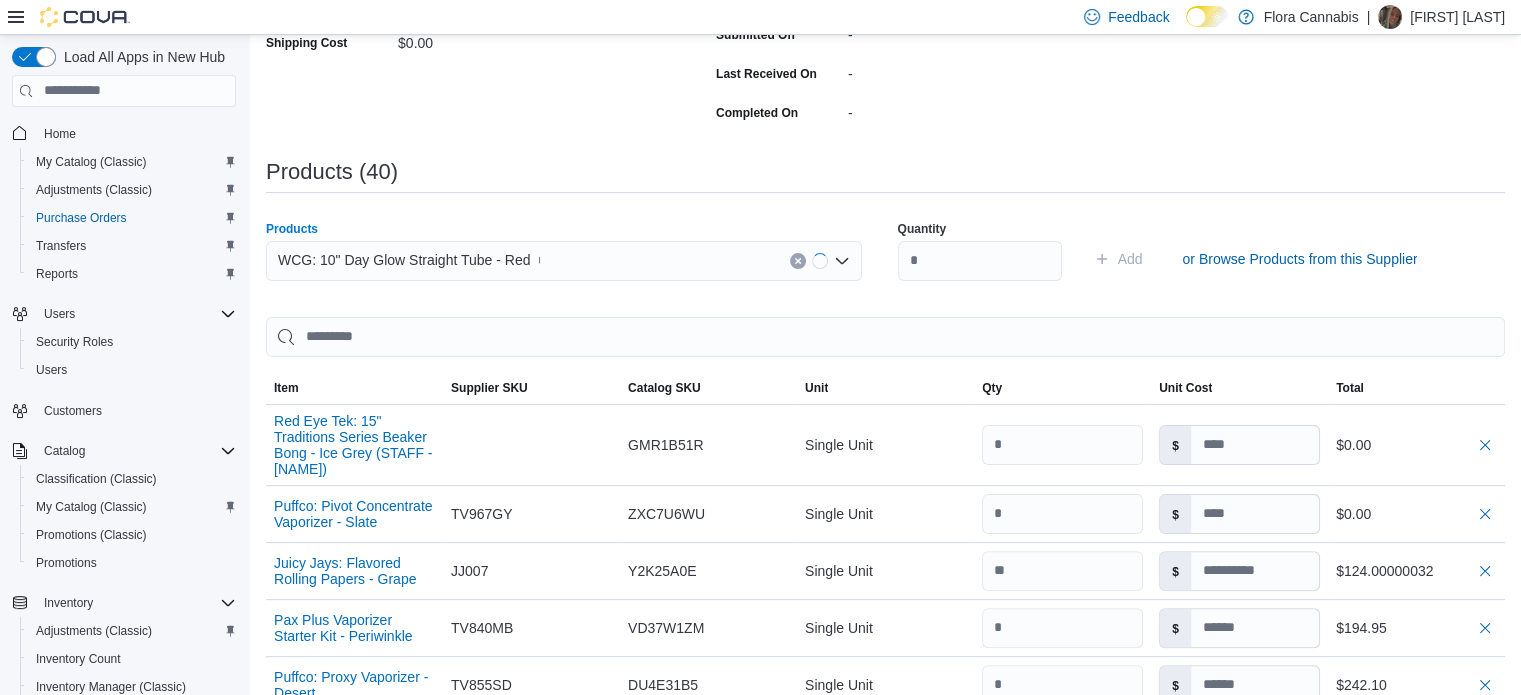 type 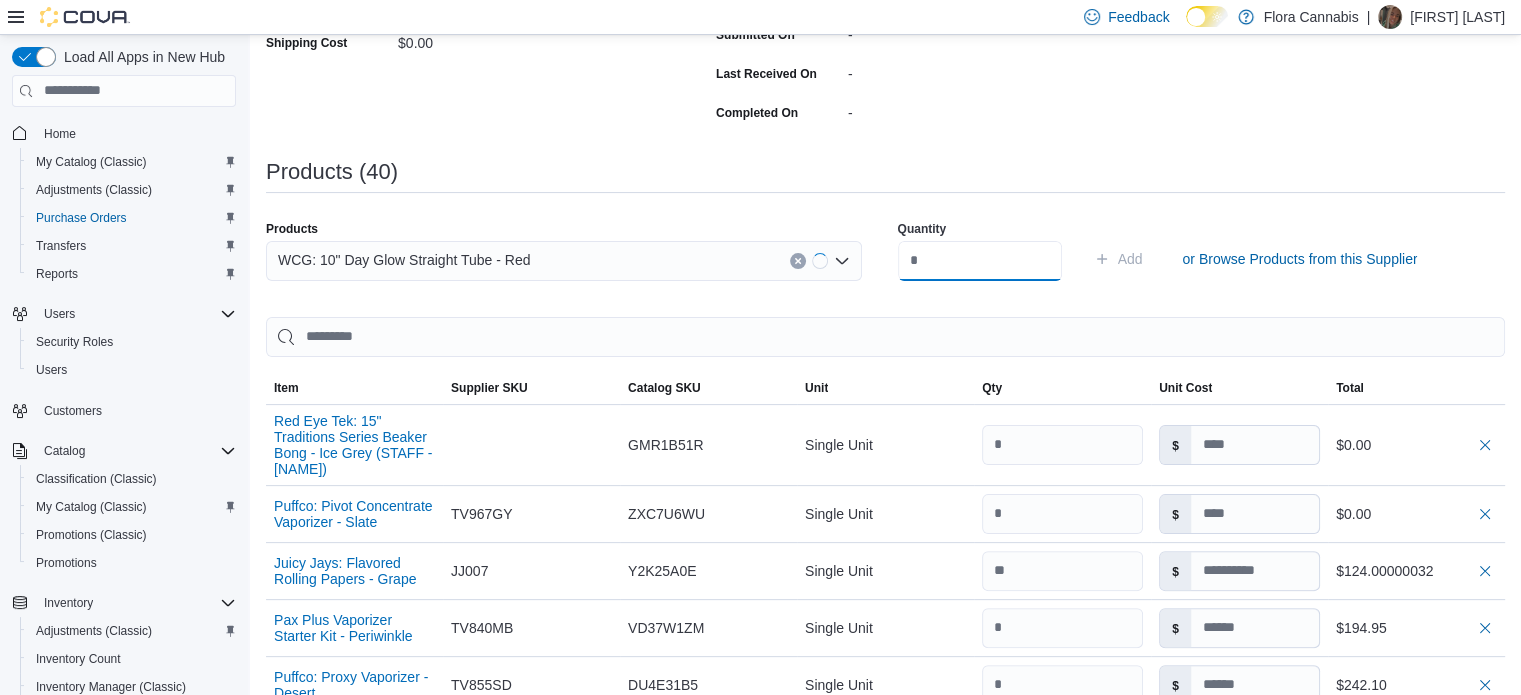 click at bounding box center (980, 261) 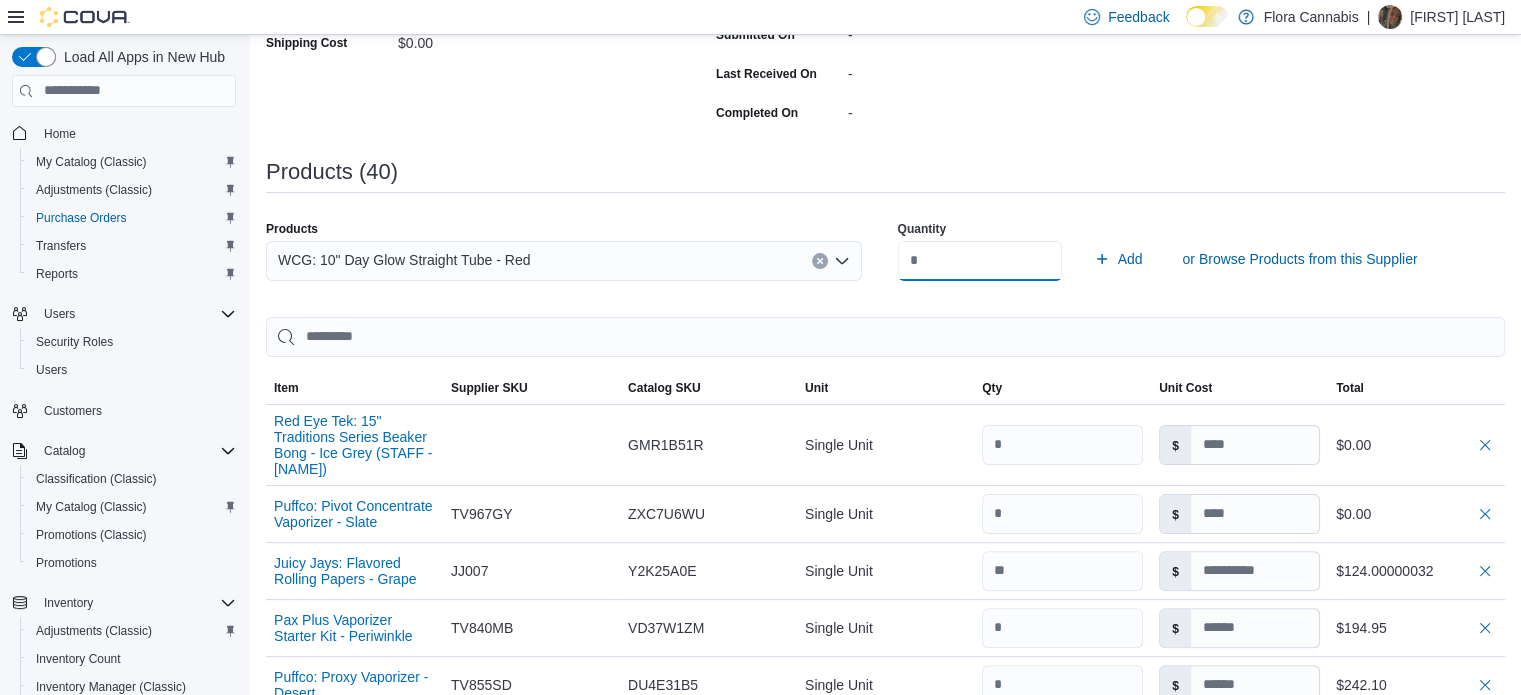 type on "*" 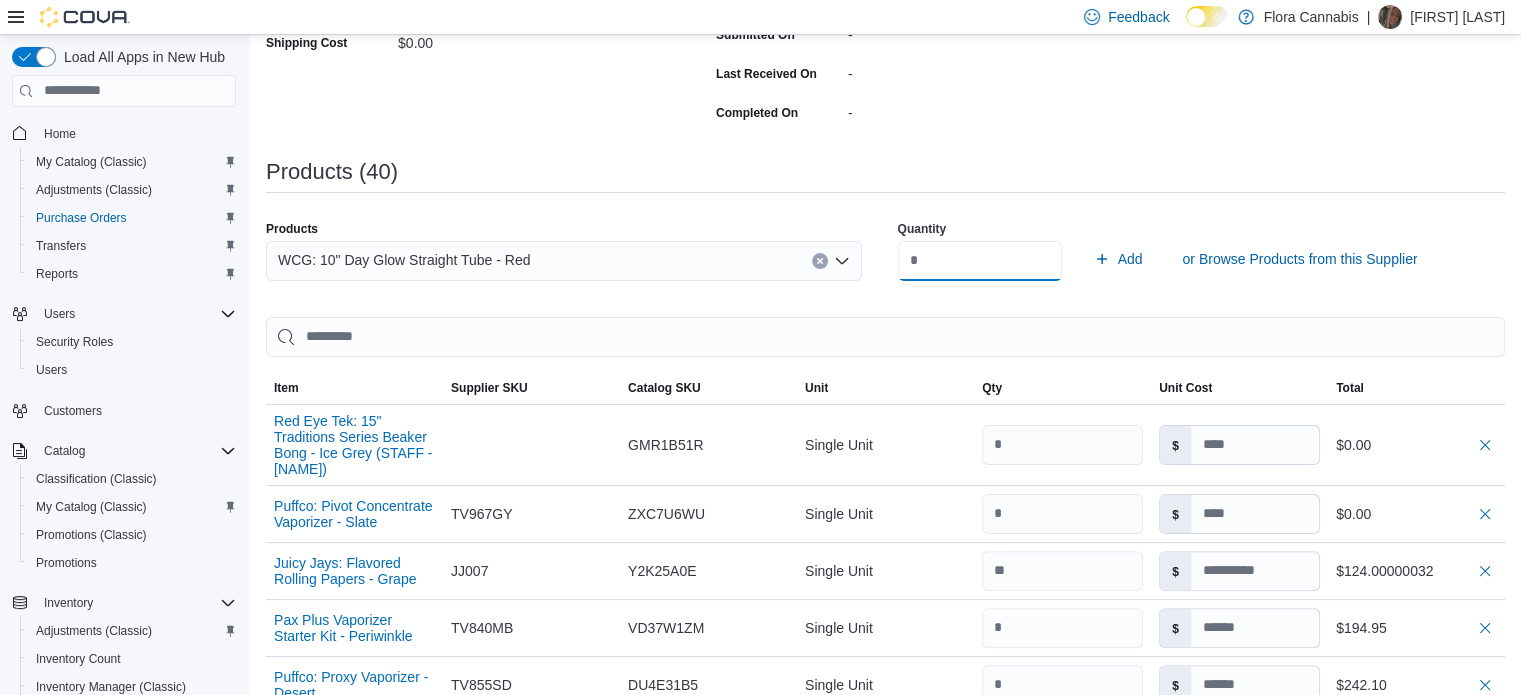 click on "Add" at bounding box center (1118, 259) 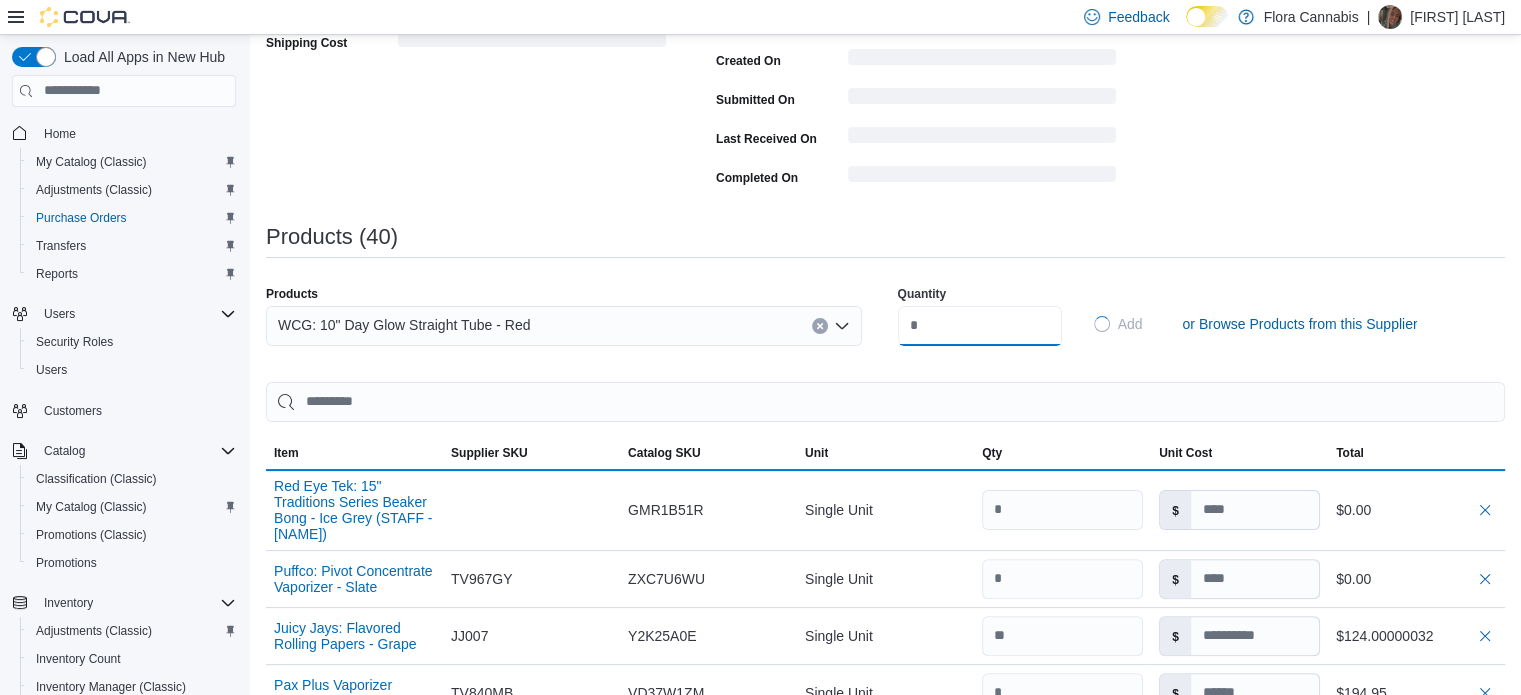 type 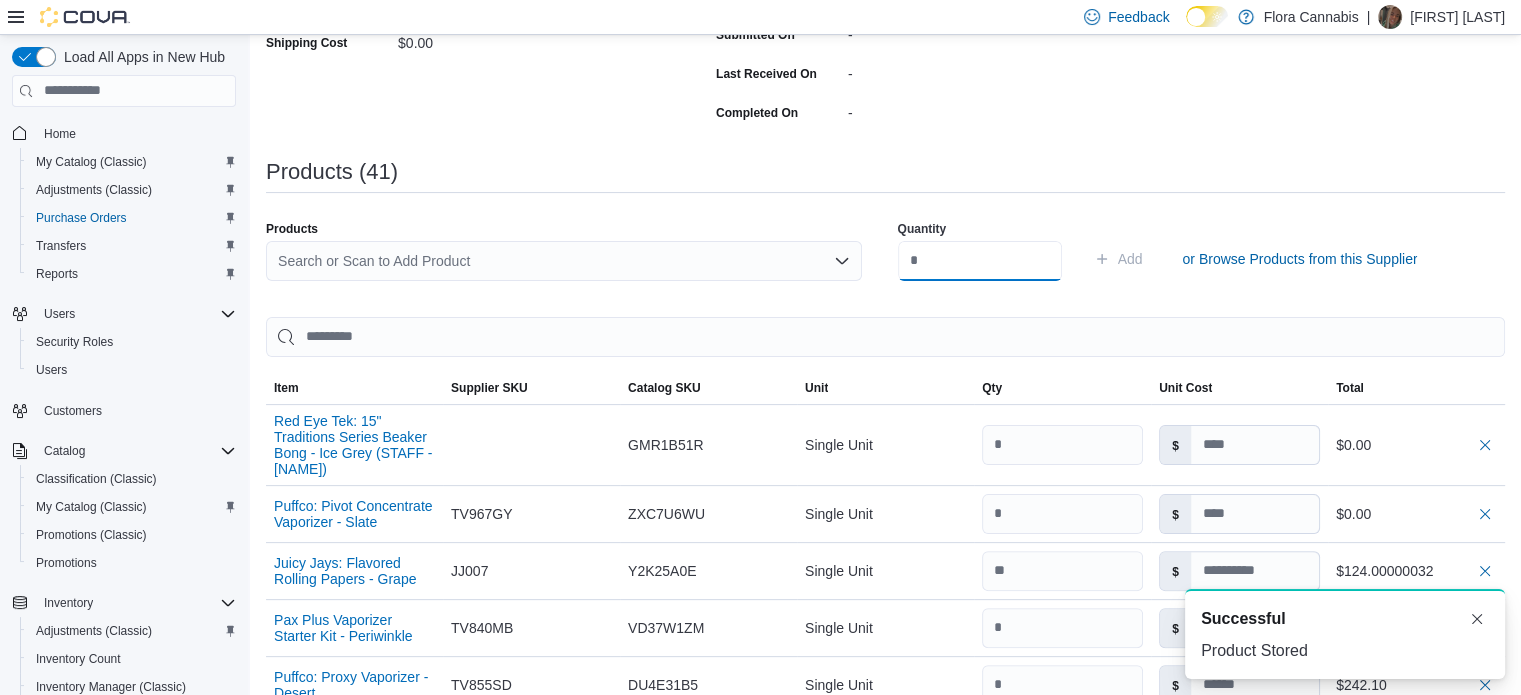 scroll, scrollTop: 0, scrollLeft: 0, axis: both 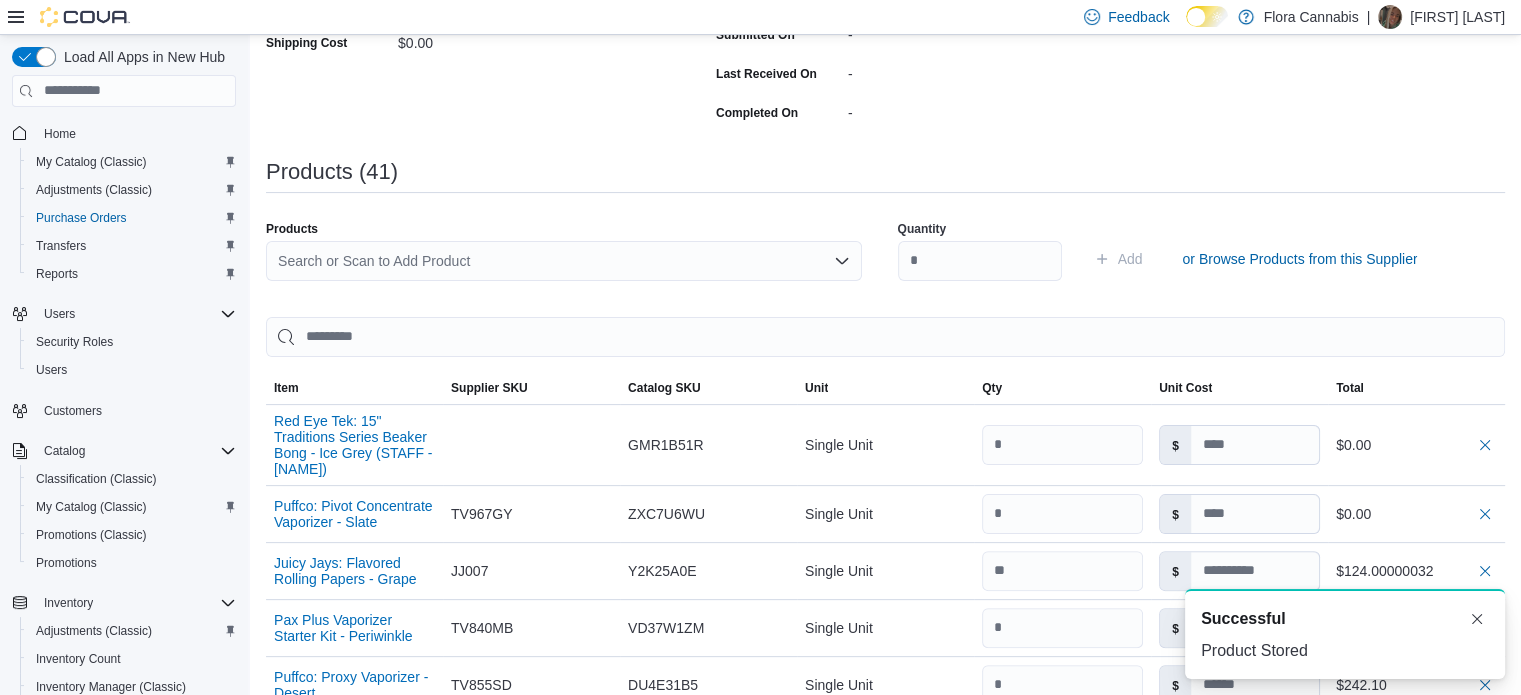 click on "Search or Scan to Add Product" at bounding box center (564, 261) 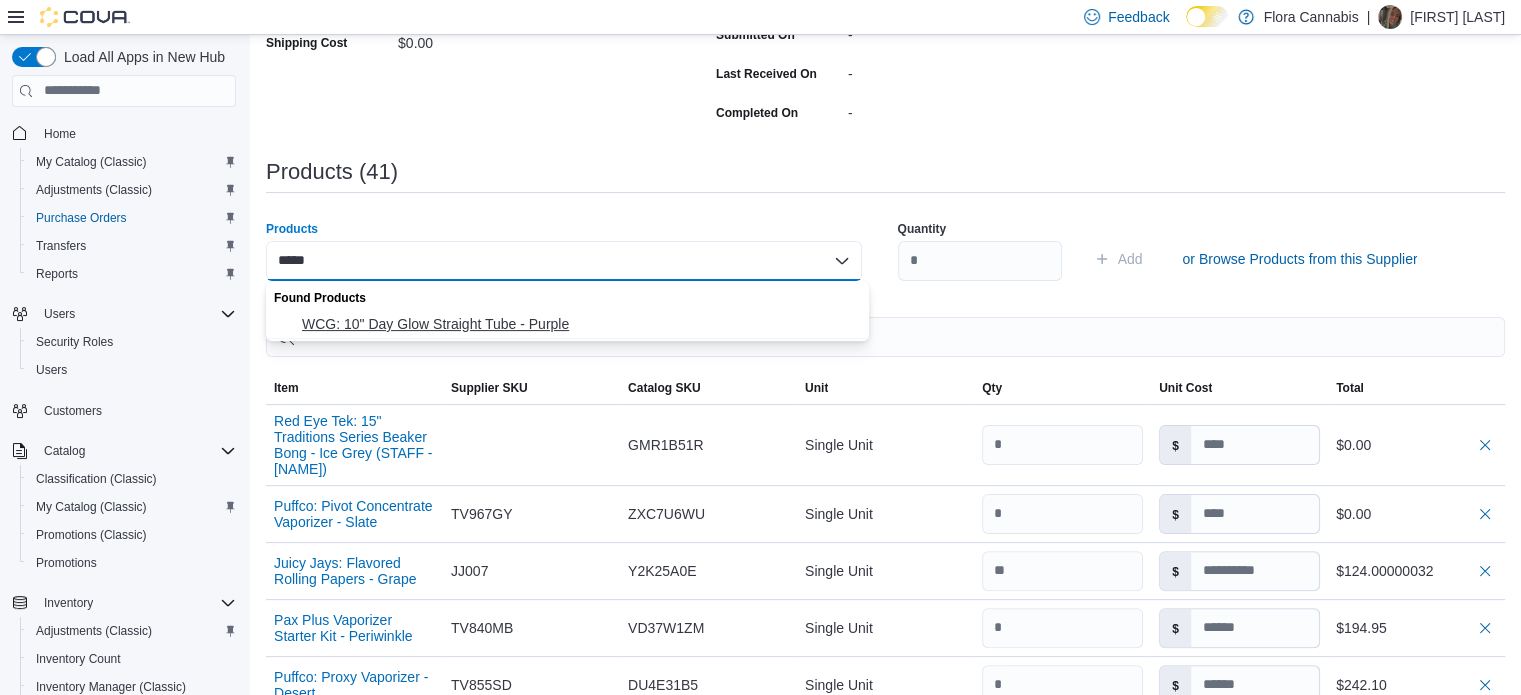 type on "*****" 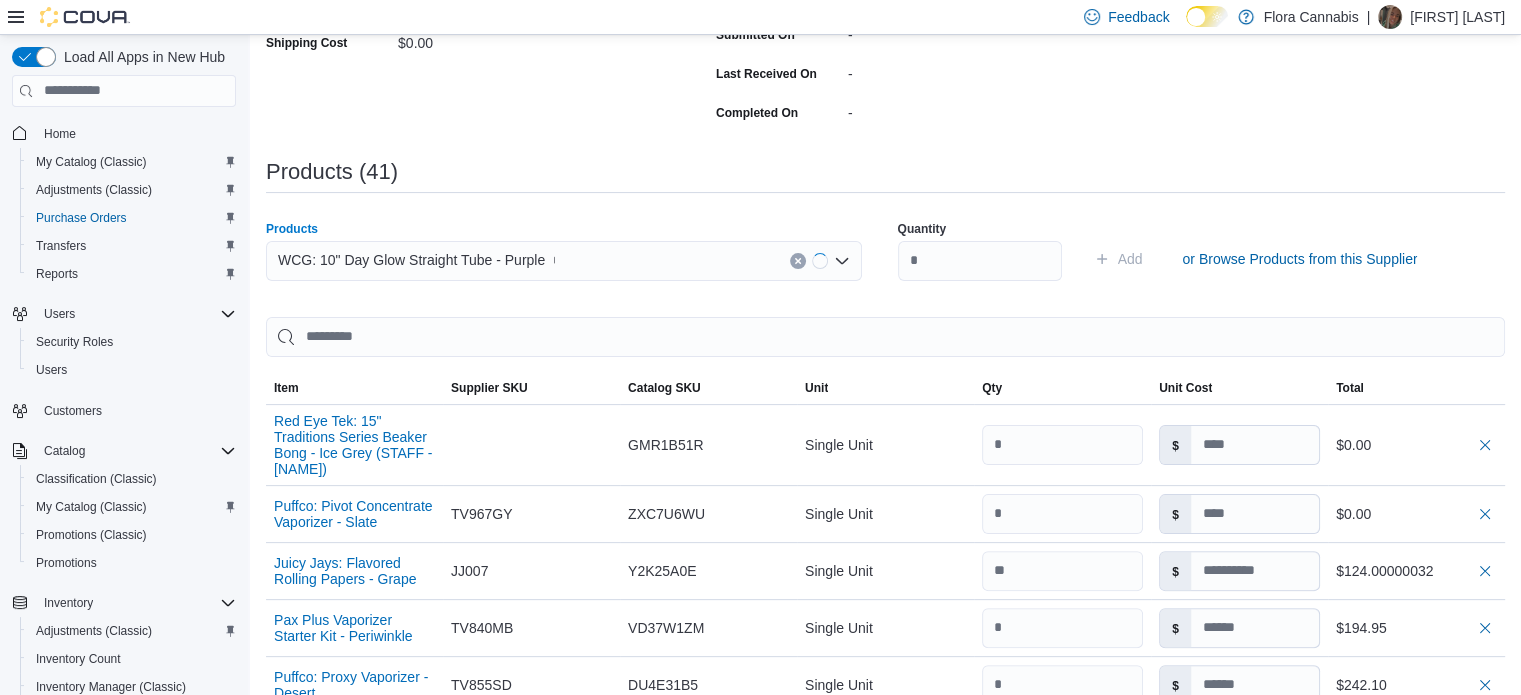 type 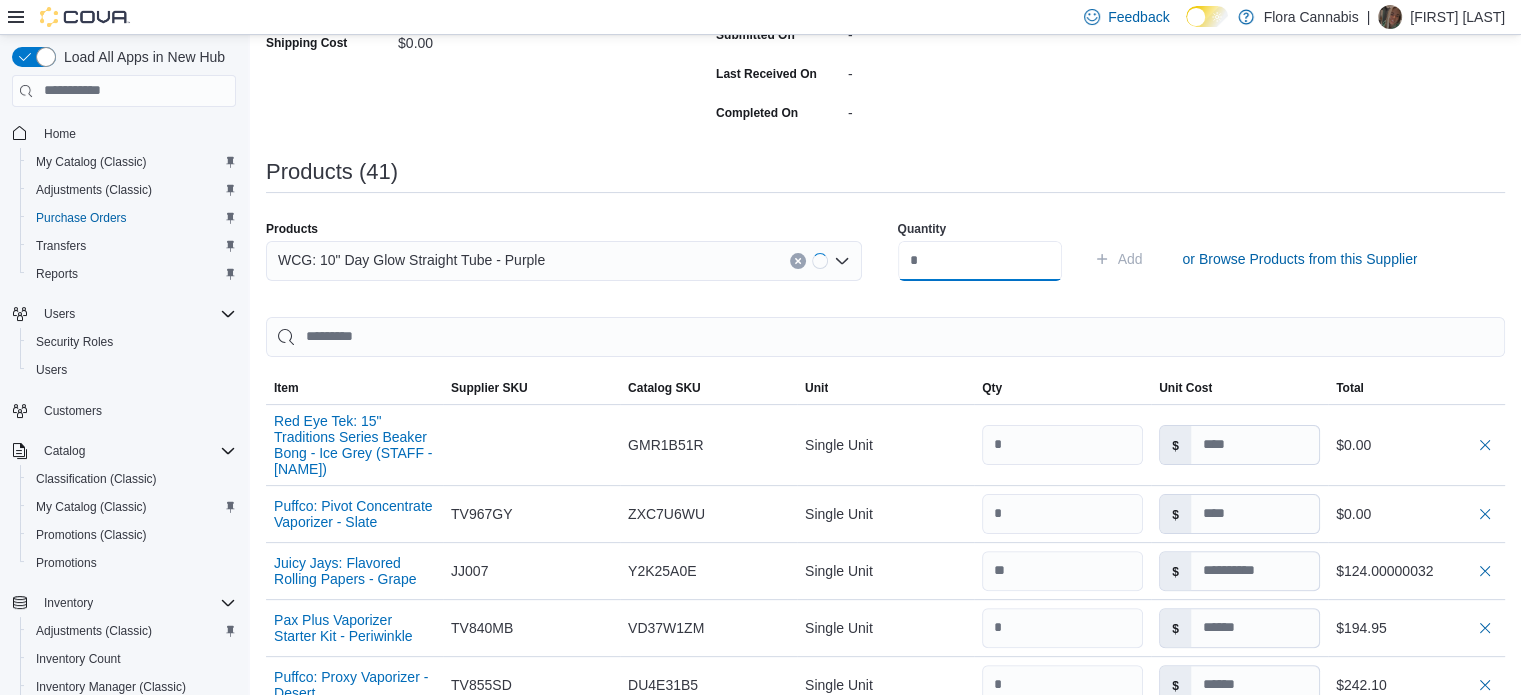 click at bounding box center [980, 261] 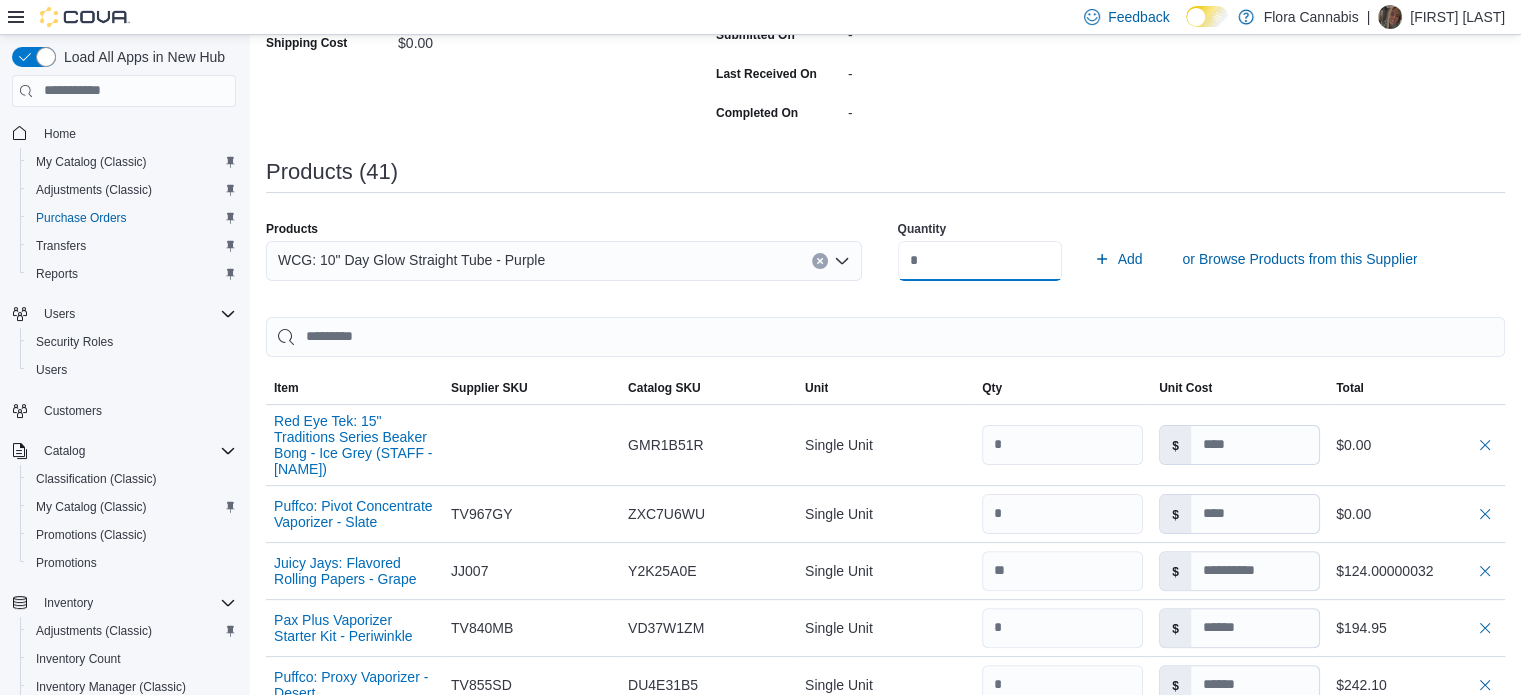 type on "*" 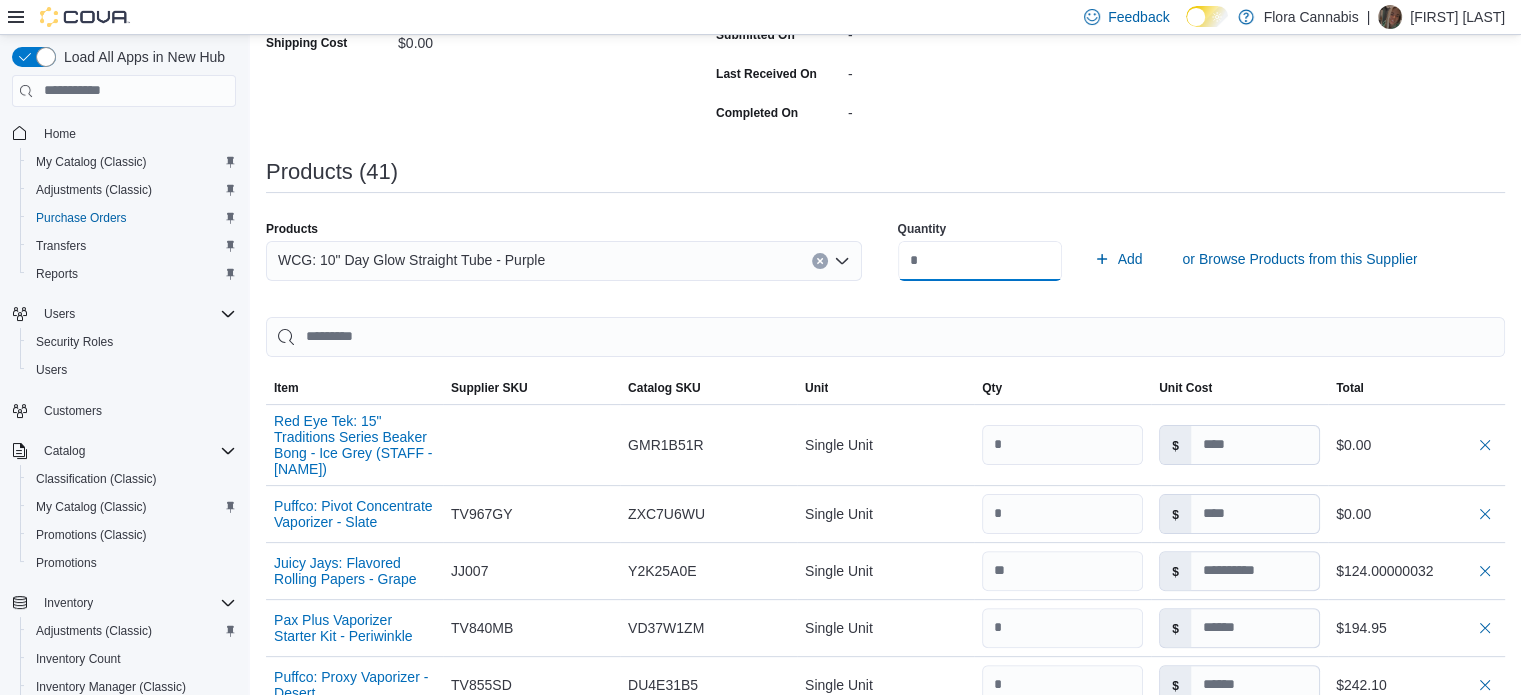 click on "Add" at bounding box center [1118, 259] 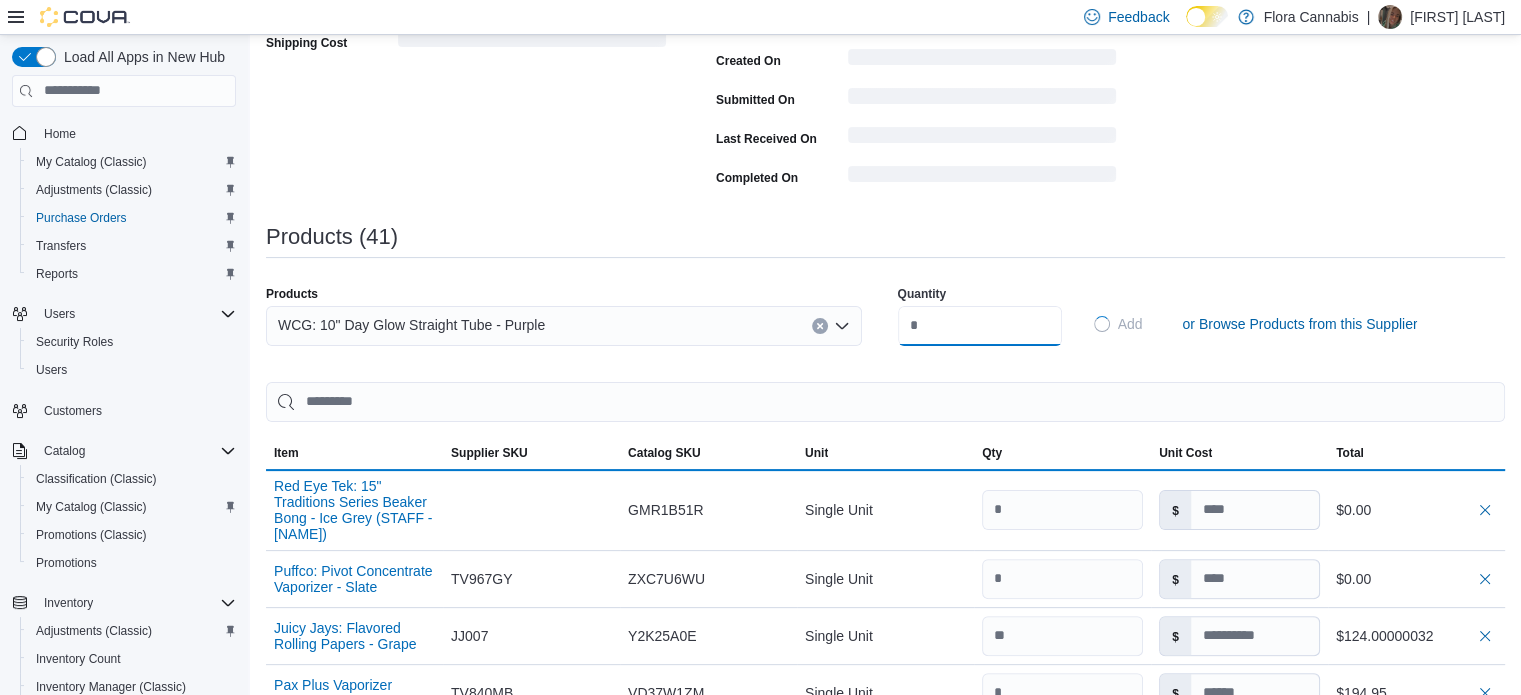 type 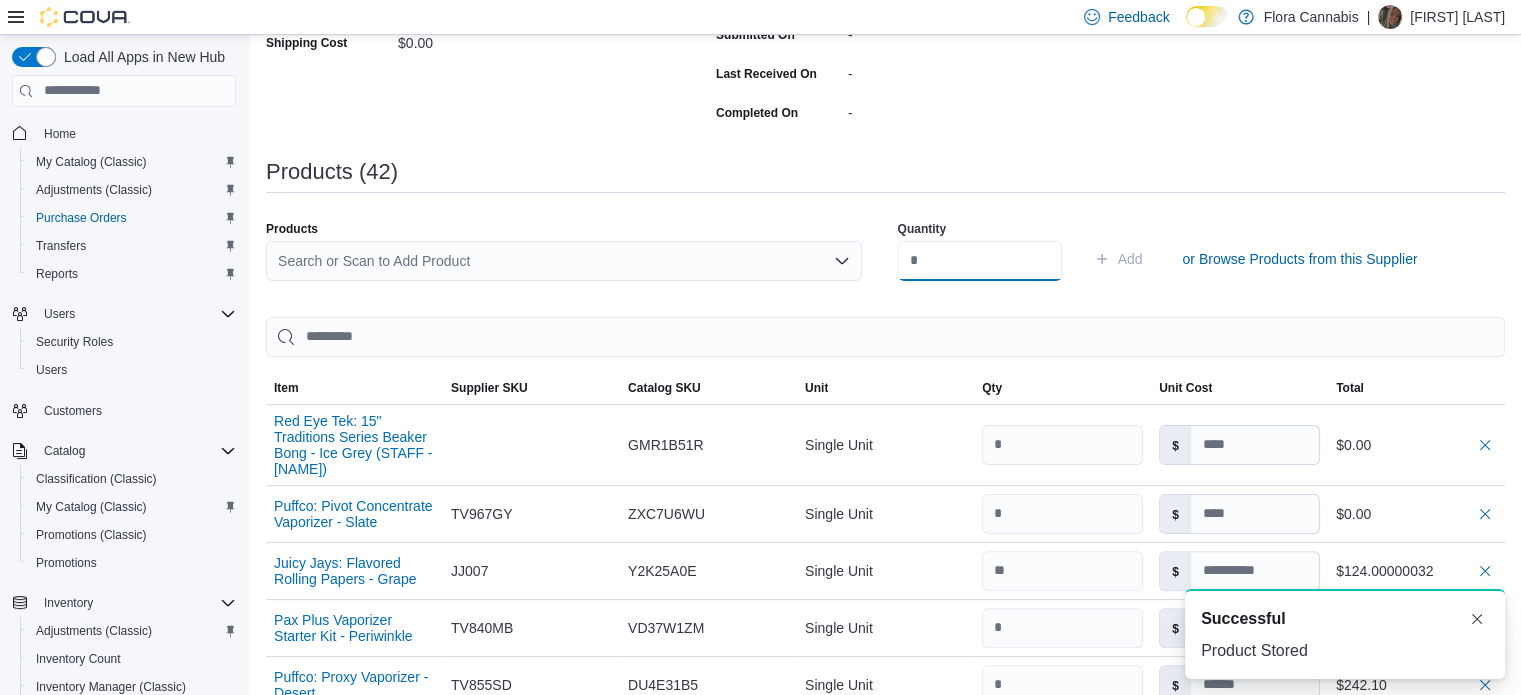 scroll, scrollTop: 0, scrollLeft: 0, axis: both 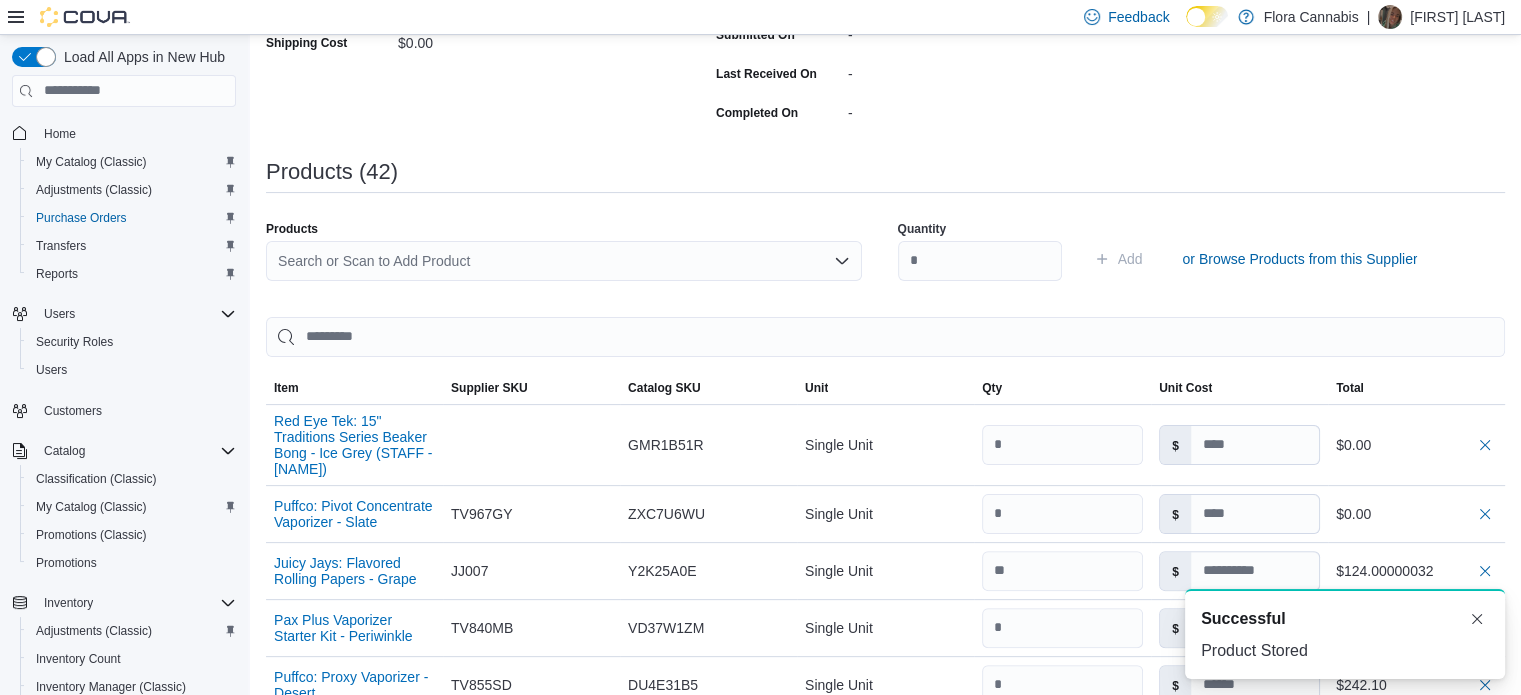 click on "Products" at bounding box center (564, 229) 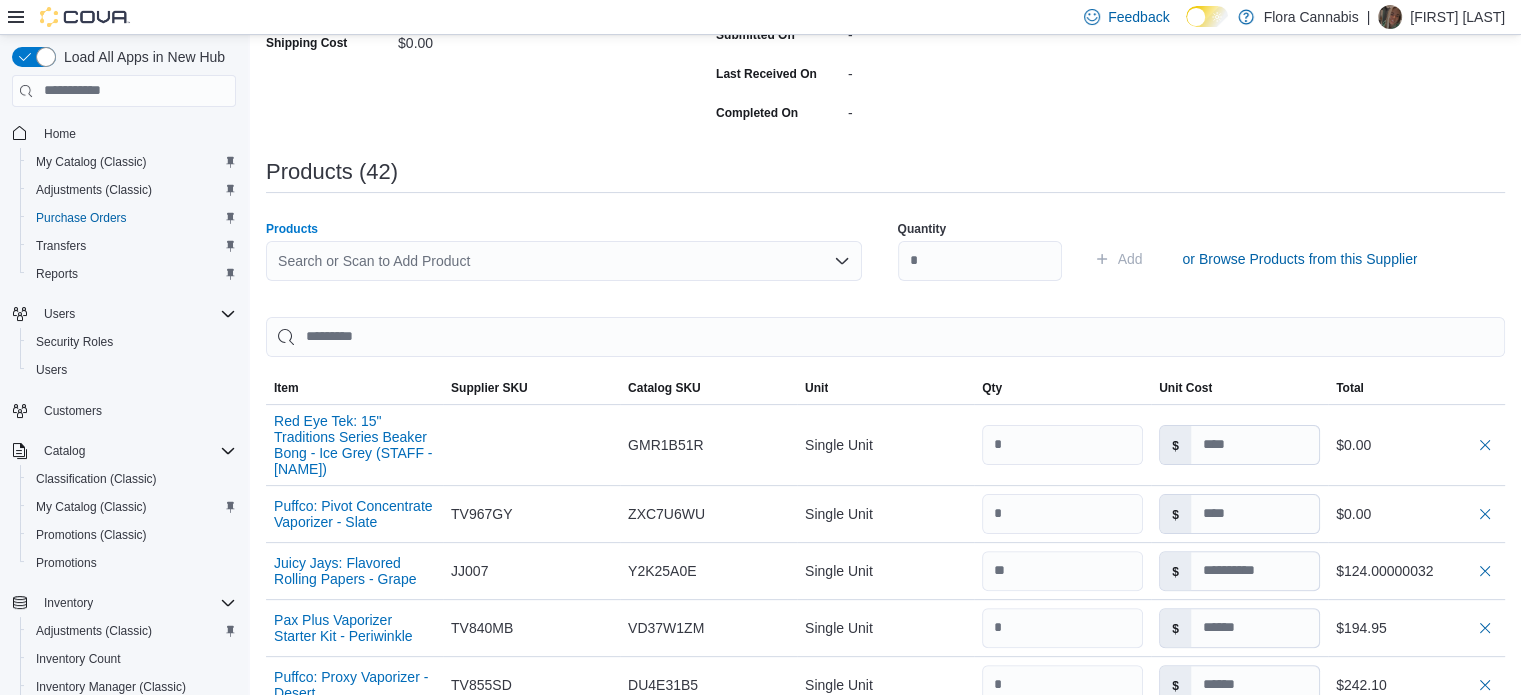 click on "Search or Scan to Add Product" at bounding box center [564, 261] 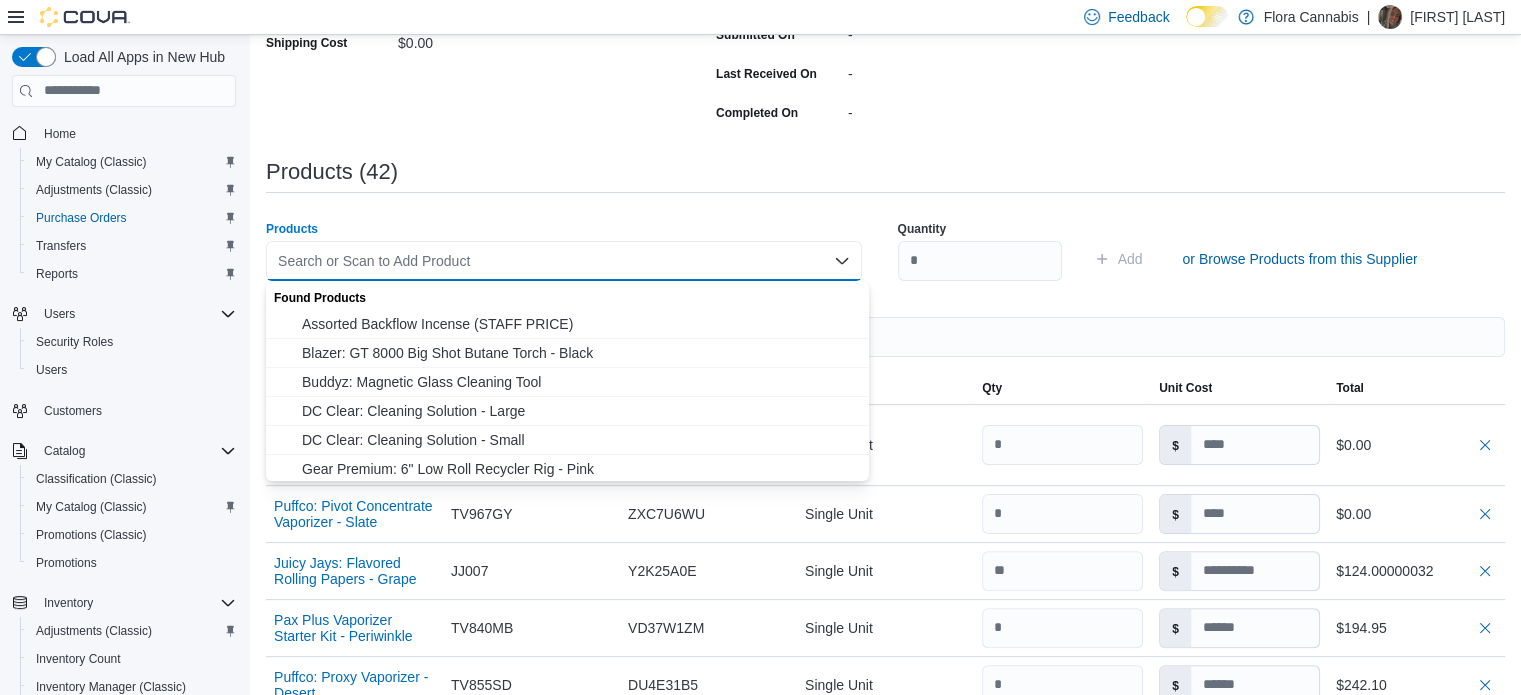 paste on "**********" 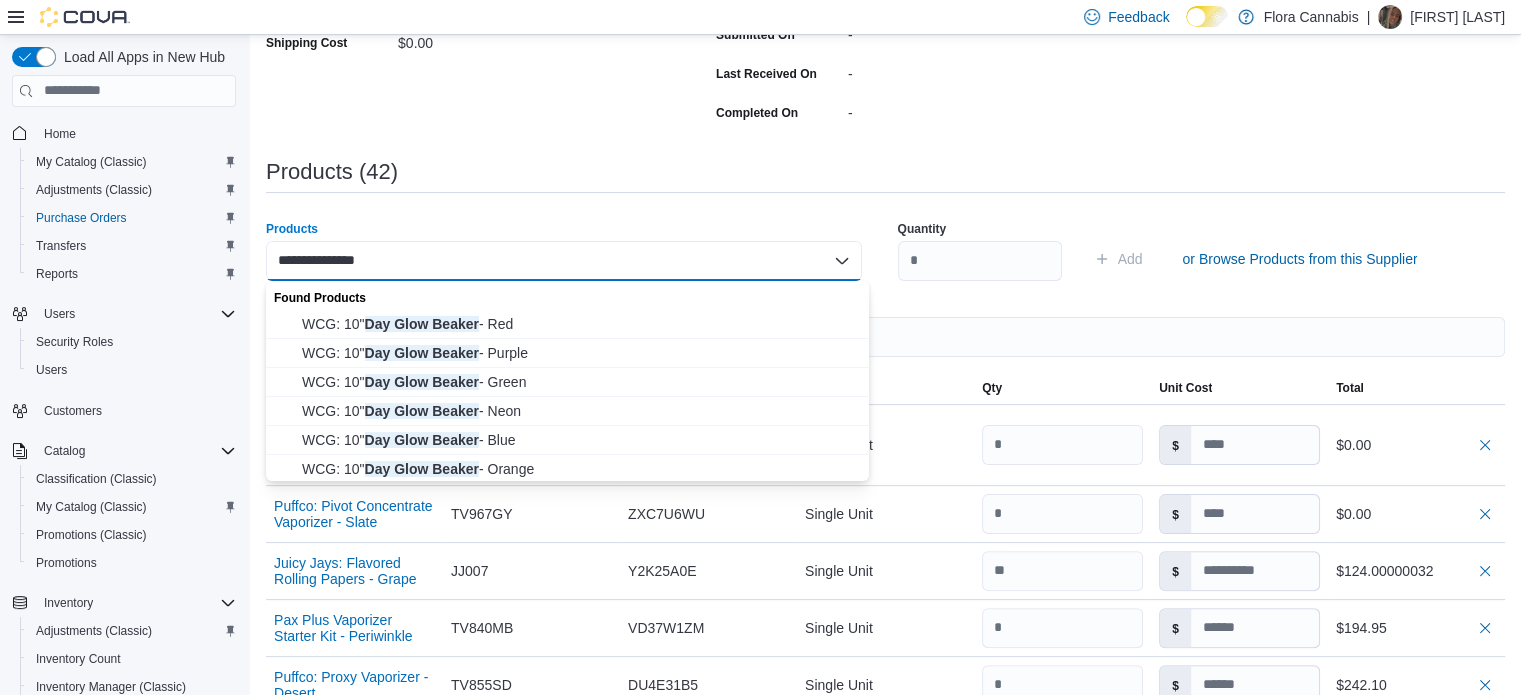 type on "**********" 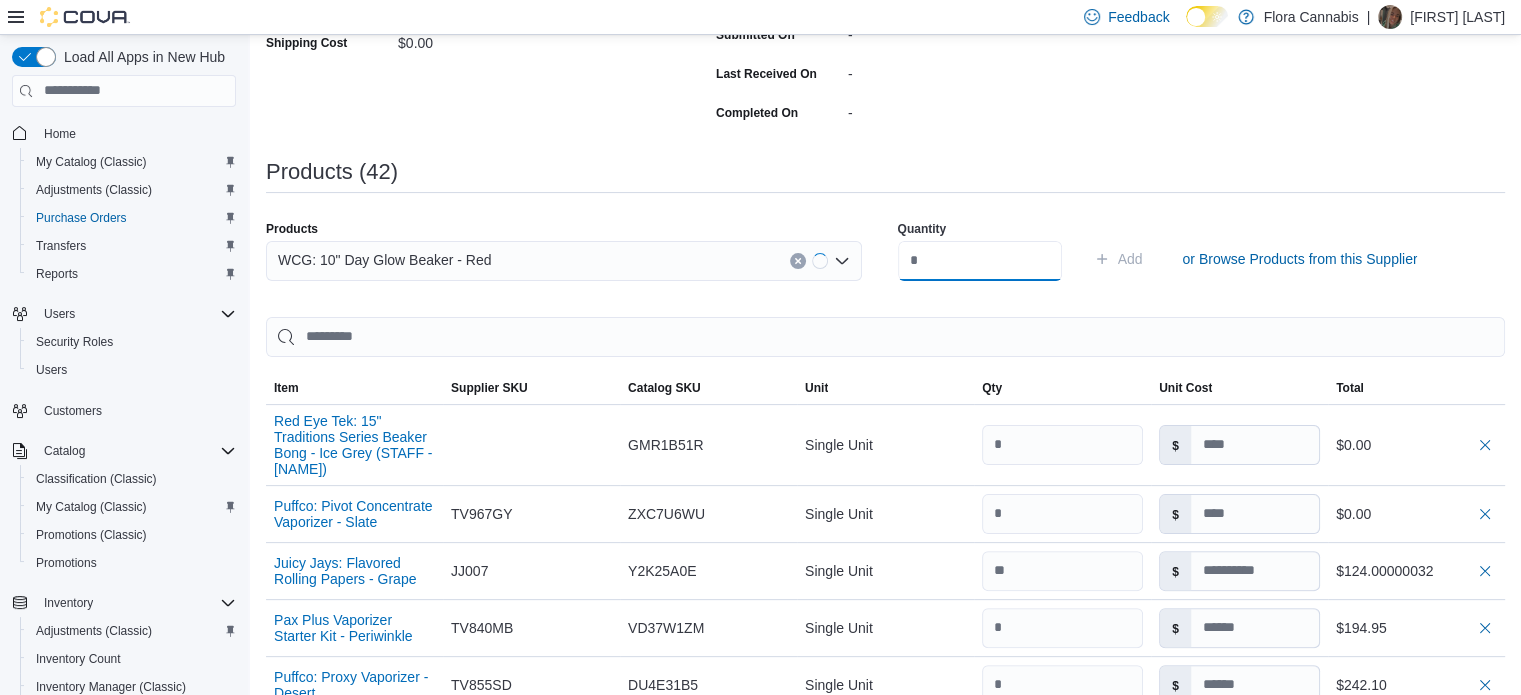 click at bounding box center [980, 261] 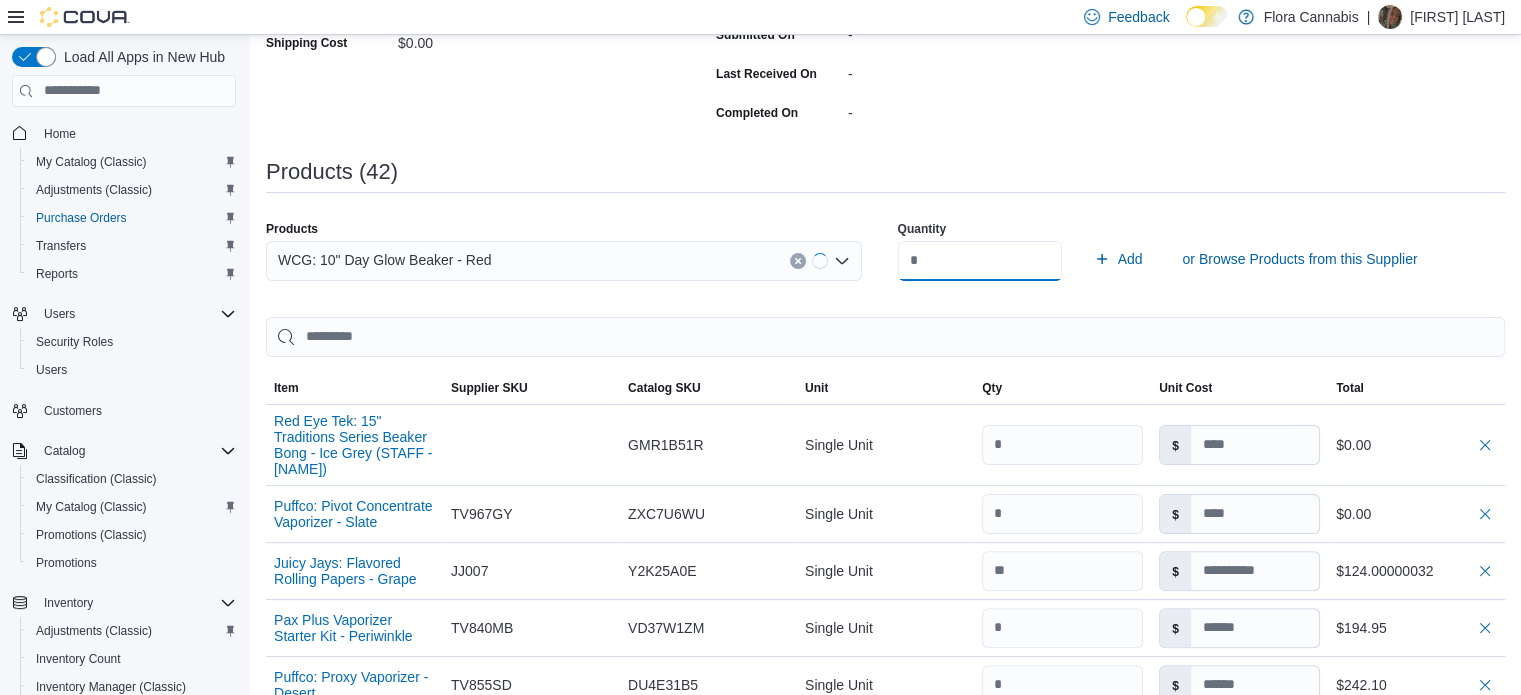 type on "*" 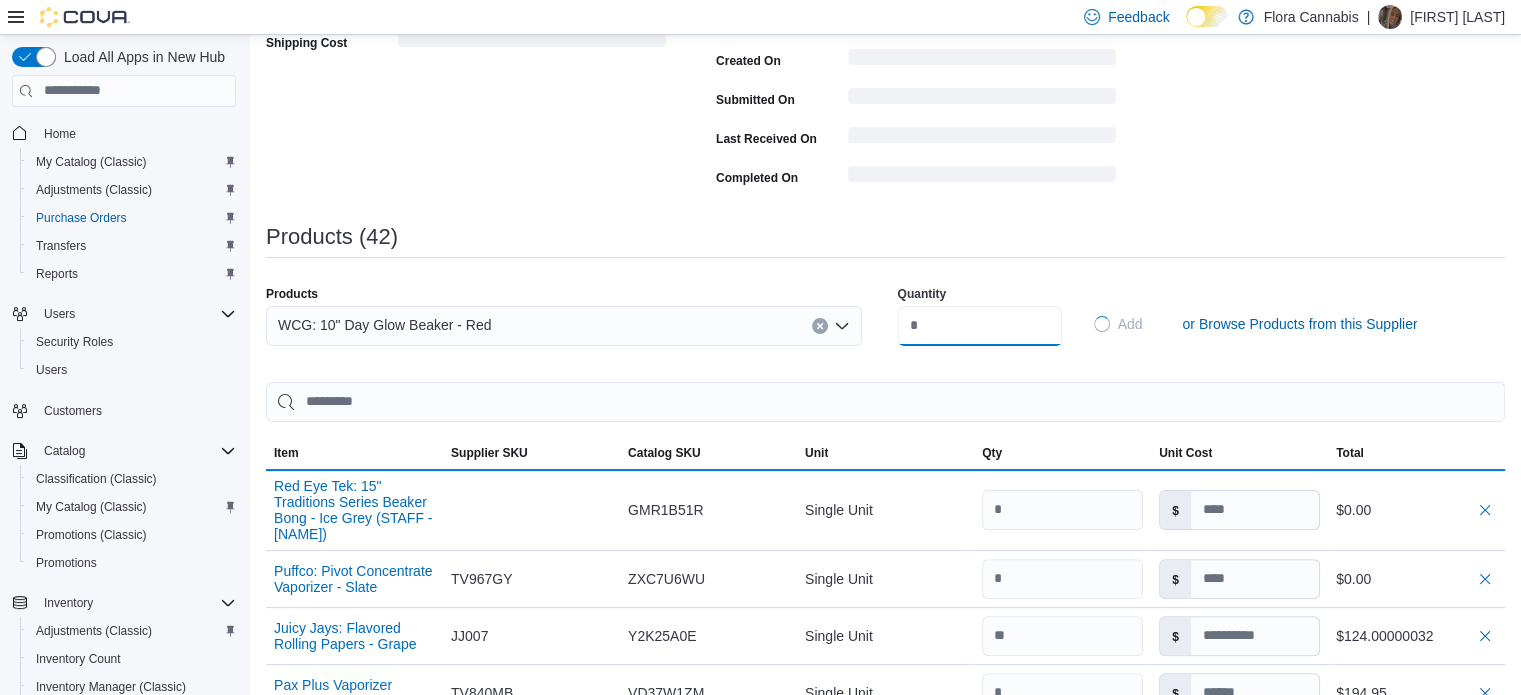 type 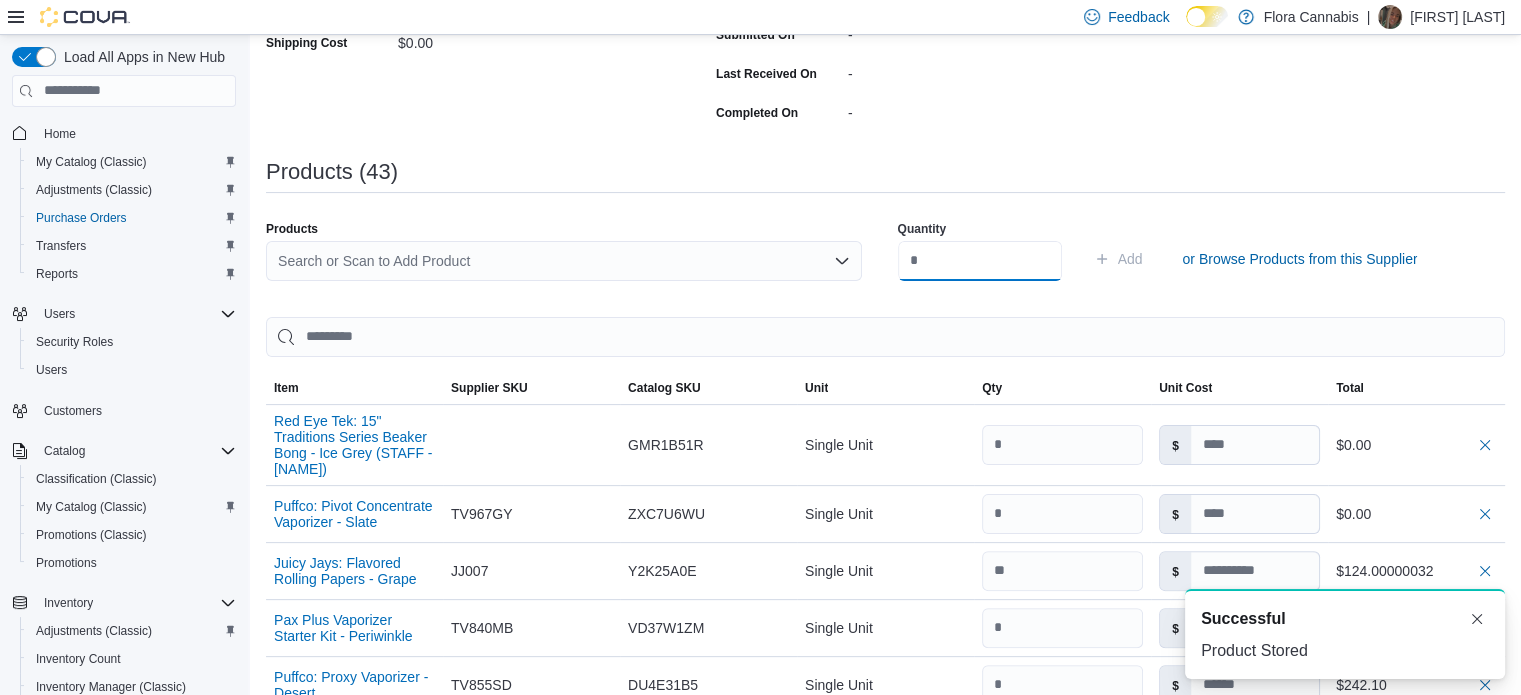 scroll, scrollTop: 0, scrollLeft: 0, axis: both 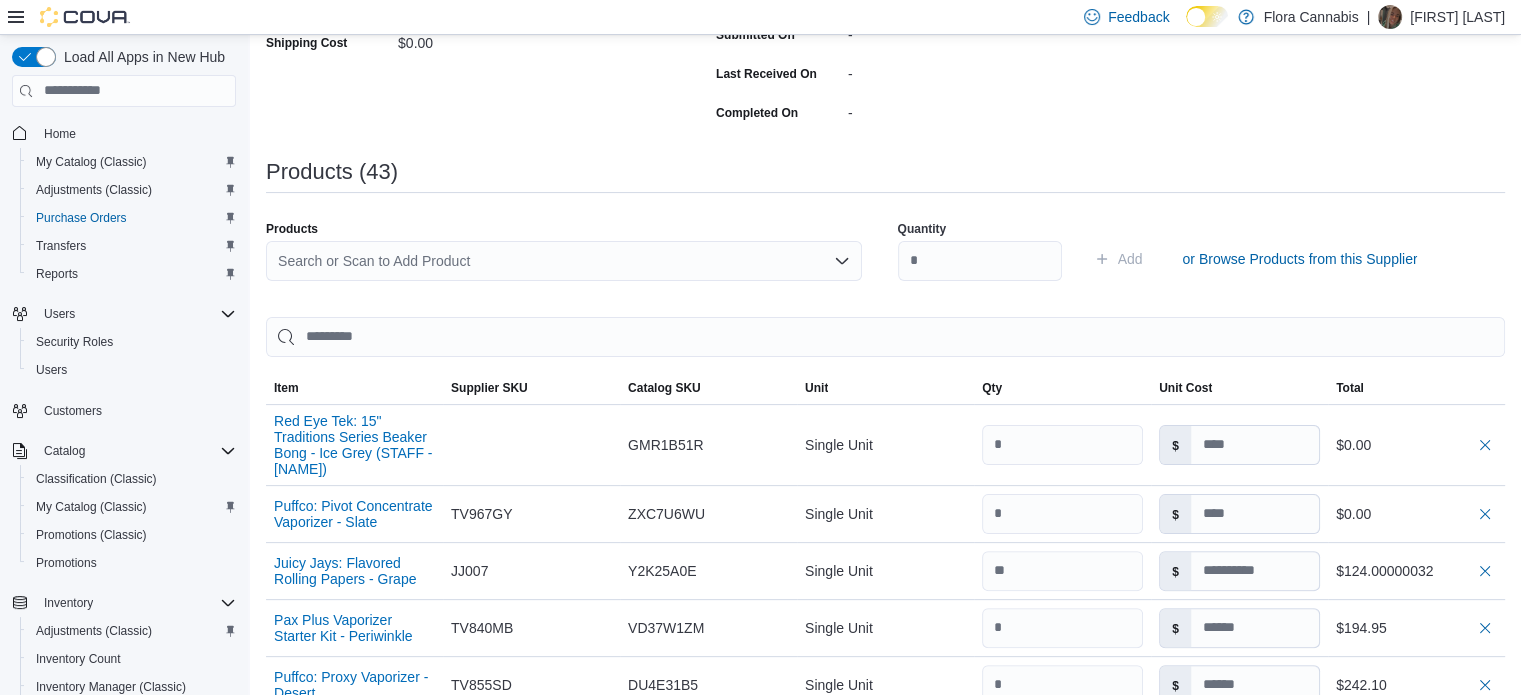 click on "Search or Scan to Add Product" at bounding box center (564, 261) 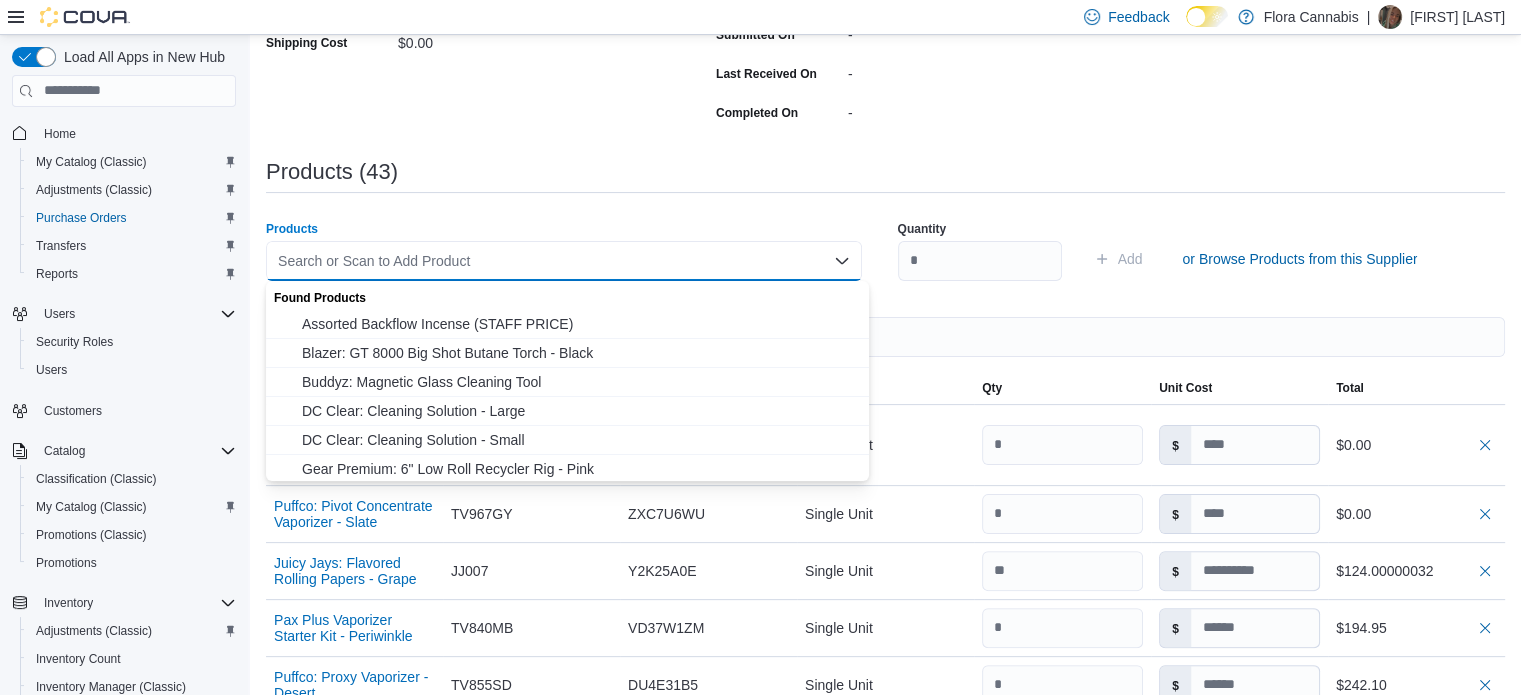 paste on "**********" 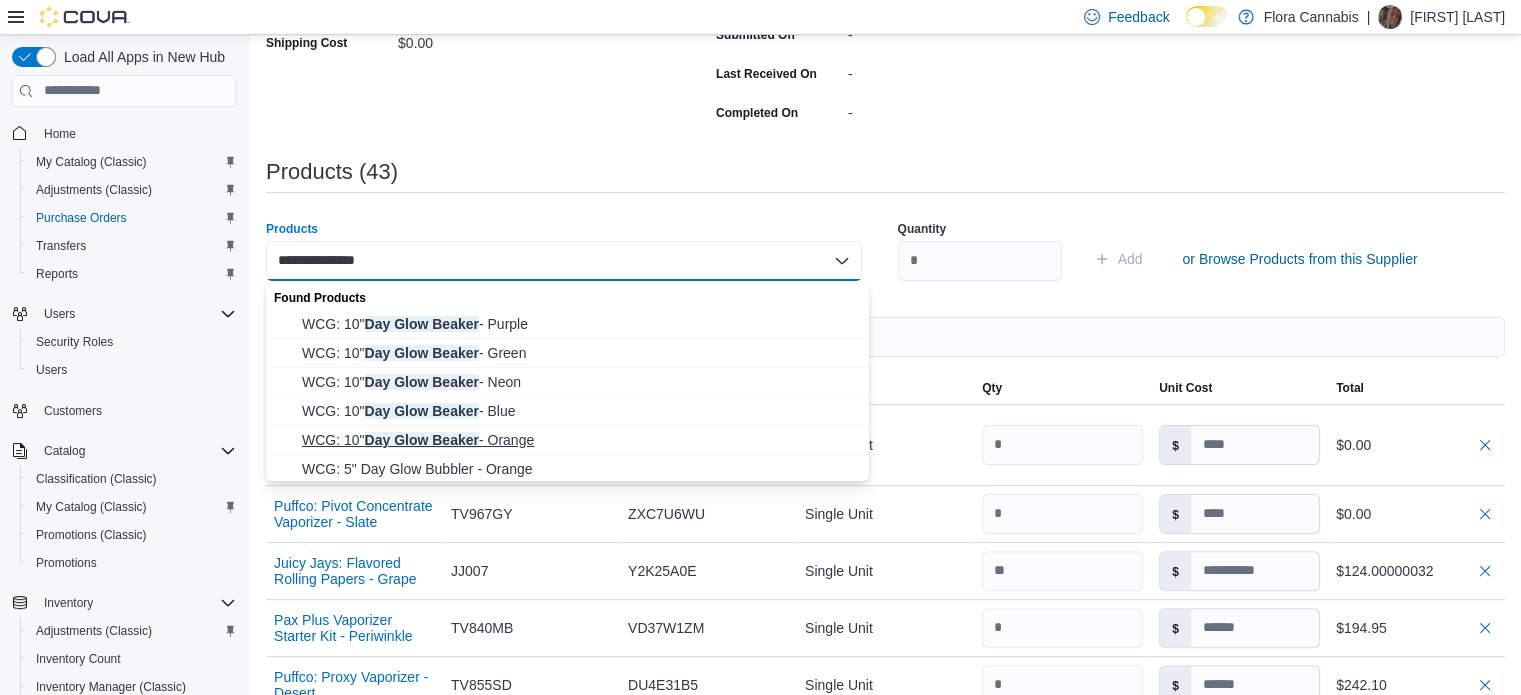 type on "**********" 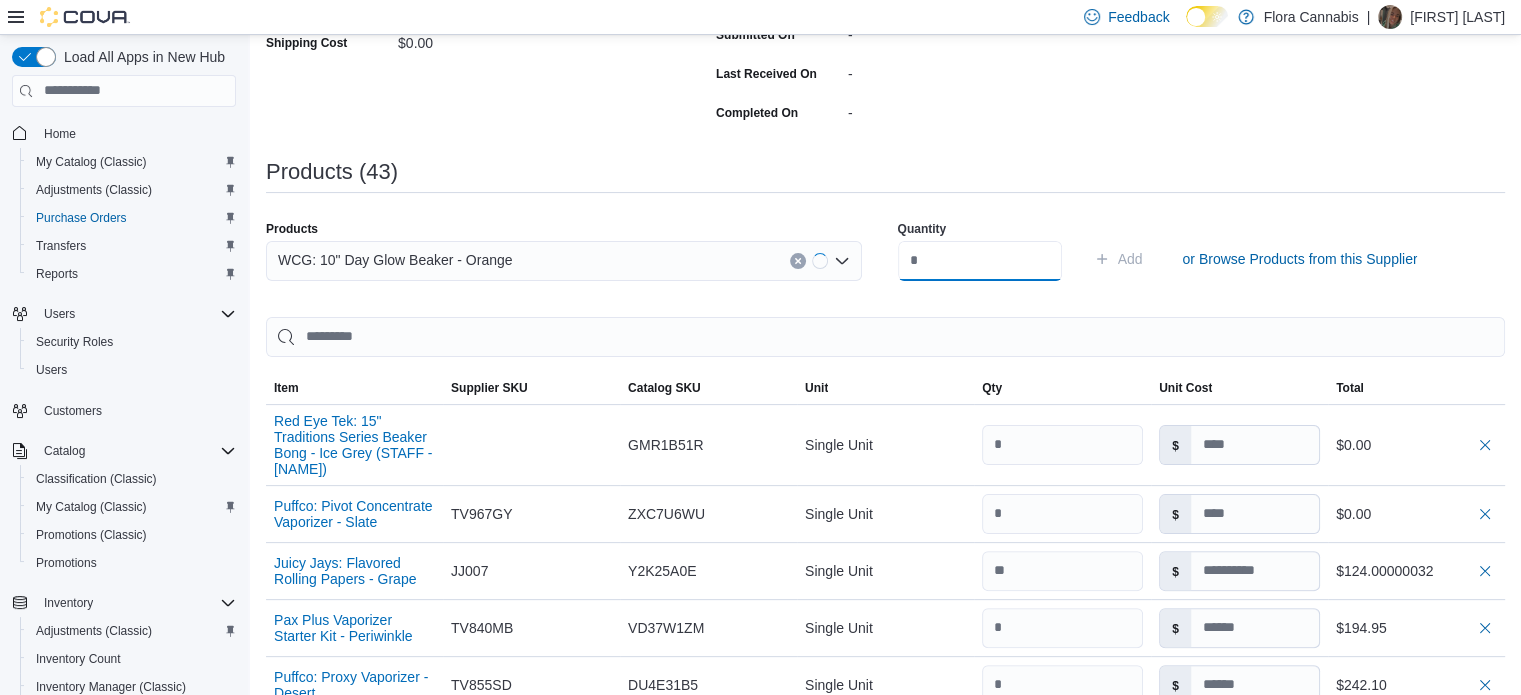 click at bounding box center [980, 261] 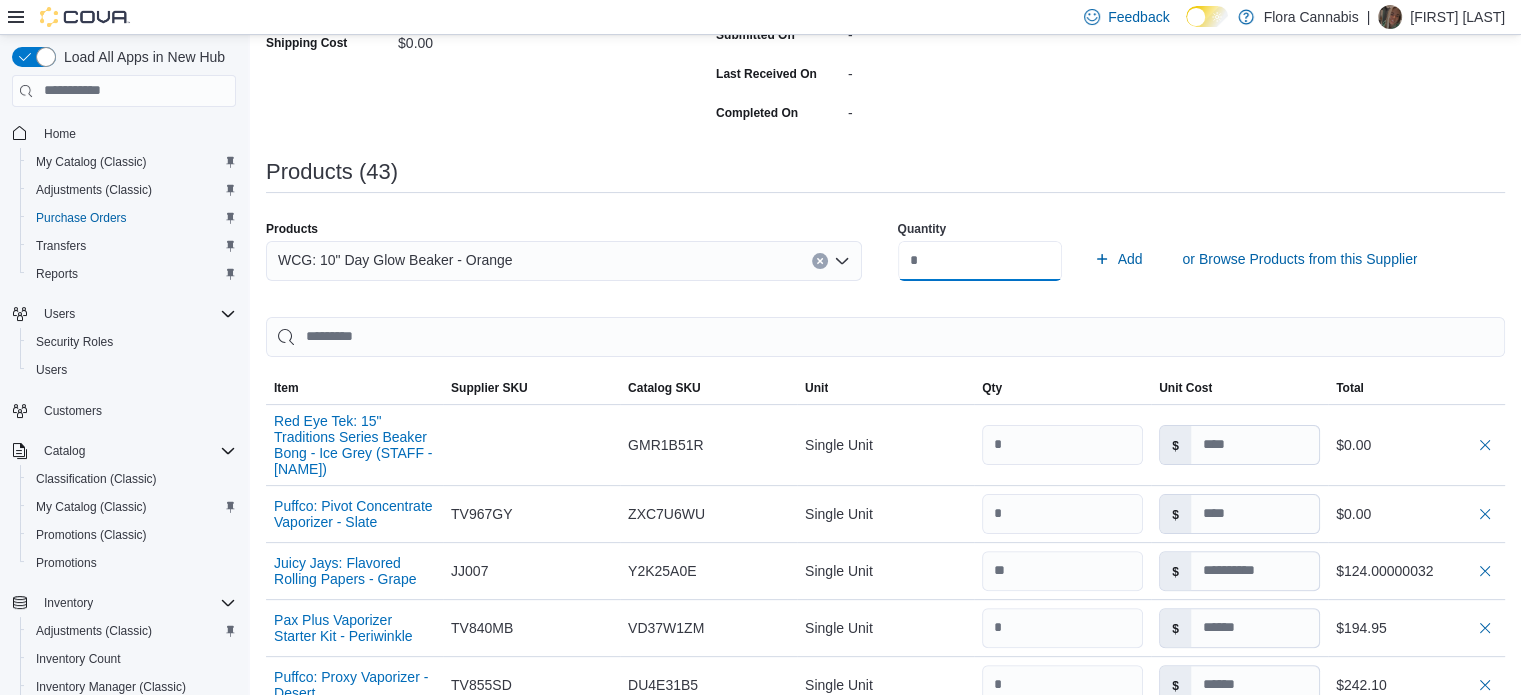 type on "*" 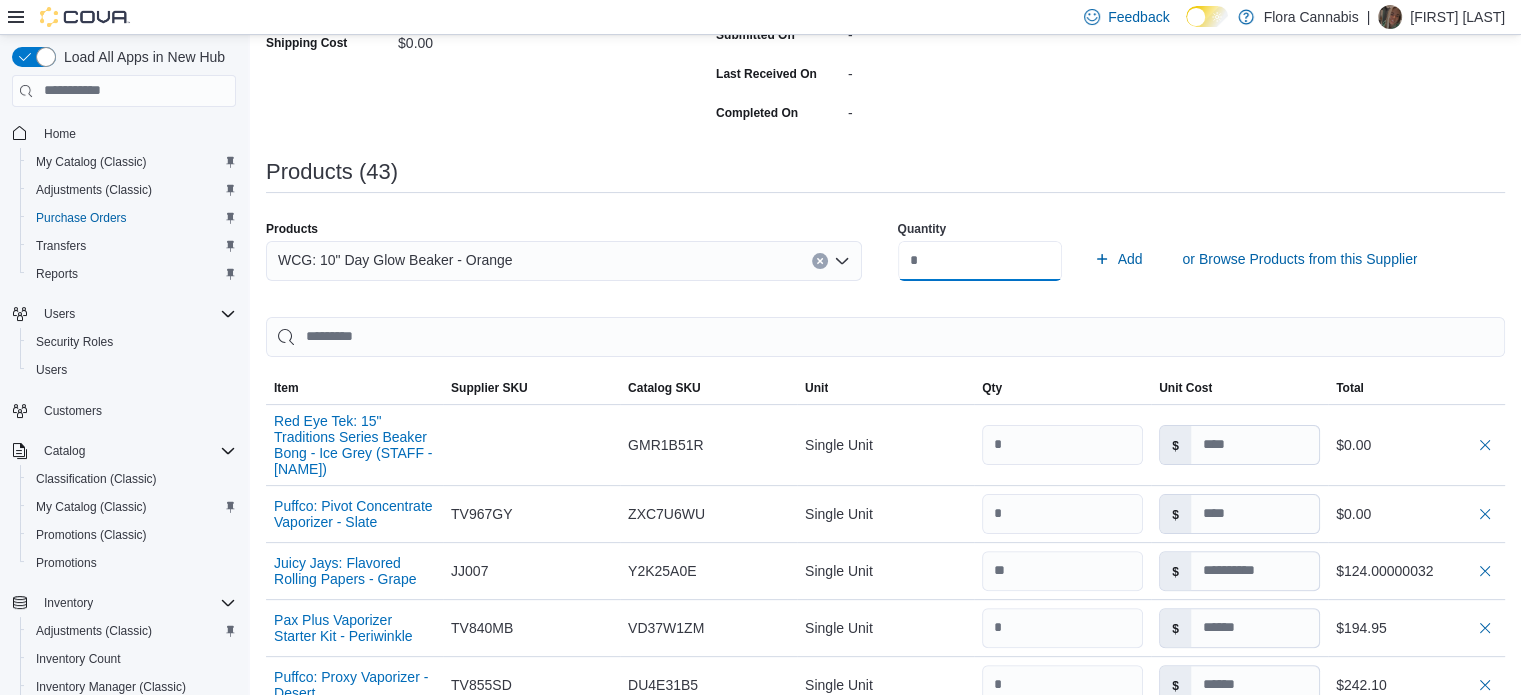click on "Add" at bounding box center [1118, 259] 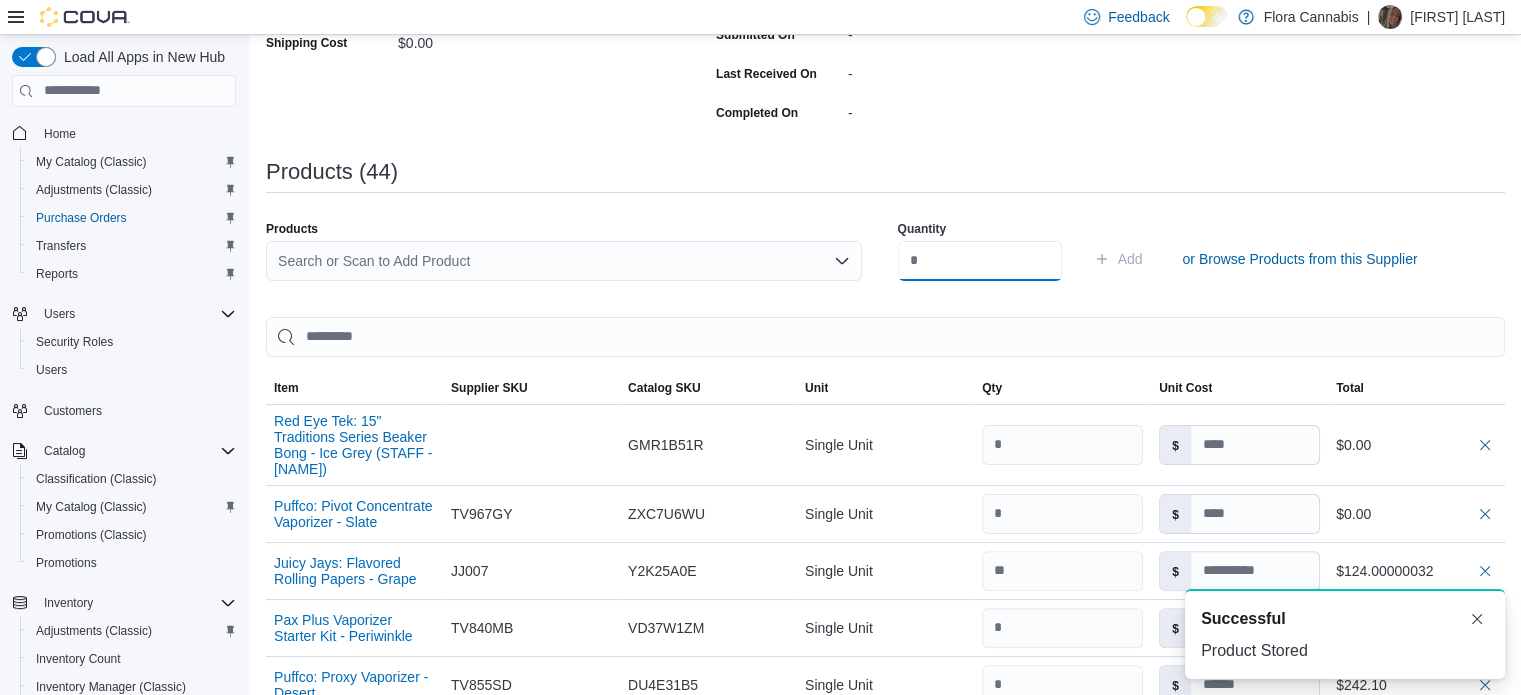 type 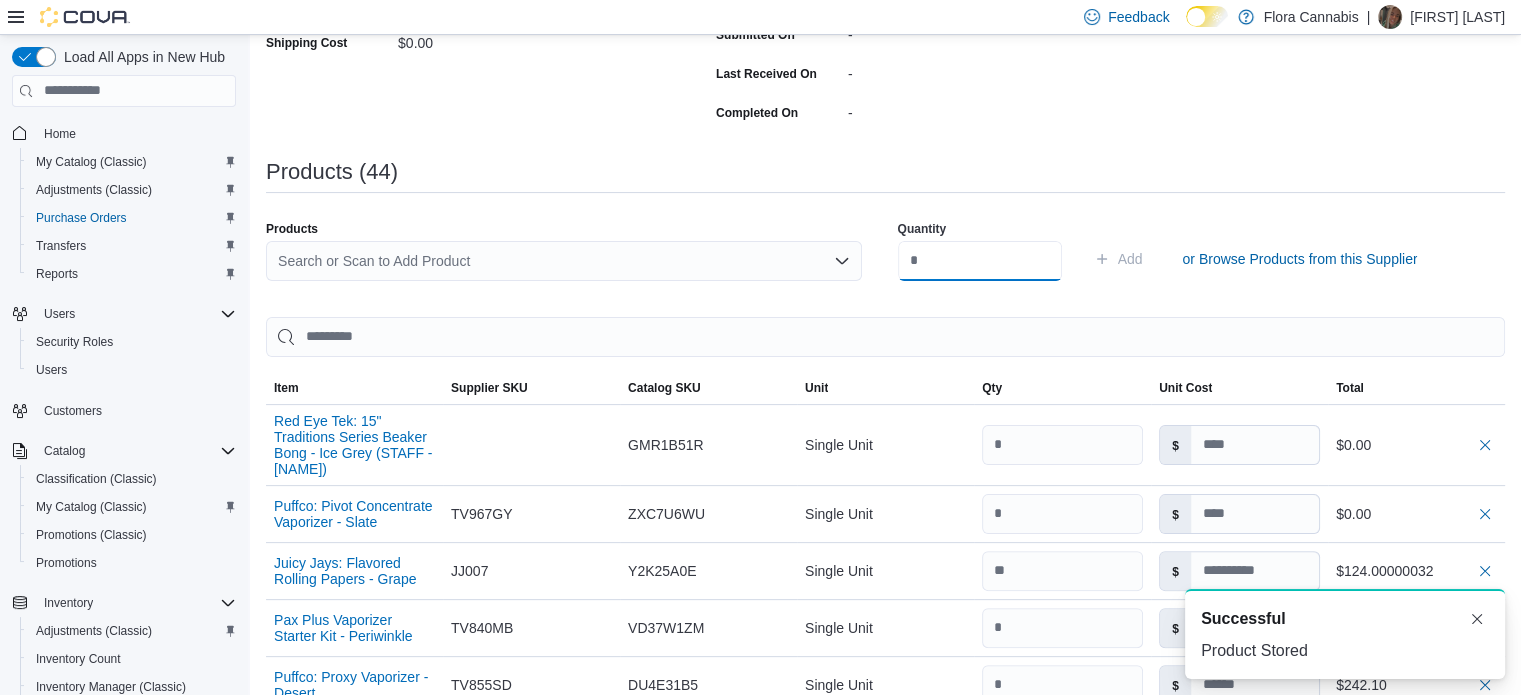scroll, scrollTop: 0, scrollLeft: 0, axis: both 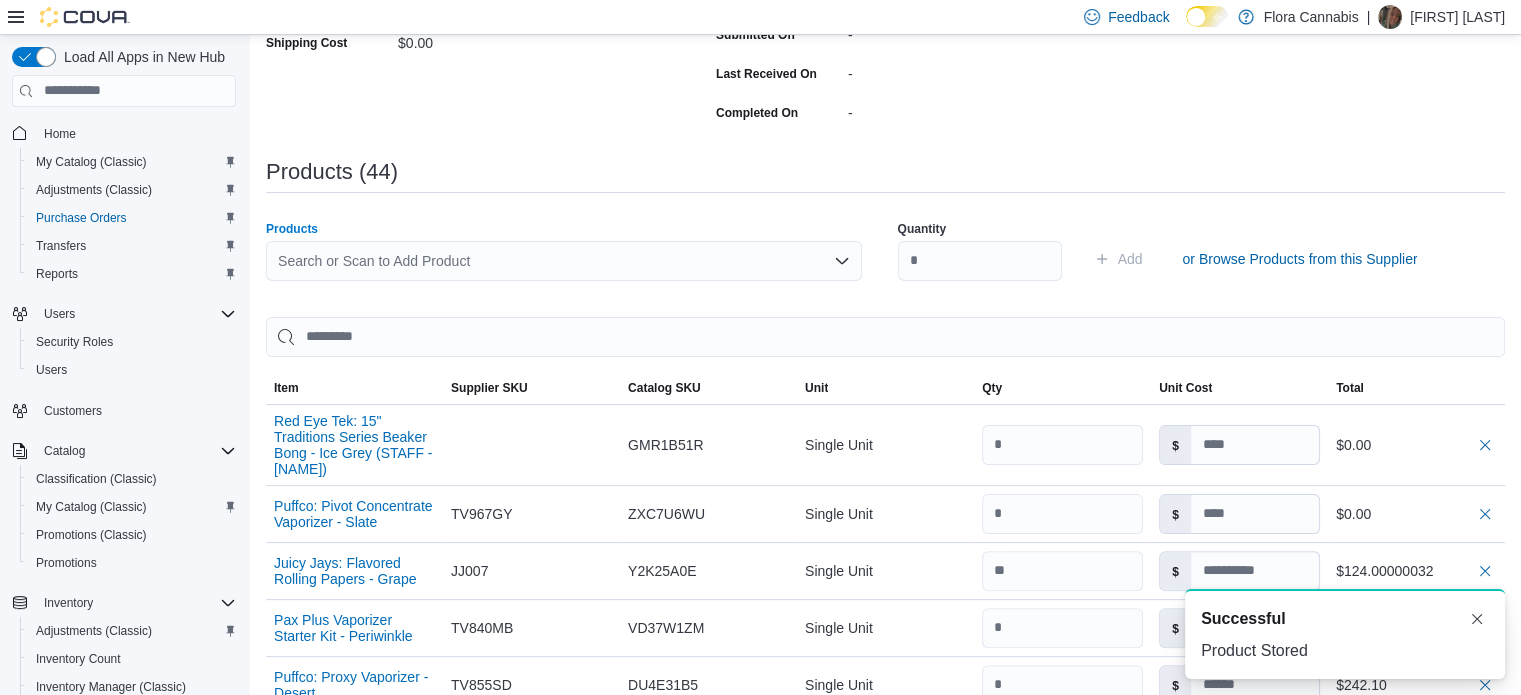 click on "Search or Scan to Add Product" at bounding box center [564, 261] 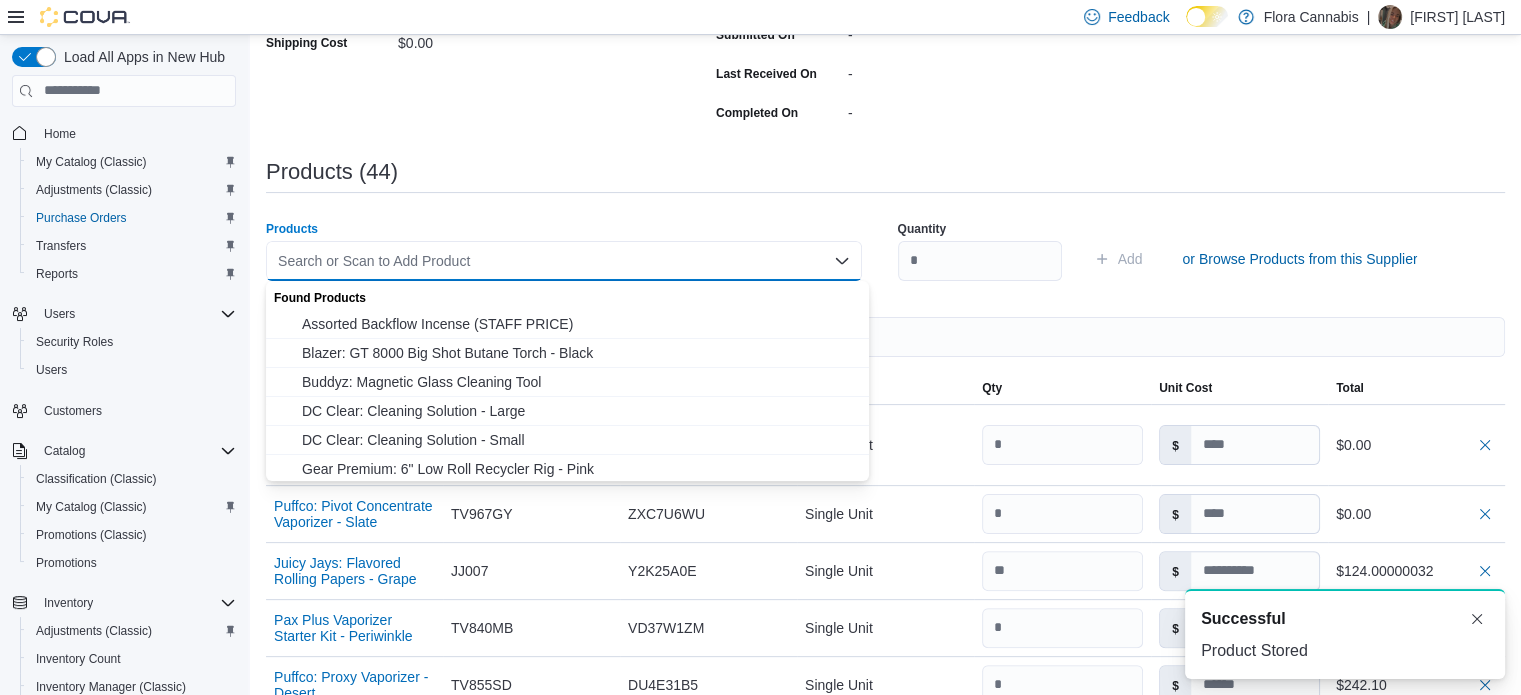 paste on "**********" 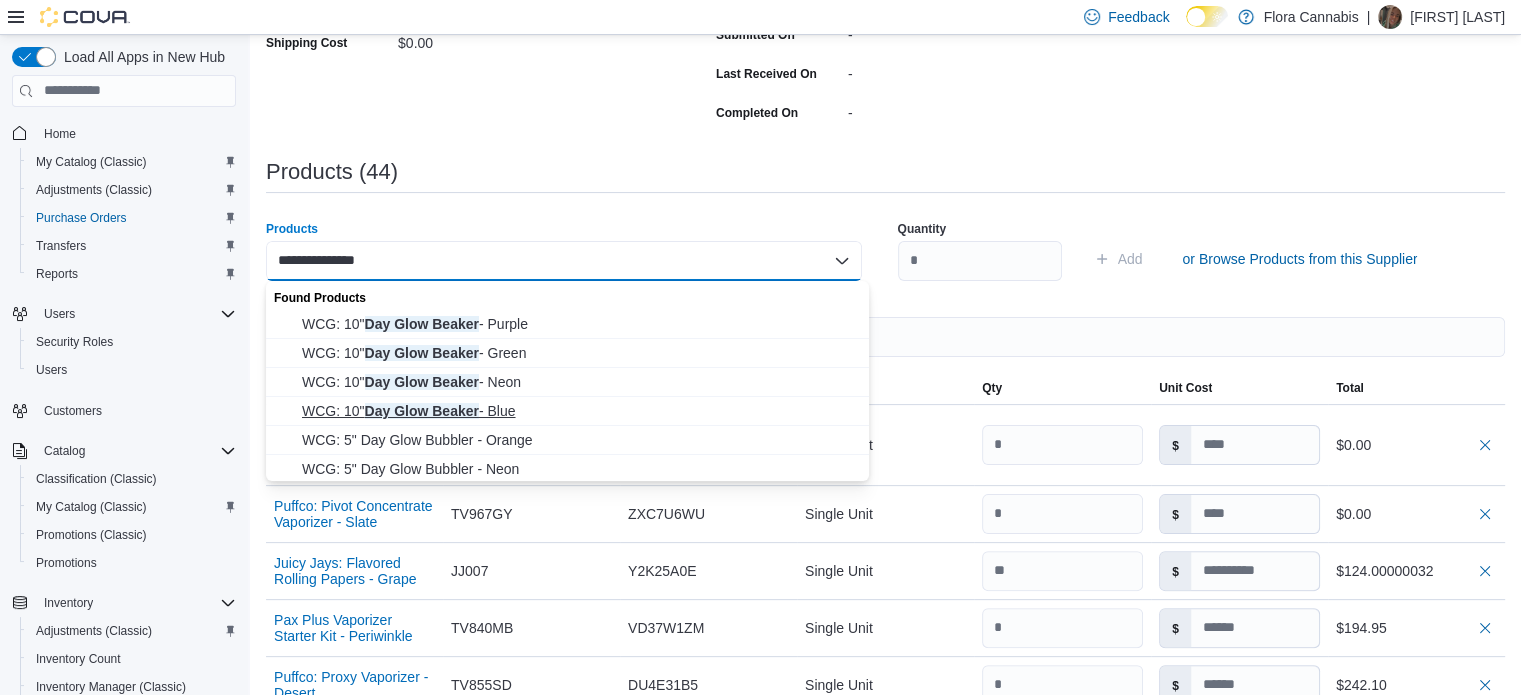 type on "**********" 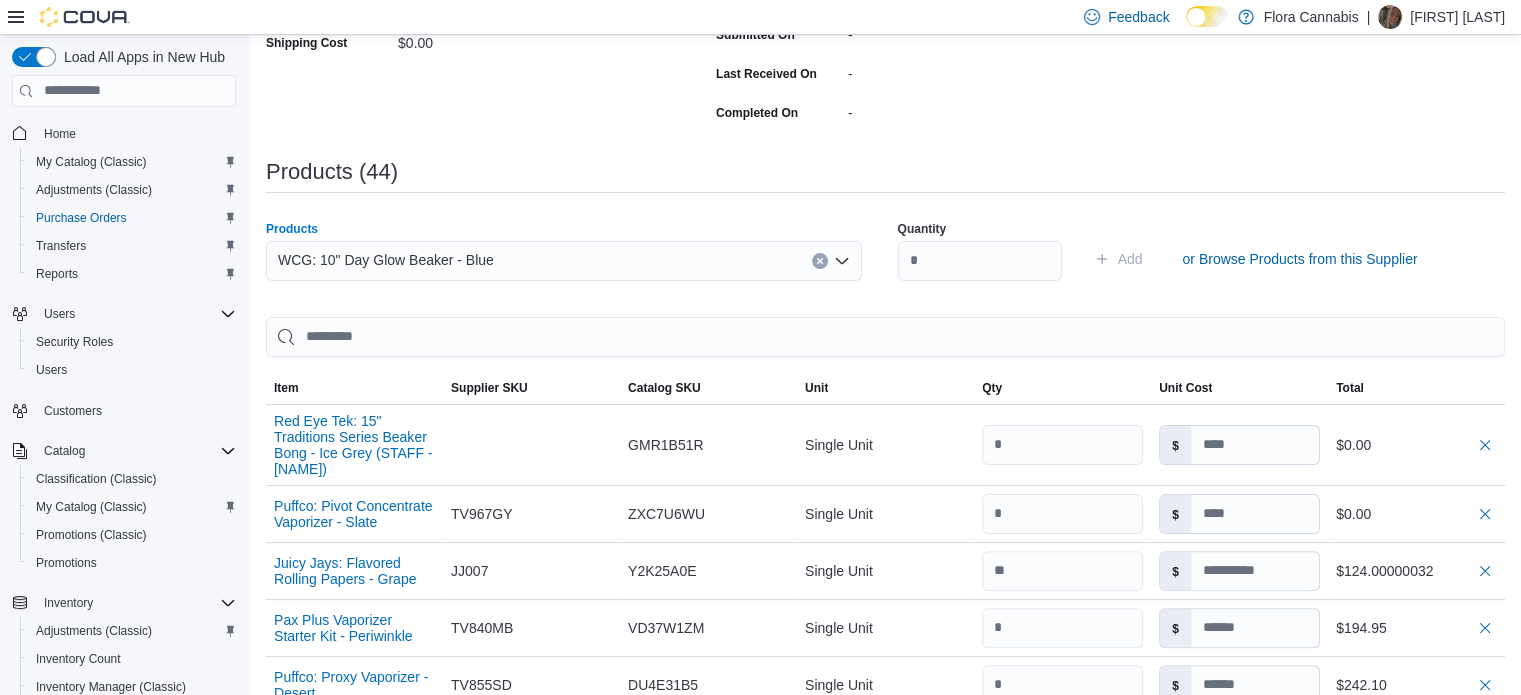 paste on "**********" 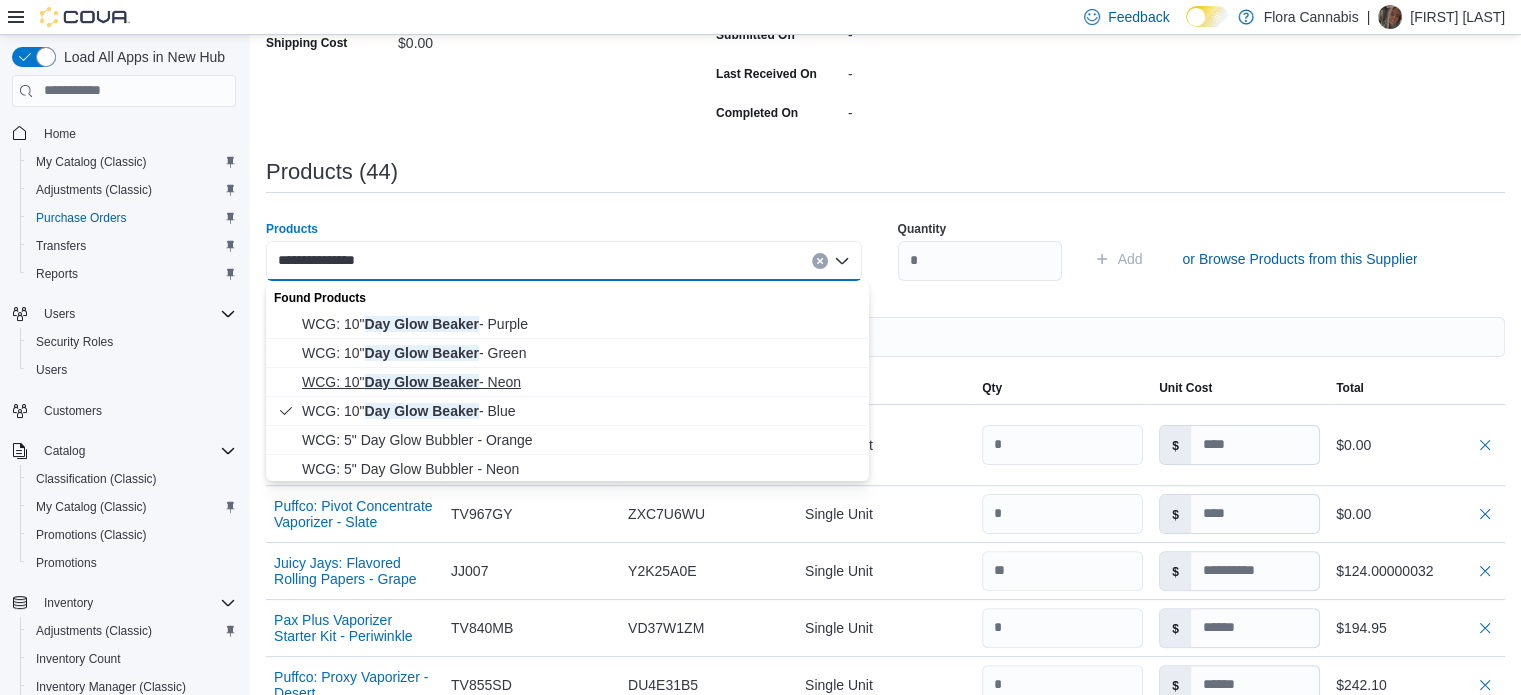 type on "**********" 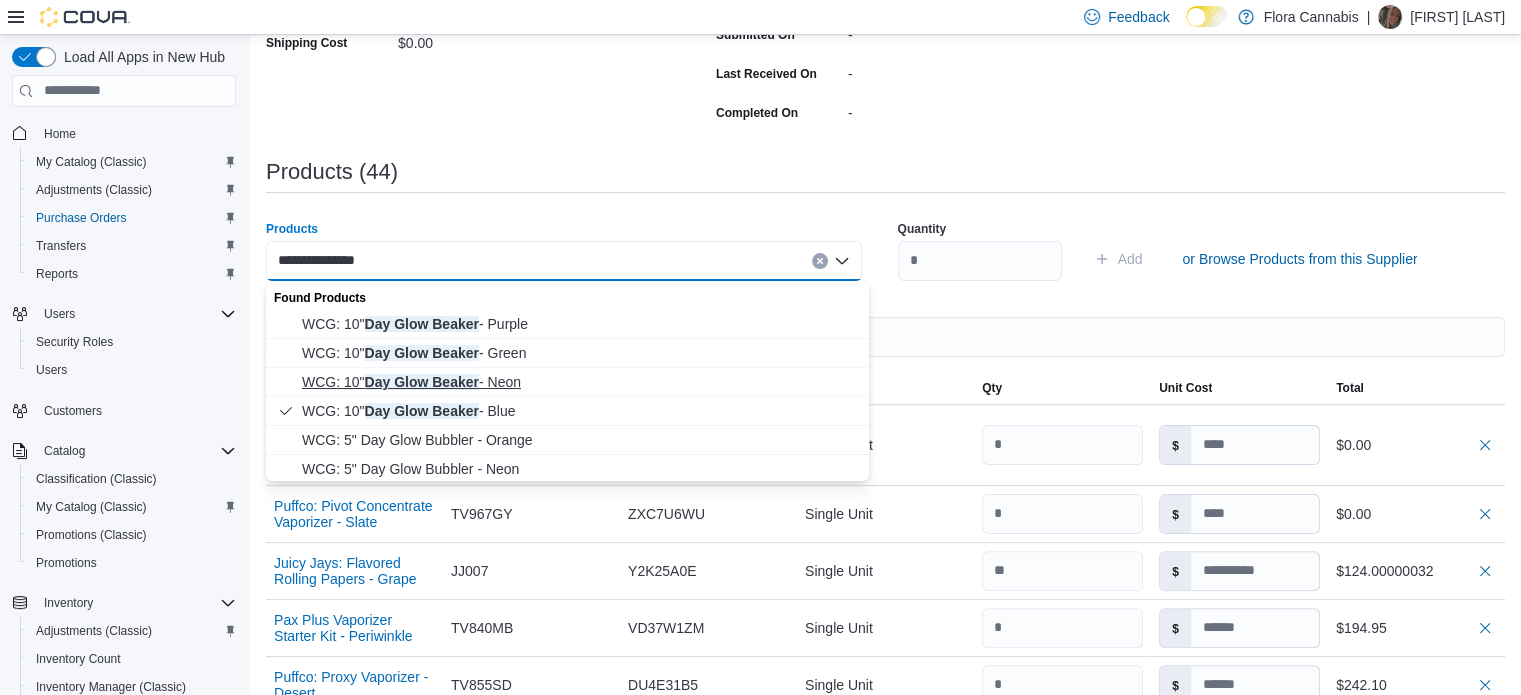 click on "WCG: 10"  Day Glow Beaker  - Neon" at bounding box center (579, 382) 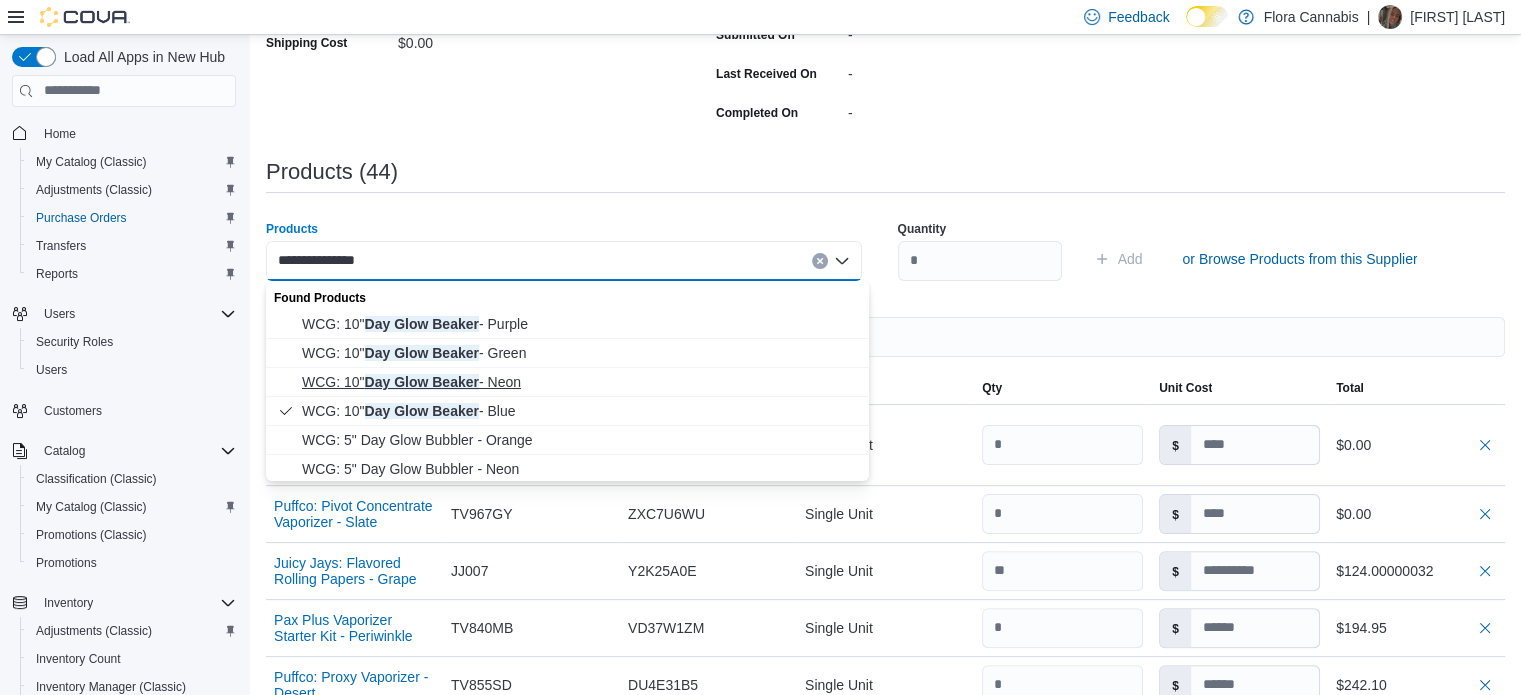 type 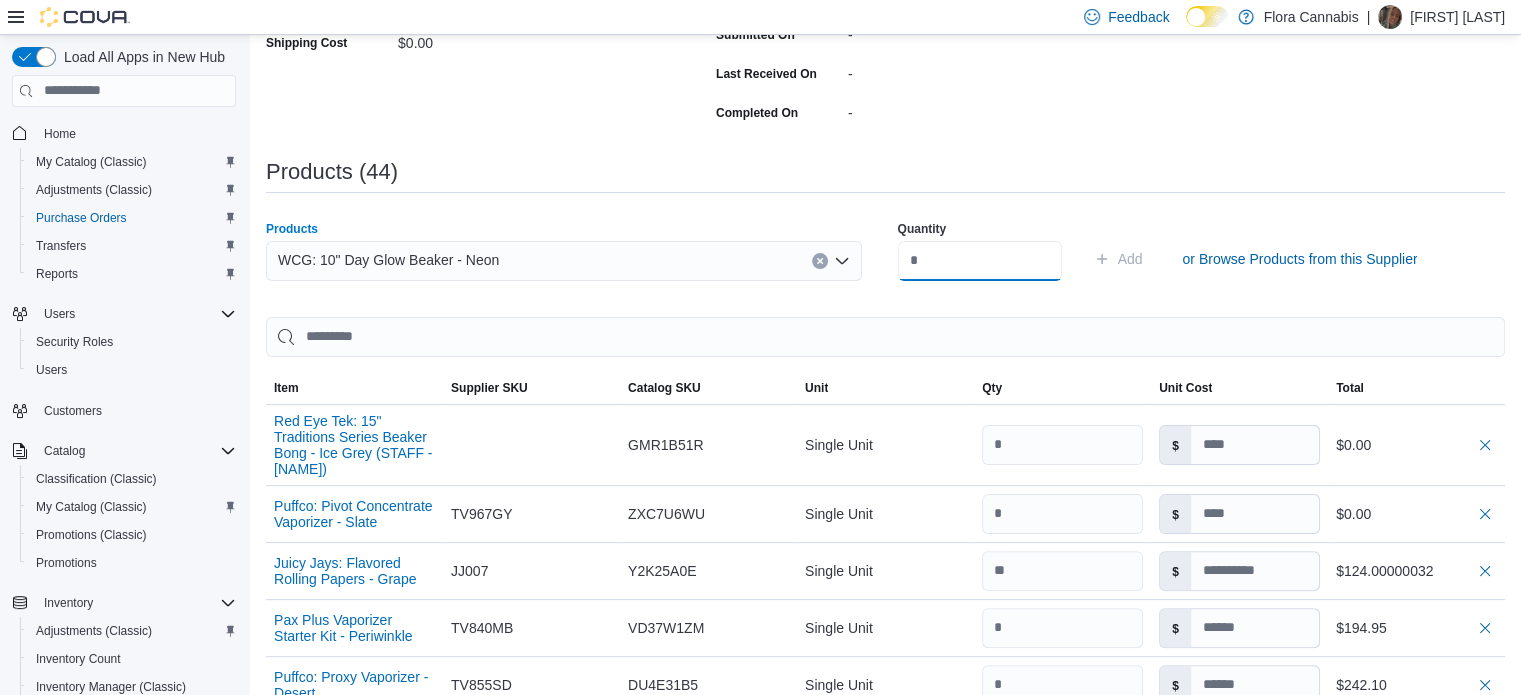 click at bounding box center [980, 261] 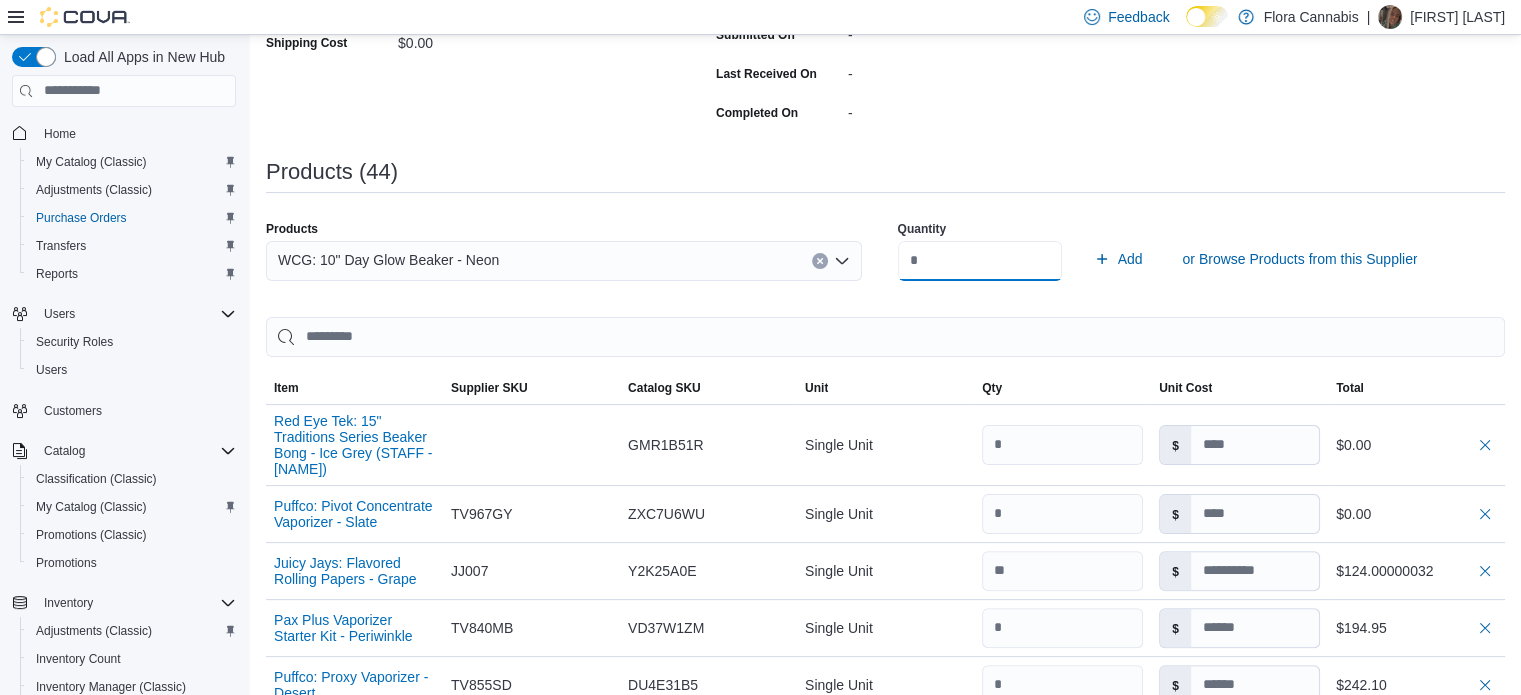 type on "*" 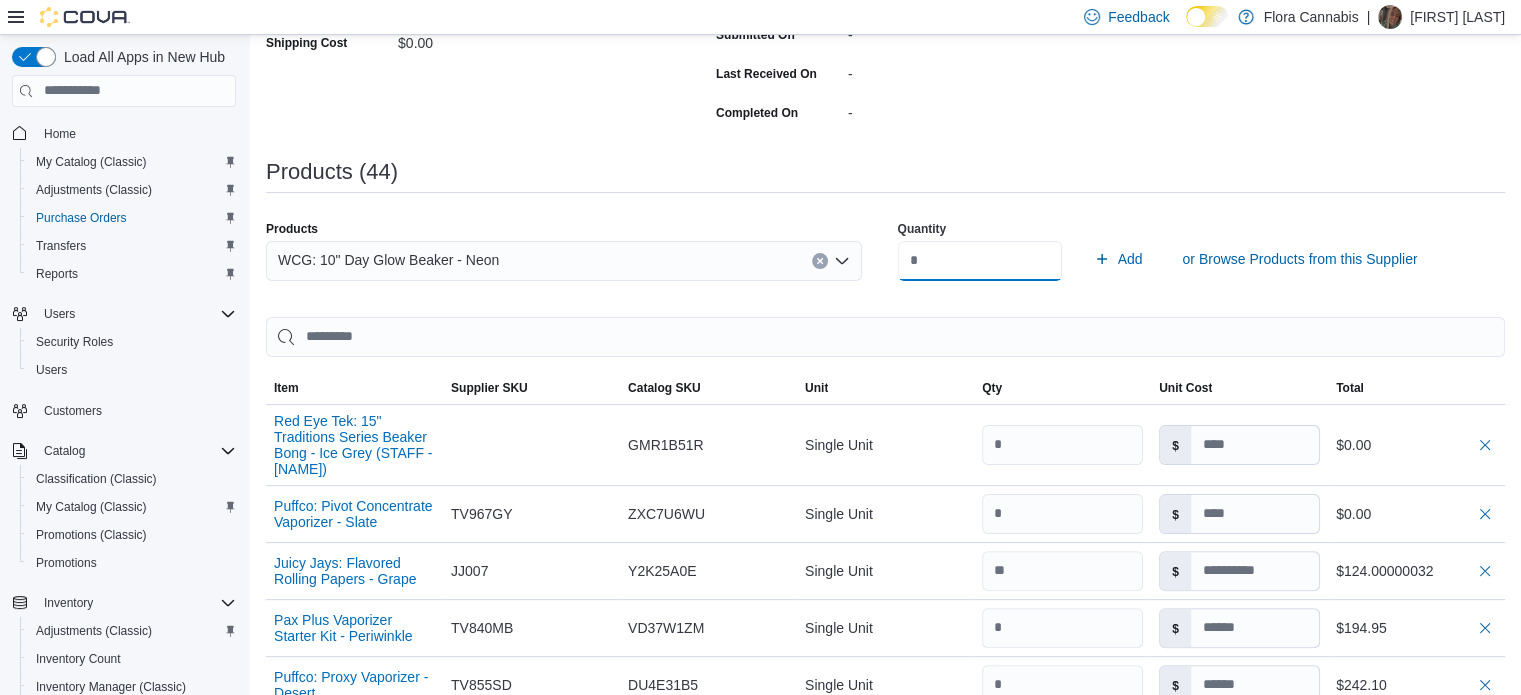 click on "Add" at bounding box center (1118, 259) 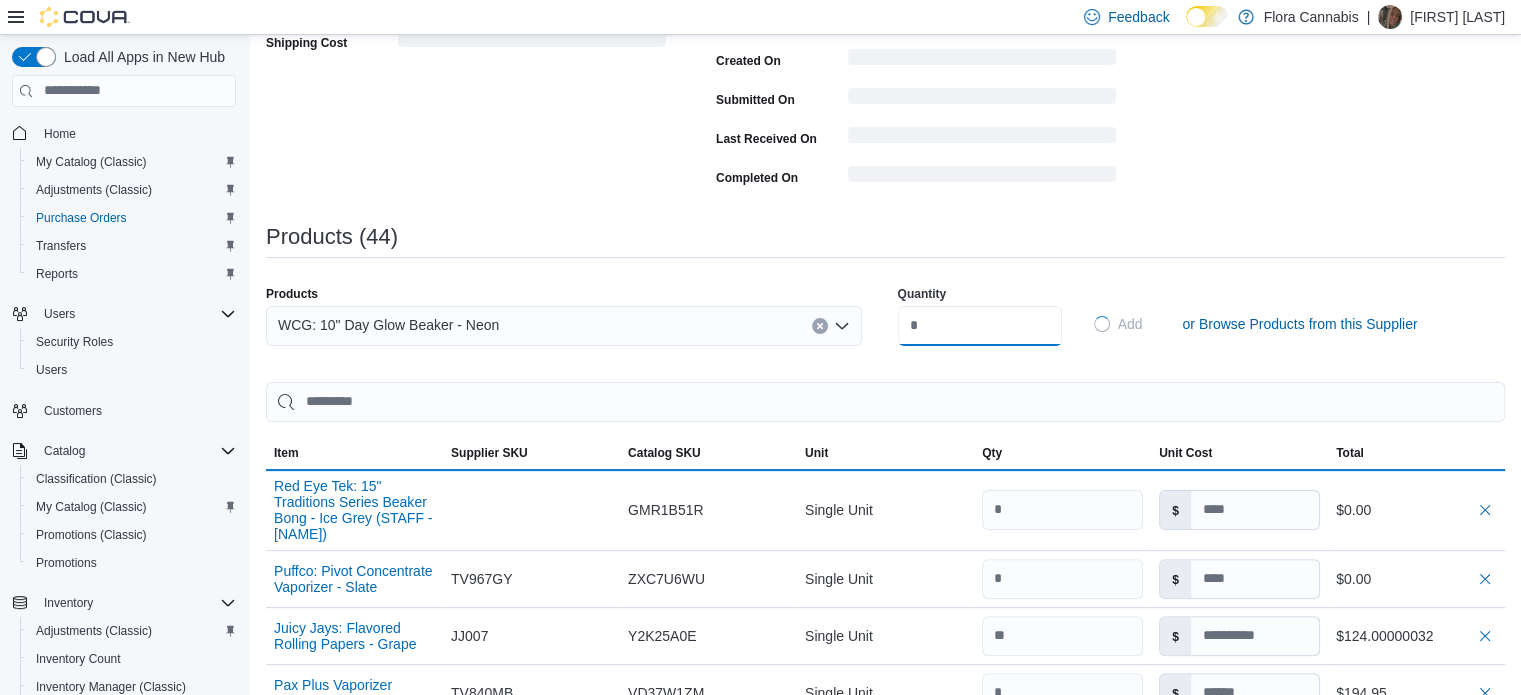 type 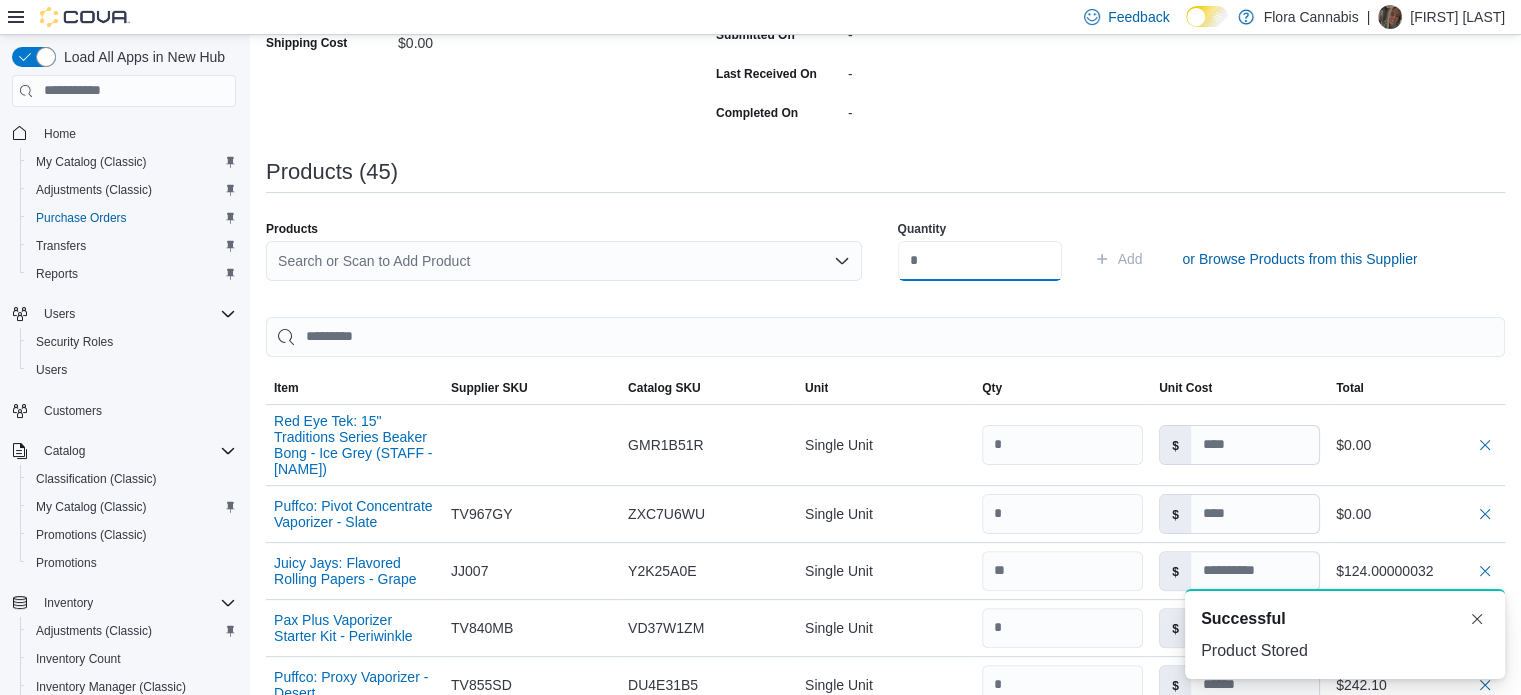 scroll, scrollTop: 0, scrollLeft: 0, axis: both 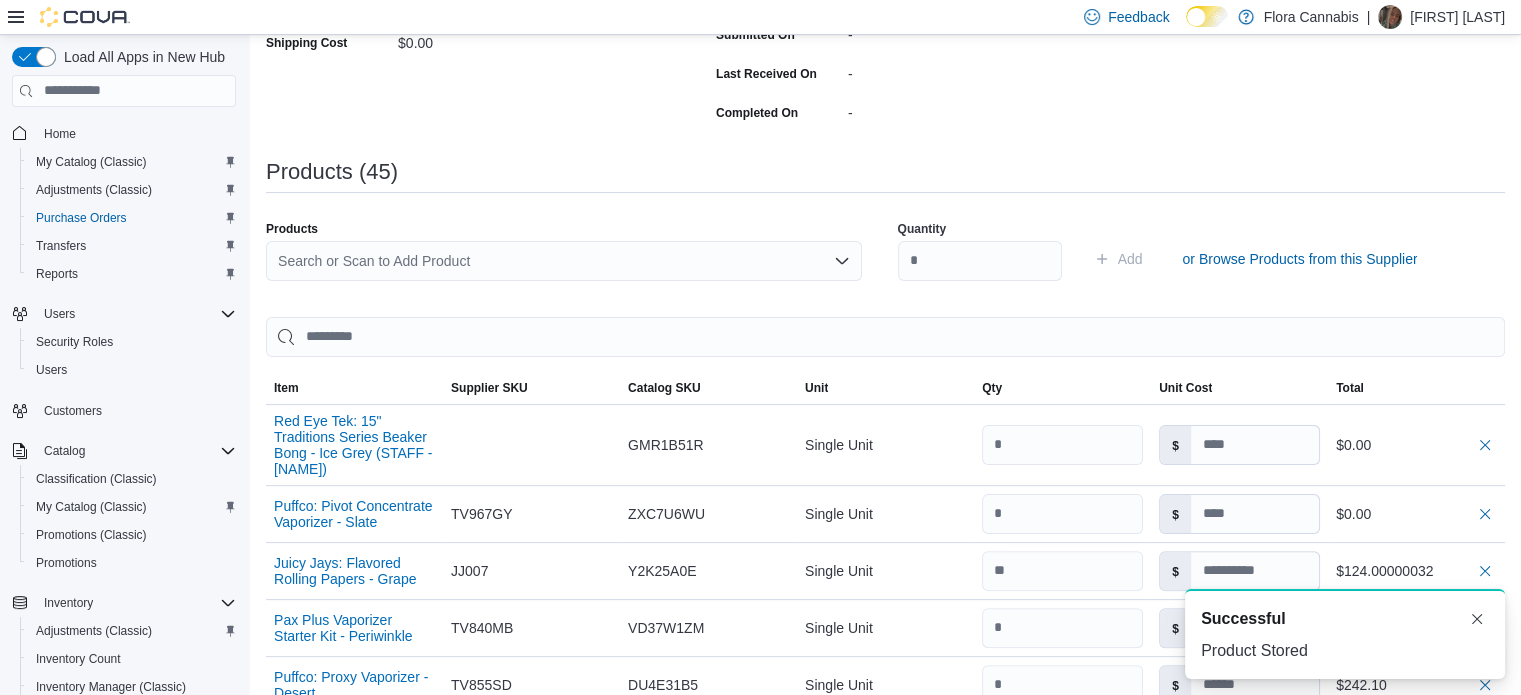 click on "Search or Scan to Add Product" at bounding box center (564, 261) 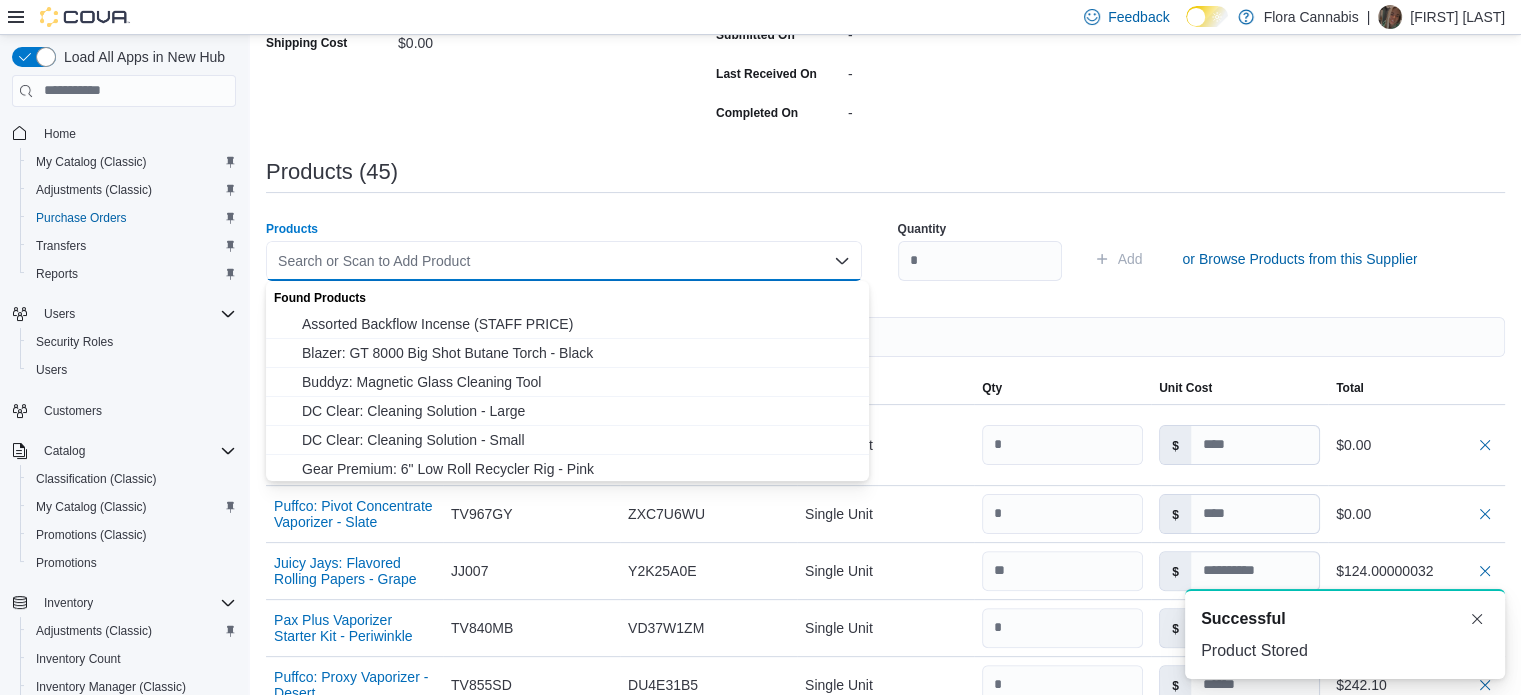 paste on "**********" 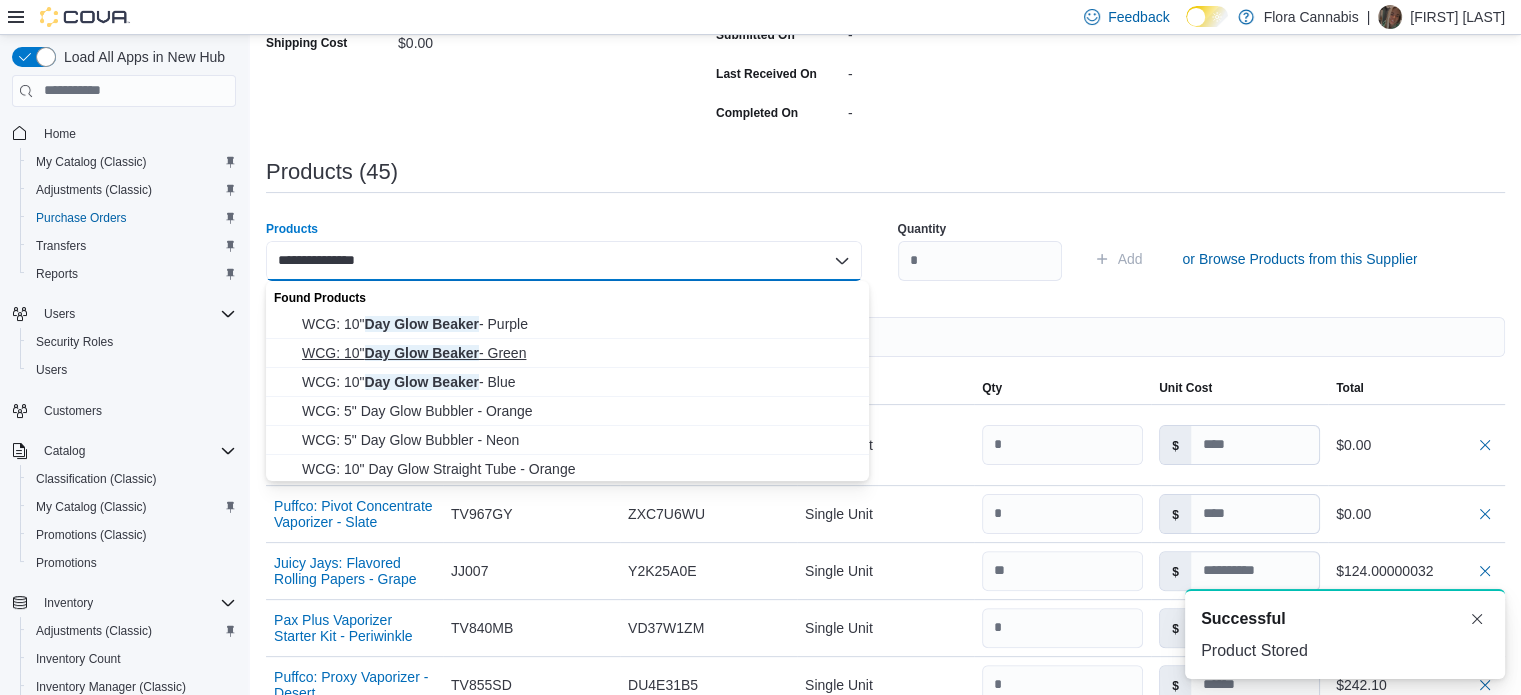 type on "**********" 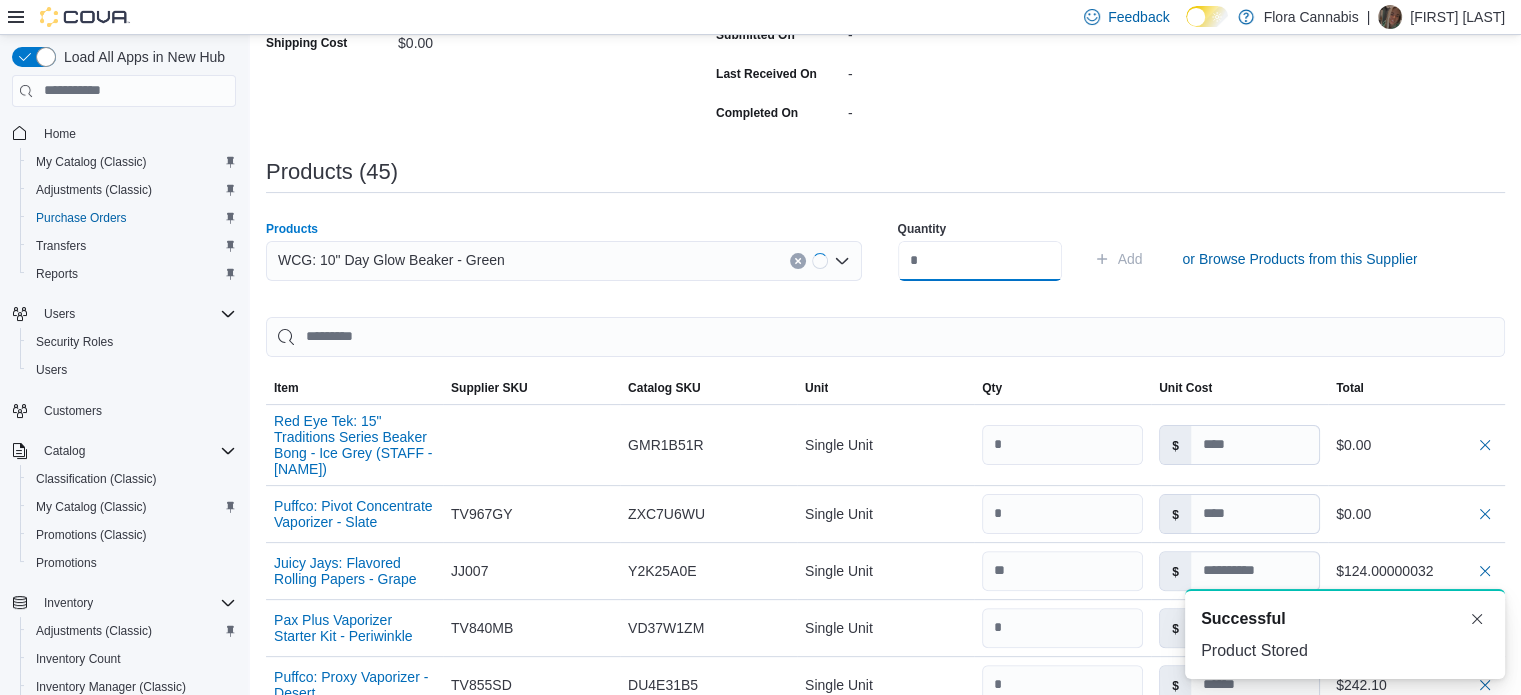 click at bounding box center [980, 261] 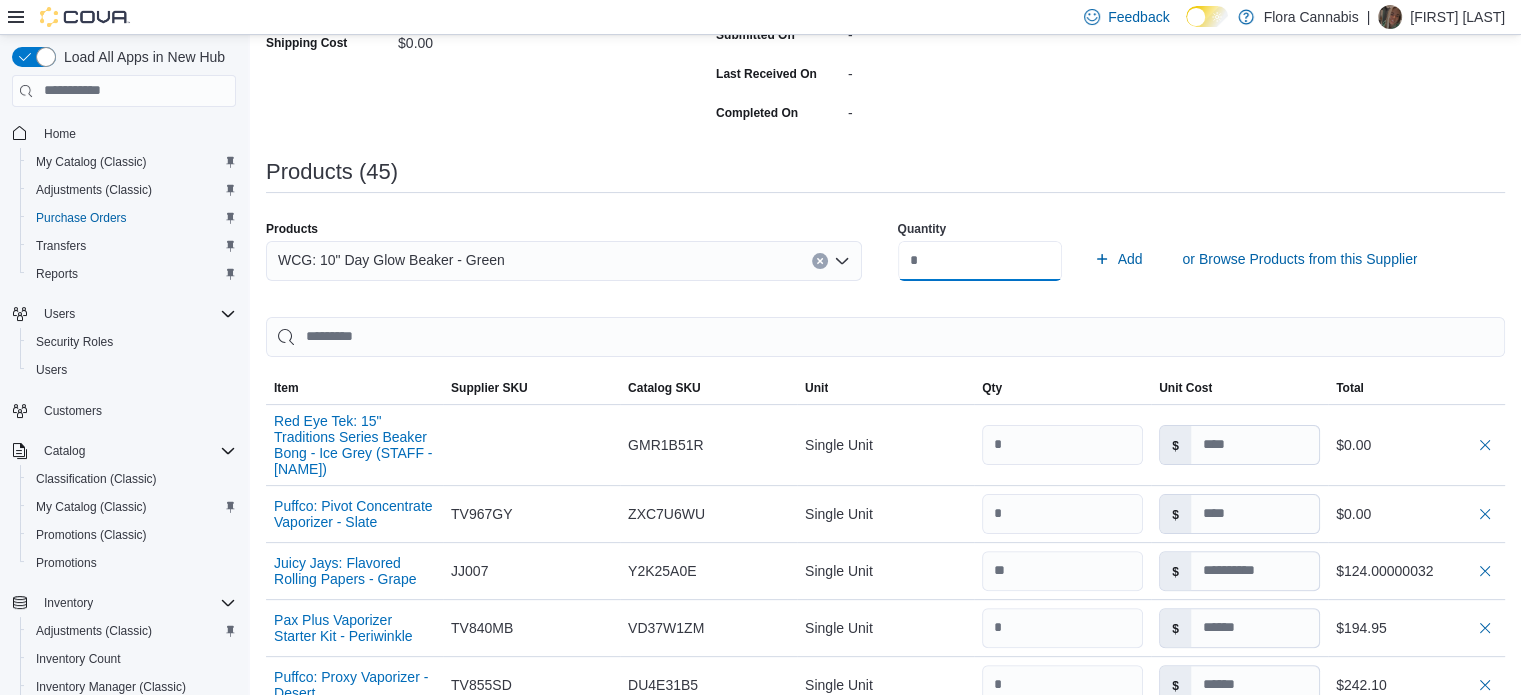 type on "*" 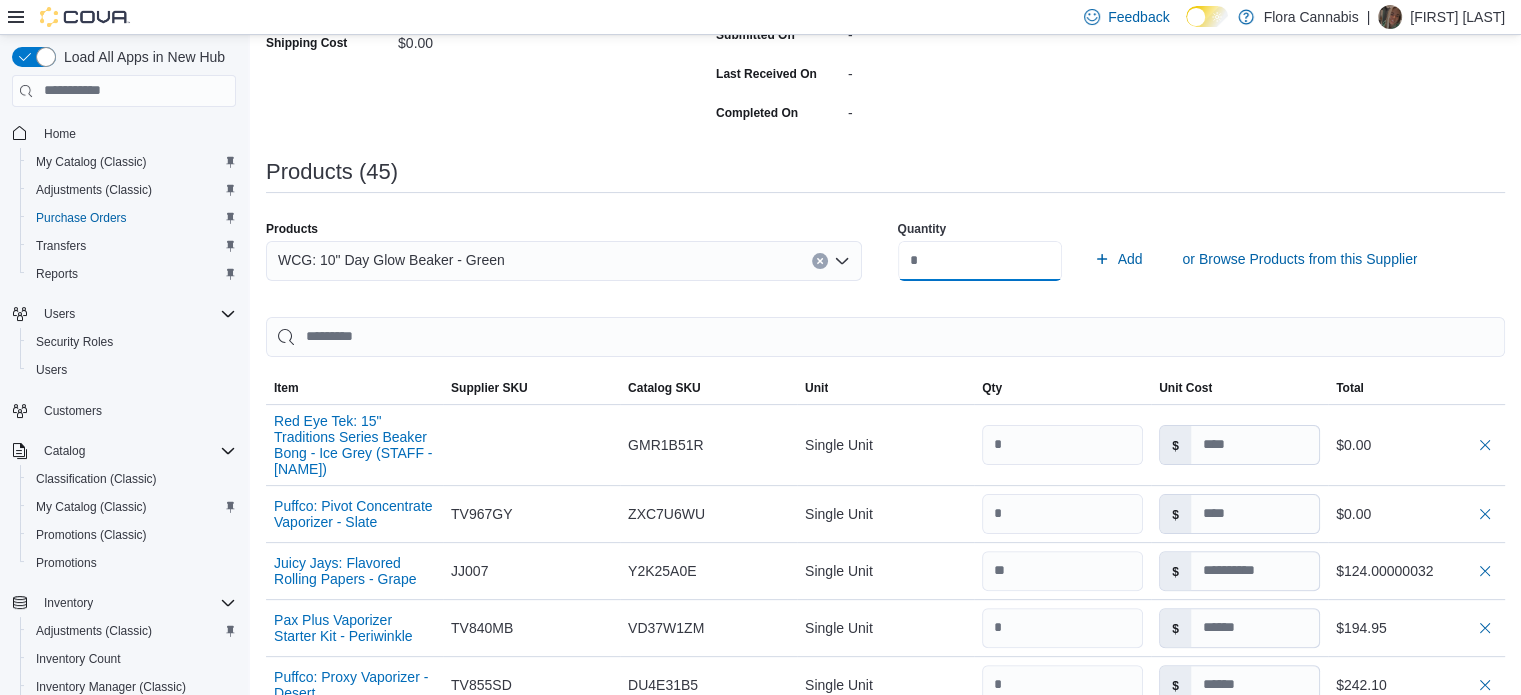 click on "Add" at bounding box center (1118, 259) 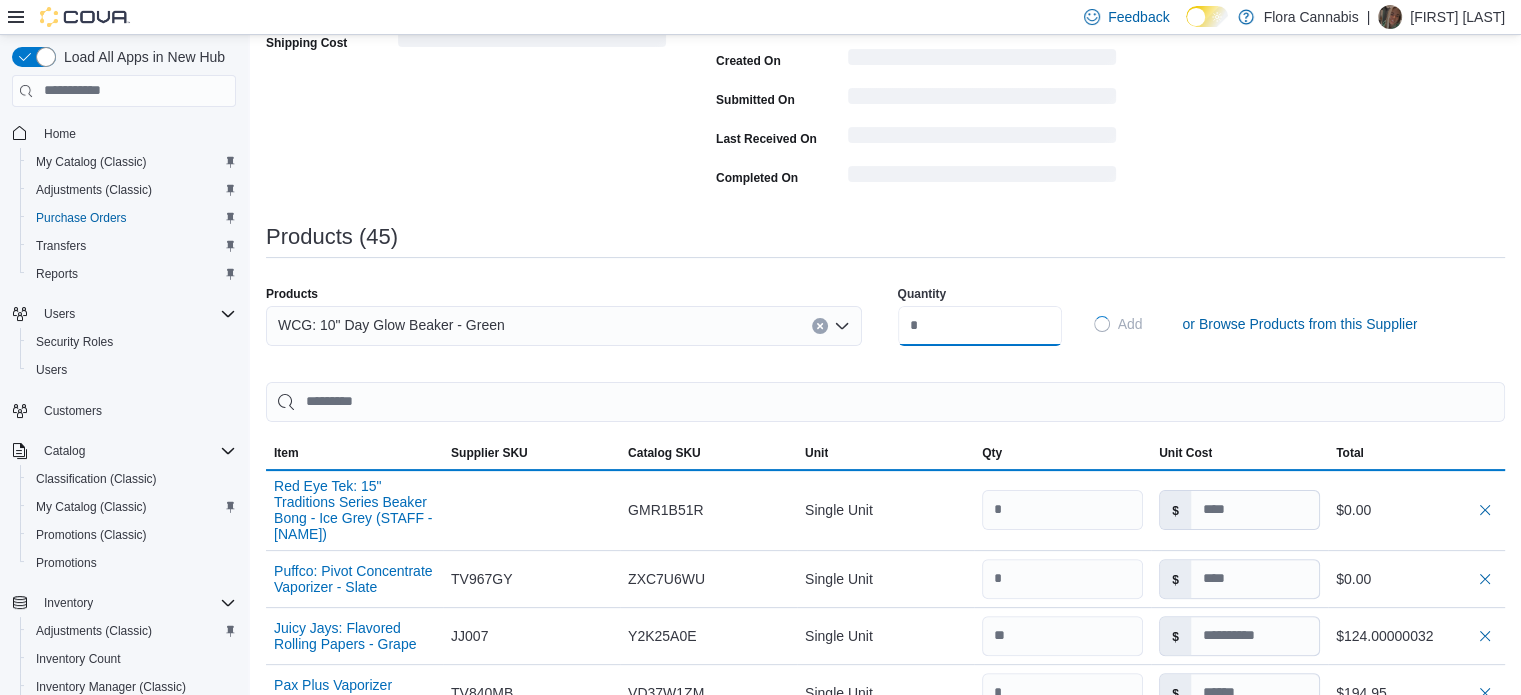 type 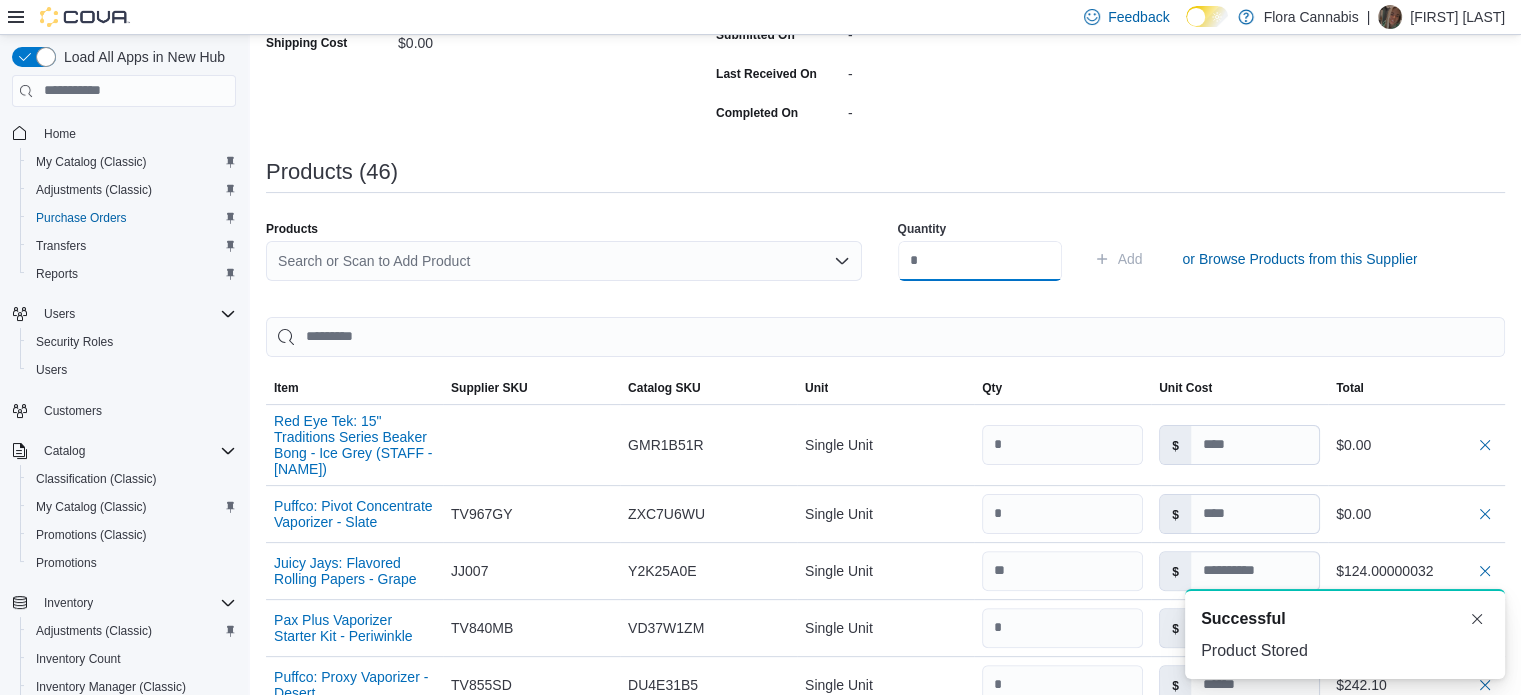 scroll, scrollTop: 0, scrollLeft: 0, axis: both 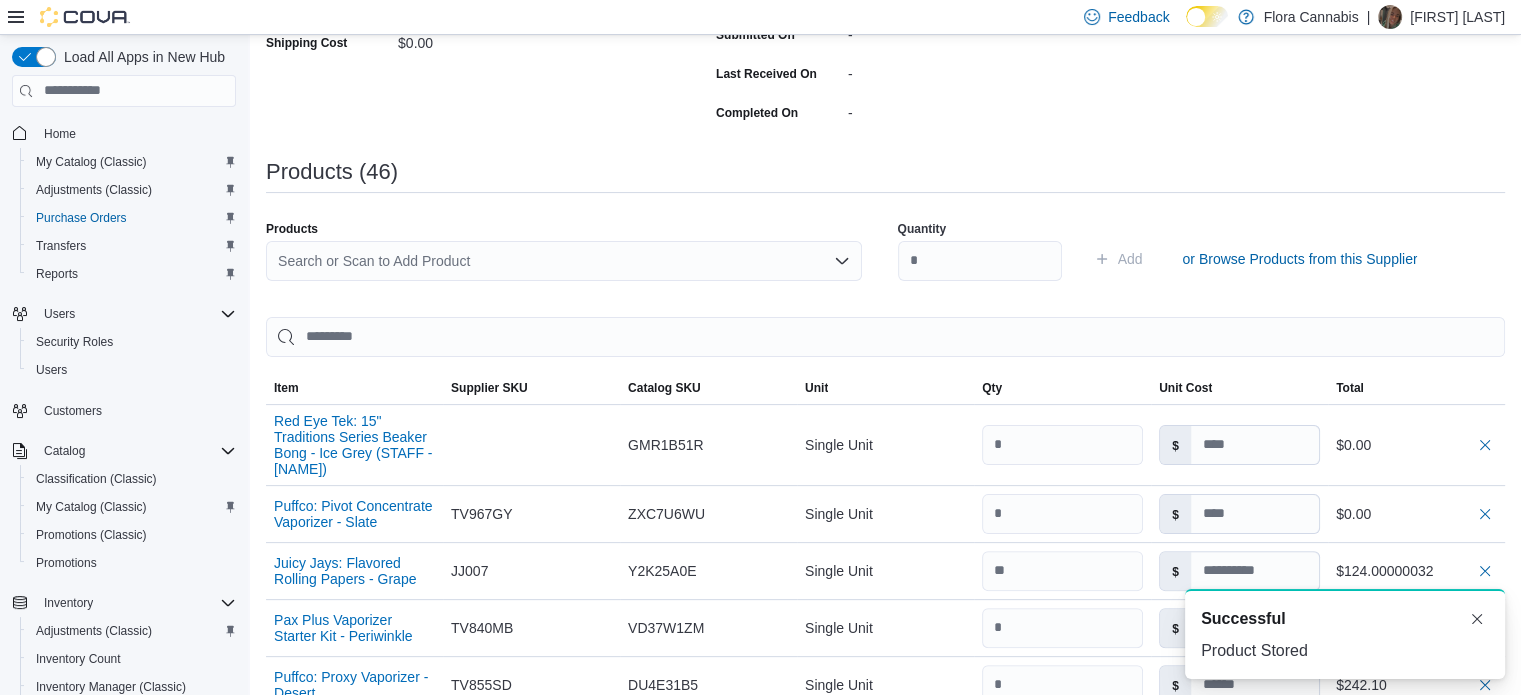 click on "Search or Scan to Add Product" at bounding box center (564, 261) 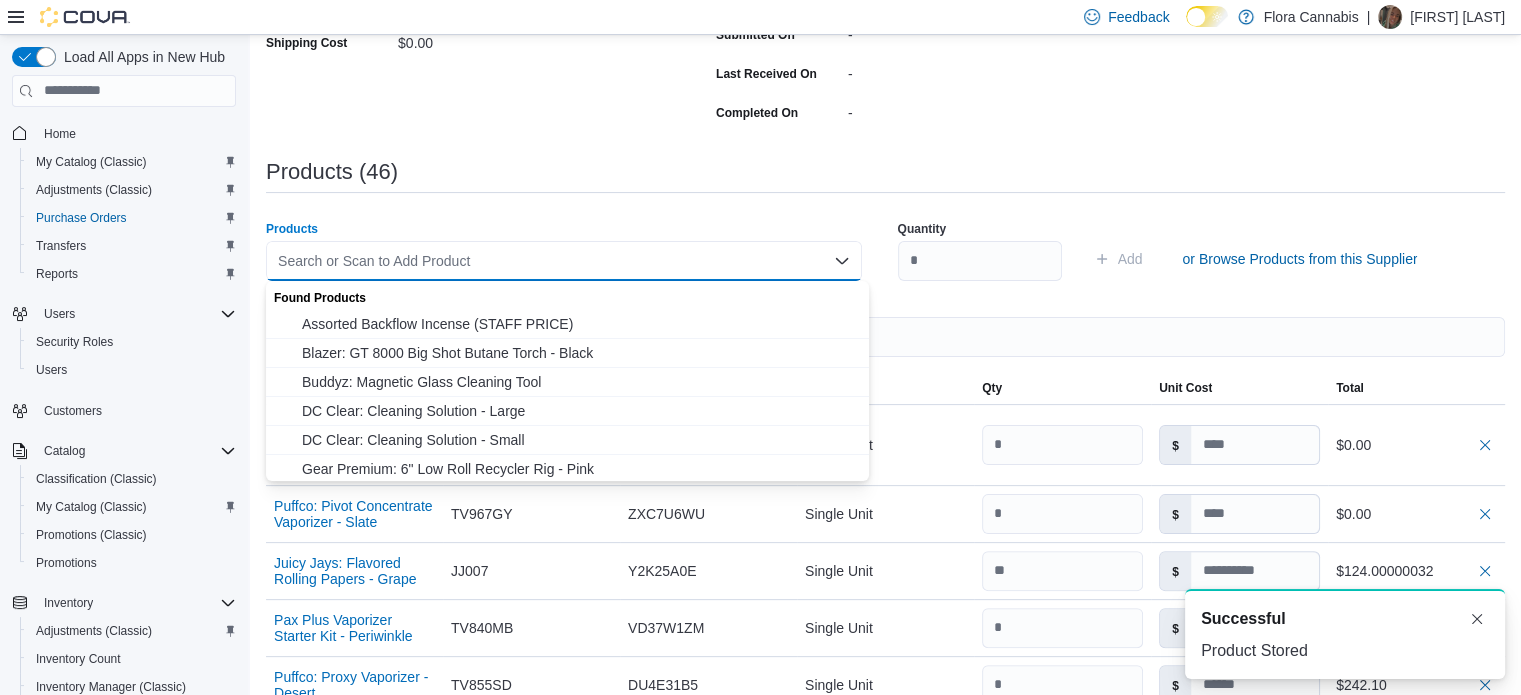 paste on "**********" 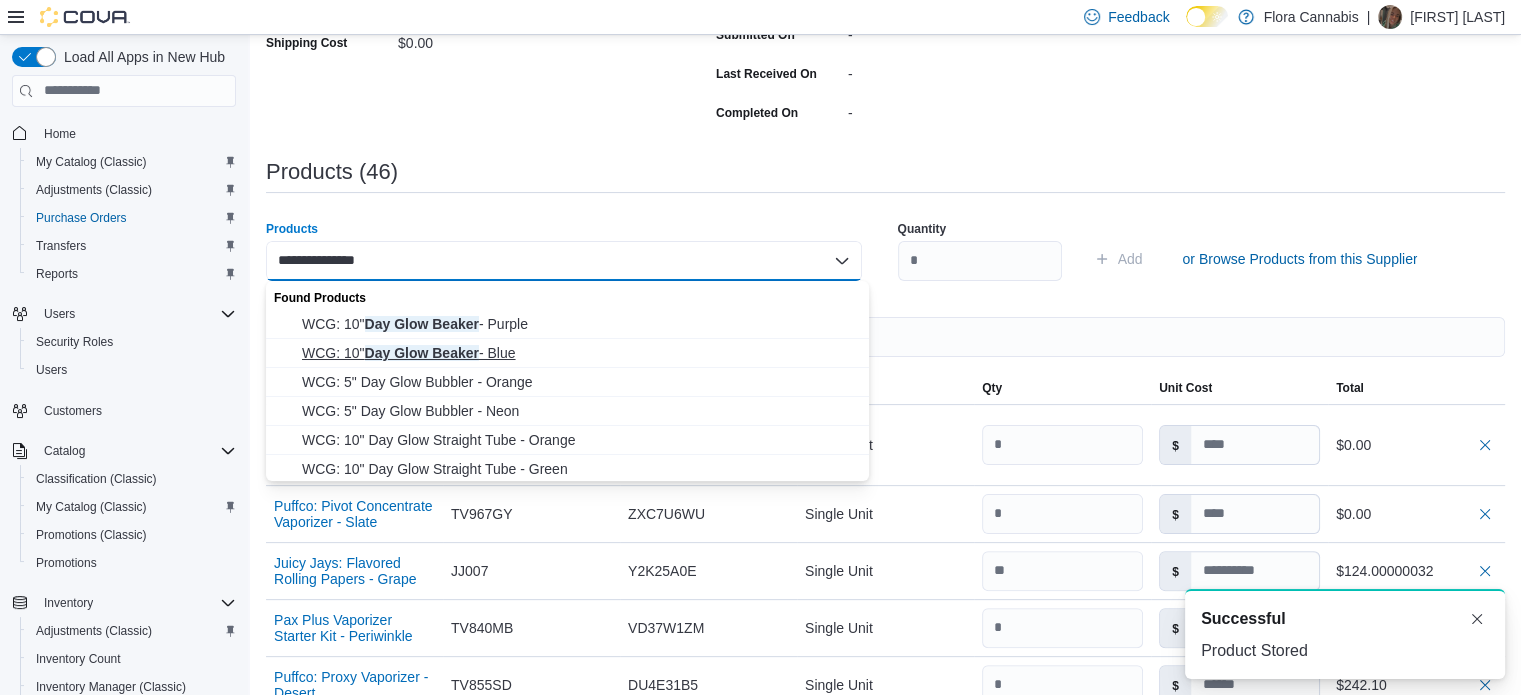 type on "**********" 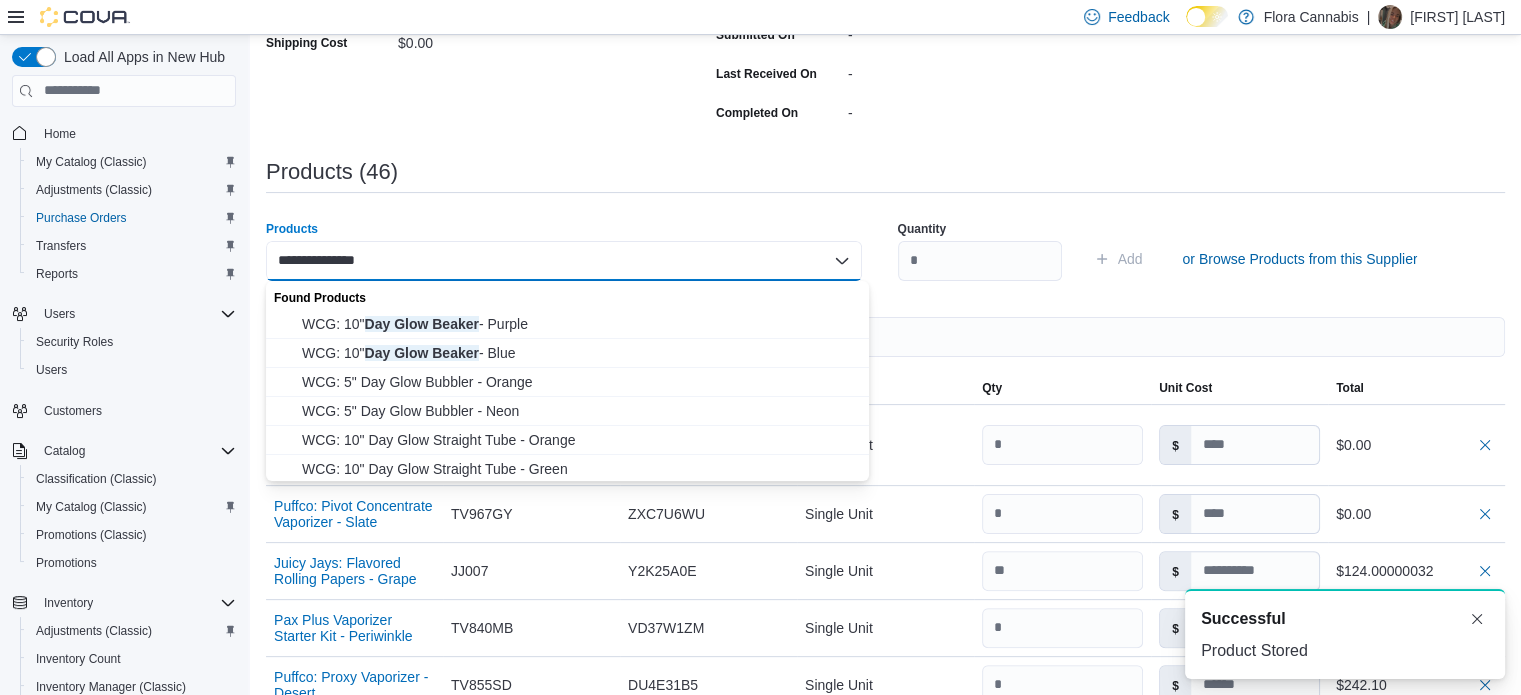 type 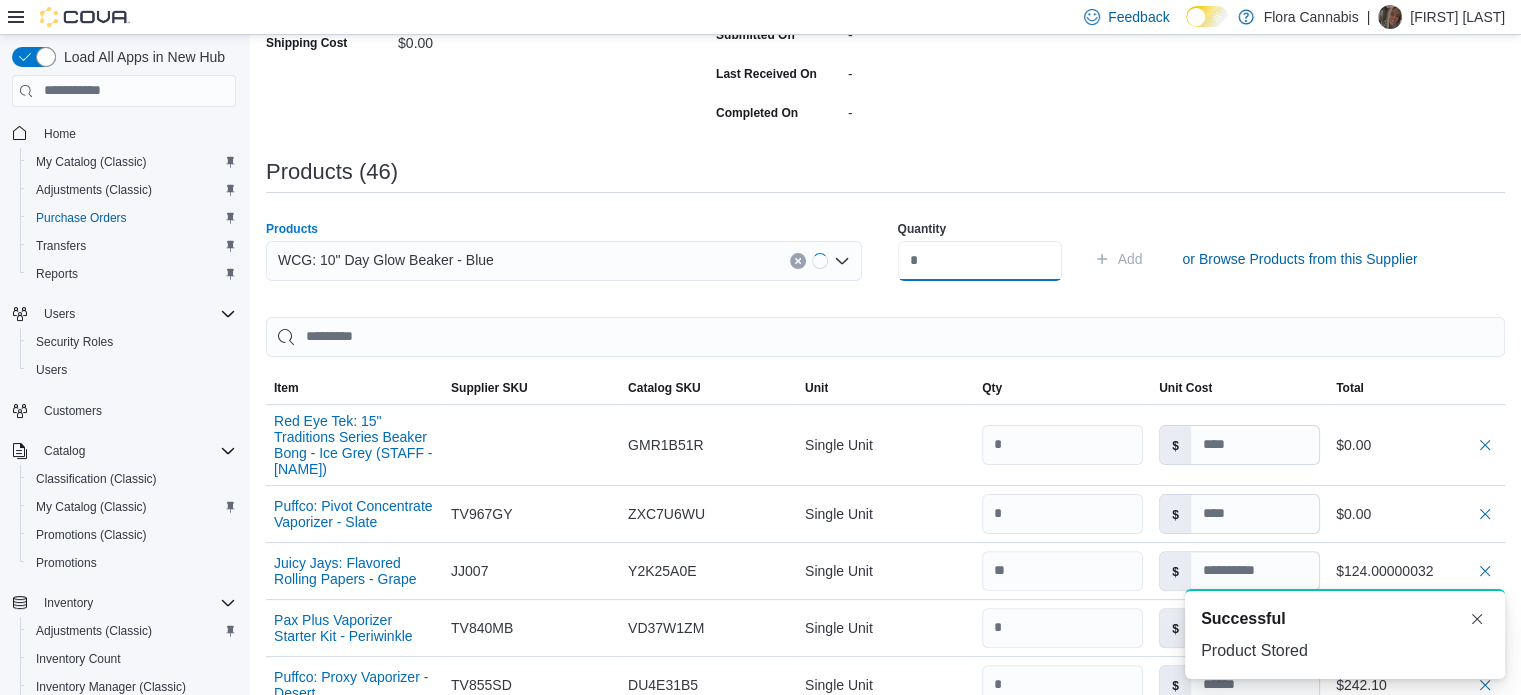 click at bounding box center (980, 261) 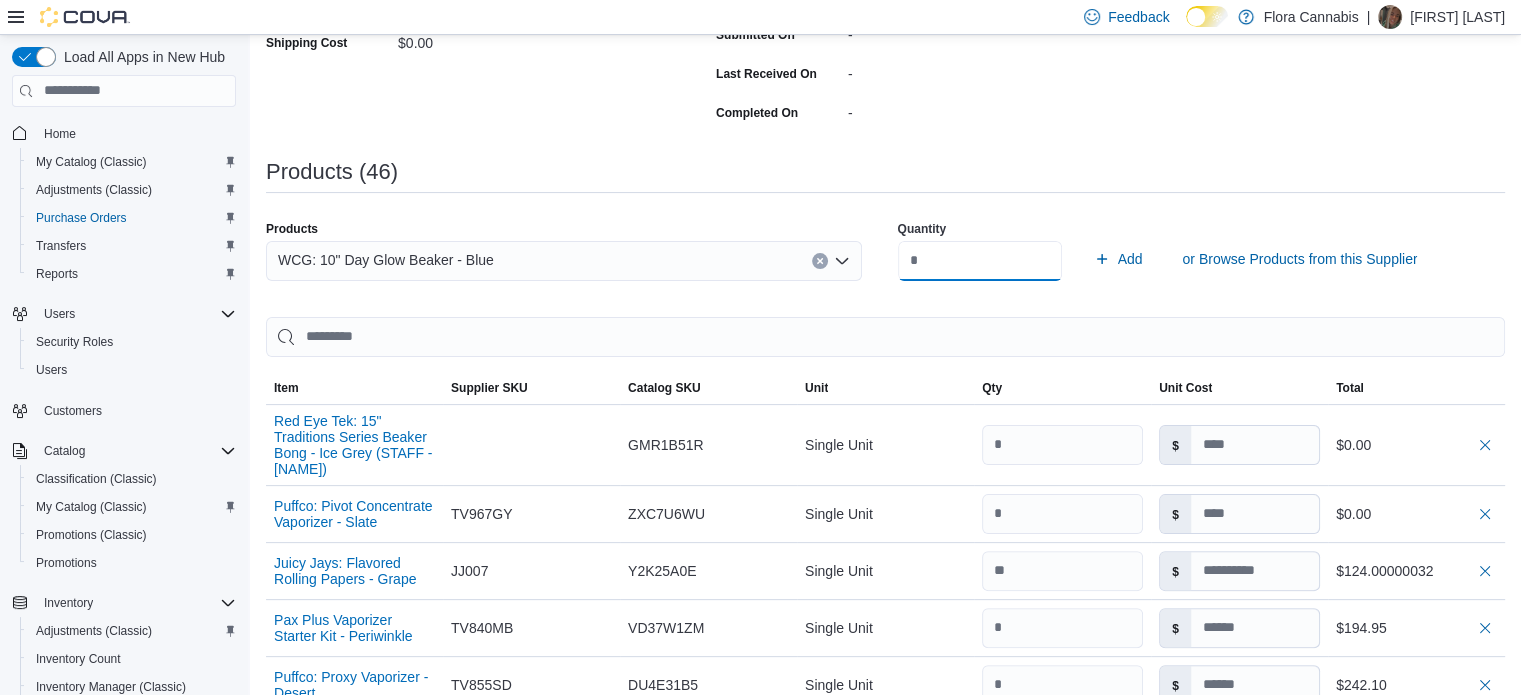 type on "*" 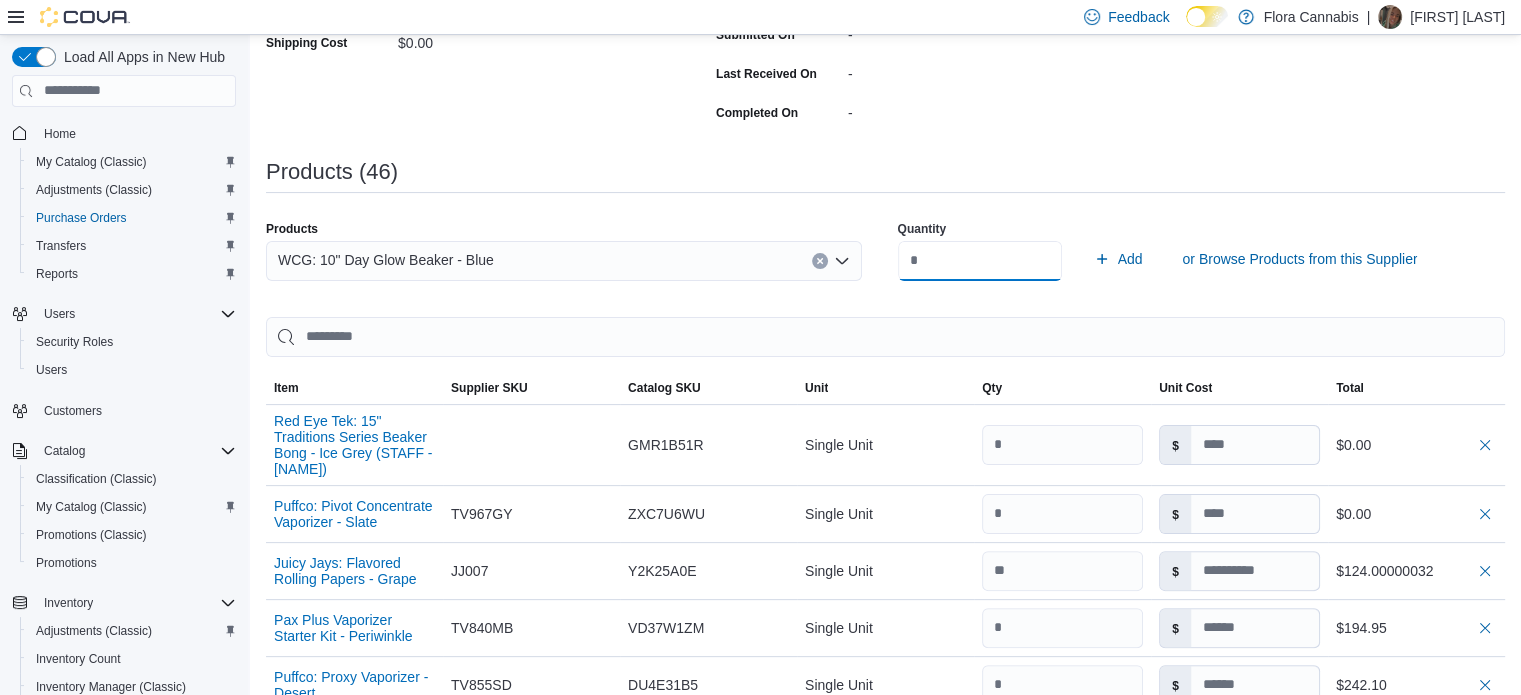 click on "Add" at bounding box center [1118, 259] 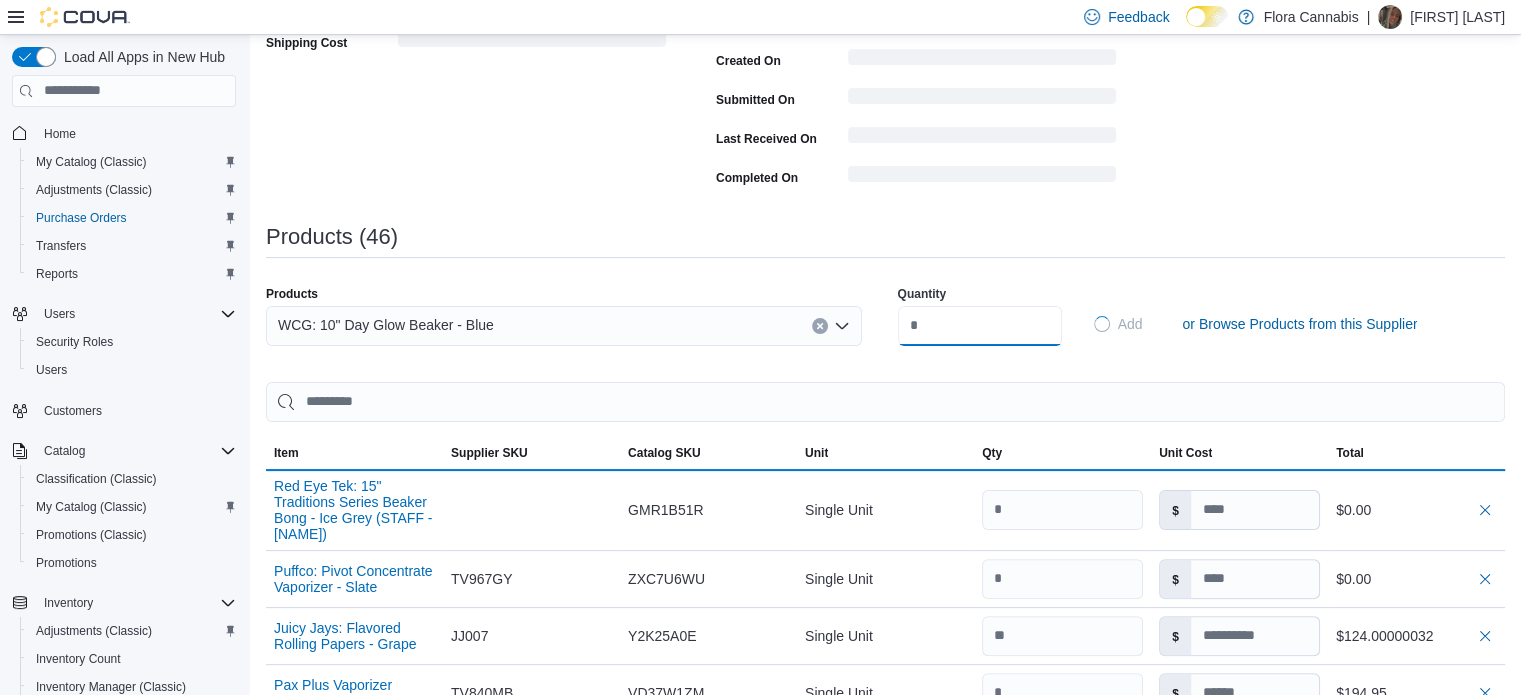 type 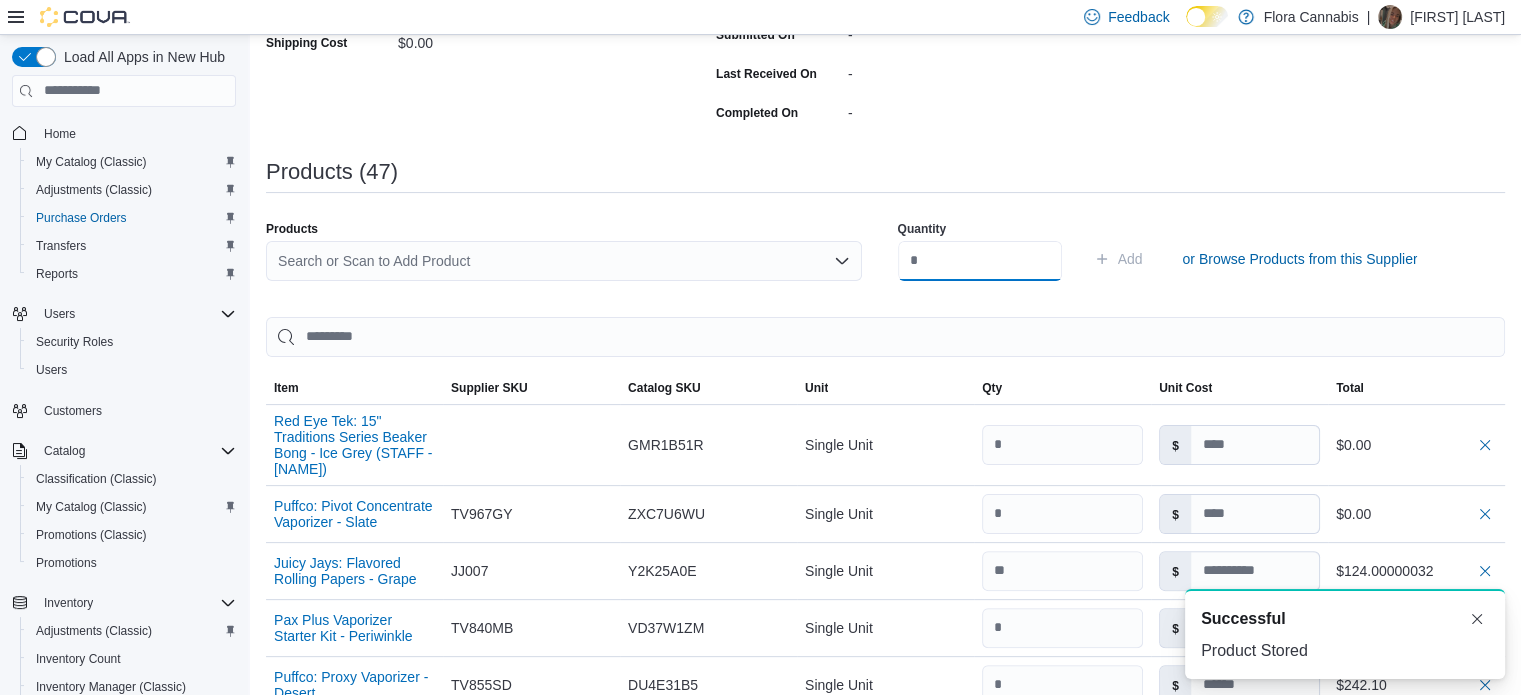 scroll, scrollTop: 0, scrollLeft: 0, axis: both 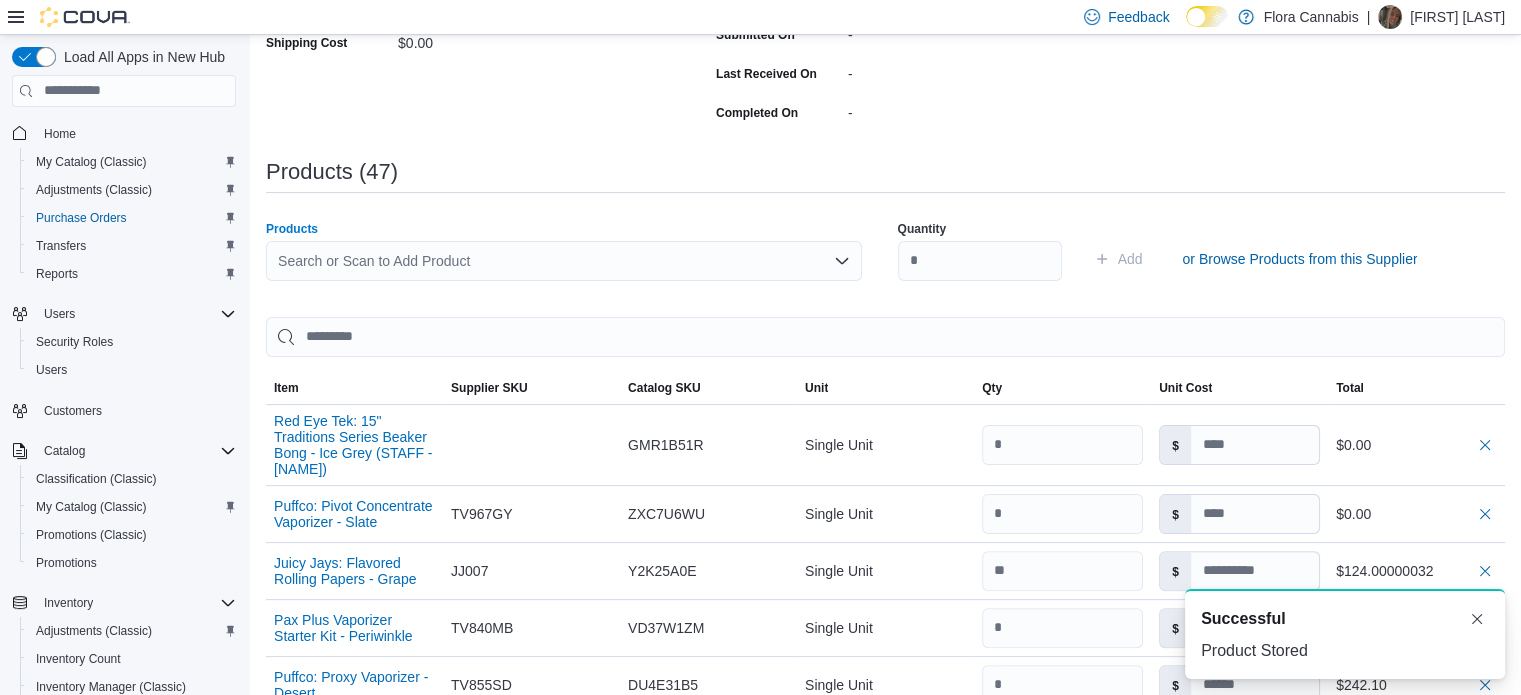 click on "Search or Scan to Add Product" at bounding box center [564, 261] 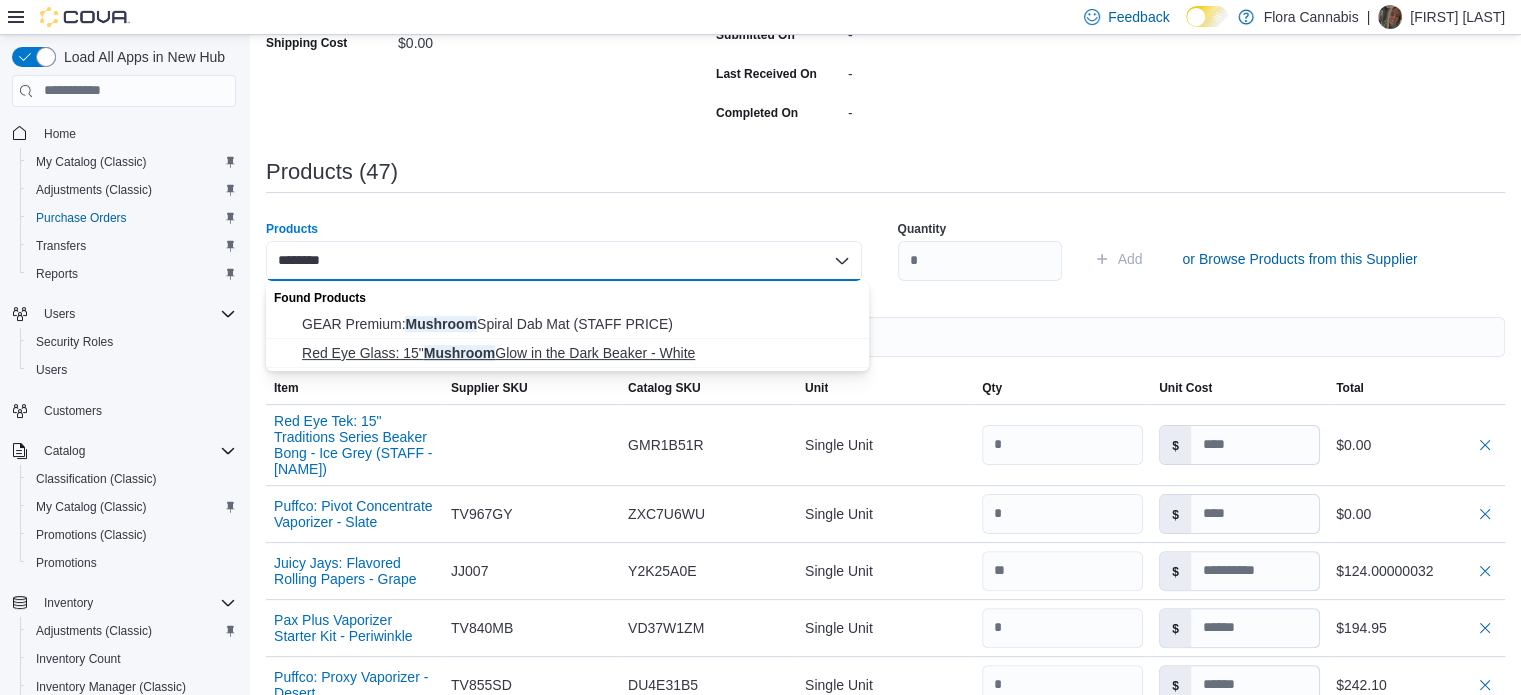type on "********" 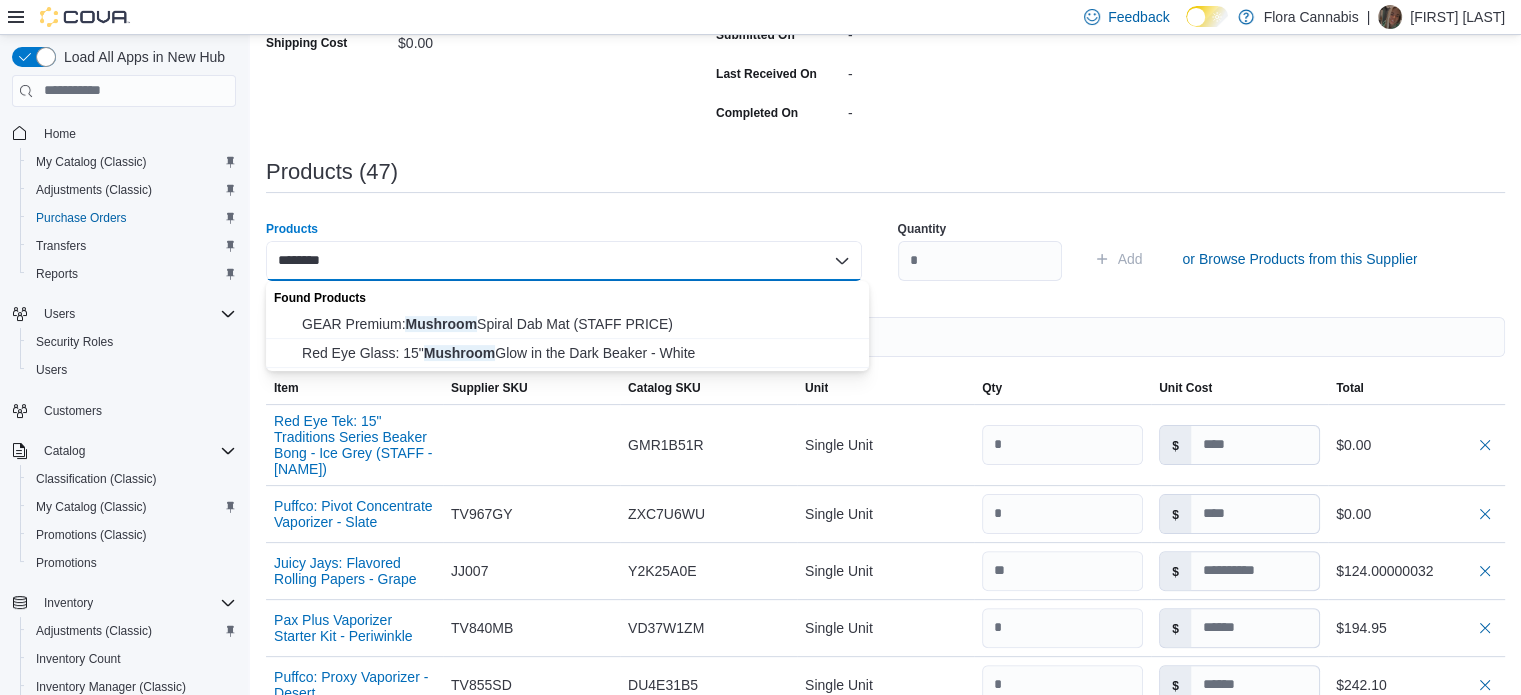 type 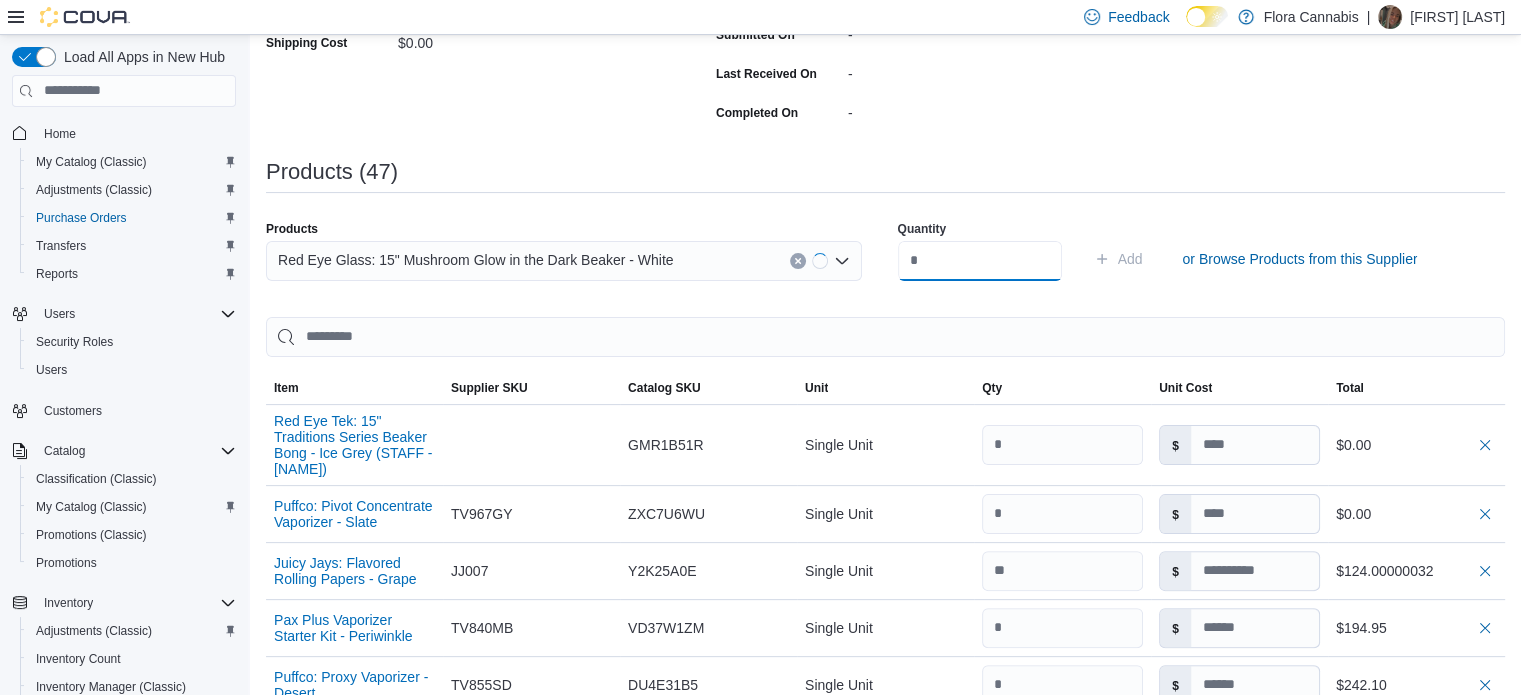 click at bounding box center (980, 261) 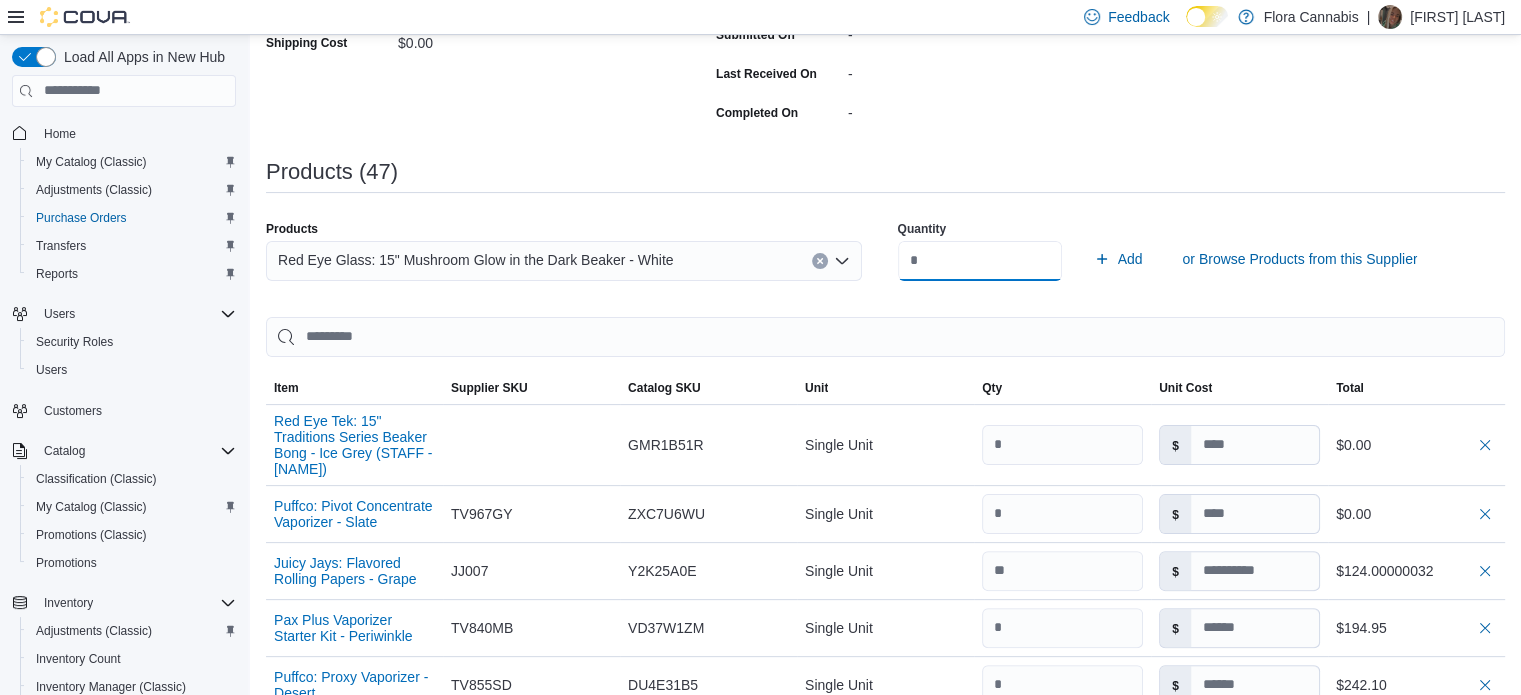 type on "*" 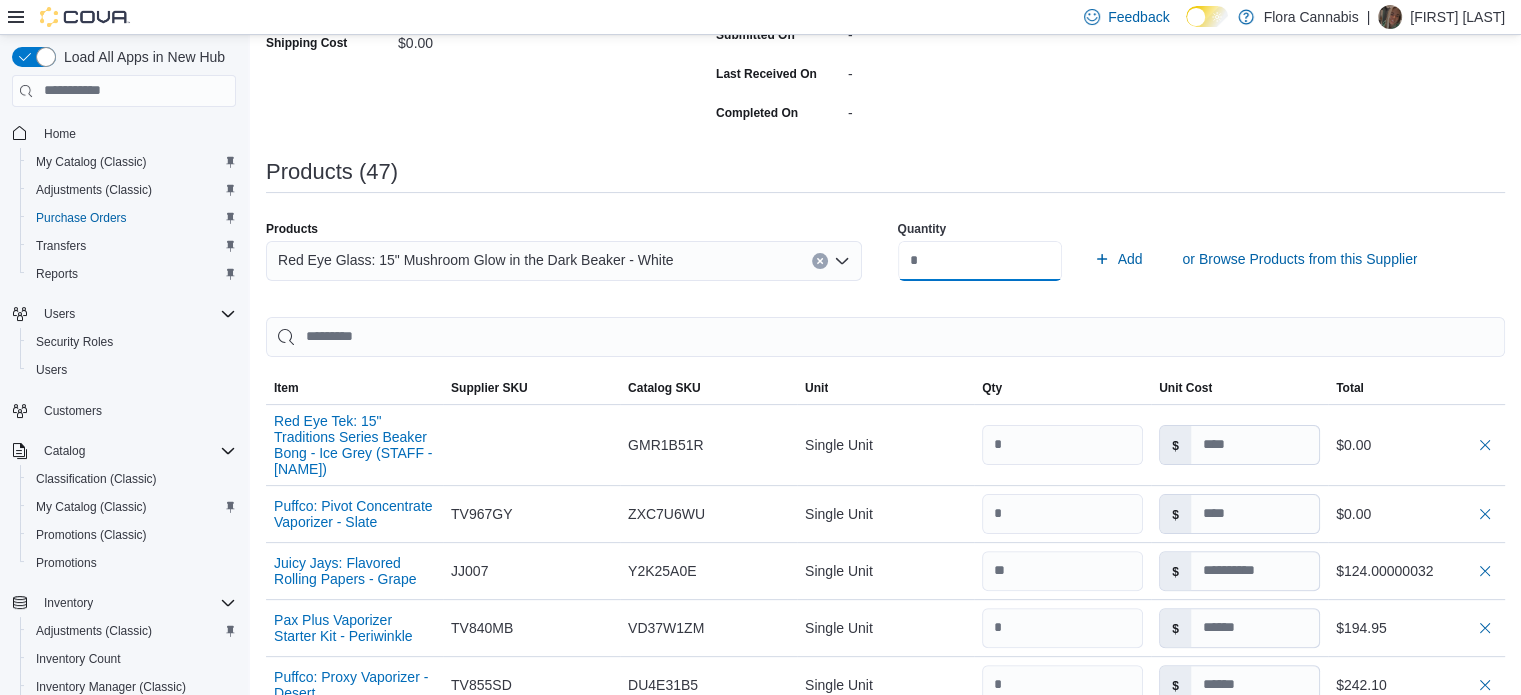 click on "Add" at bounding box center [1118, 259] 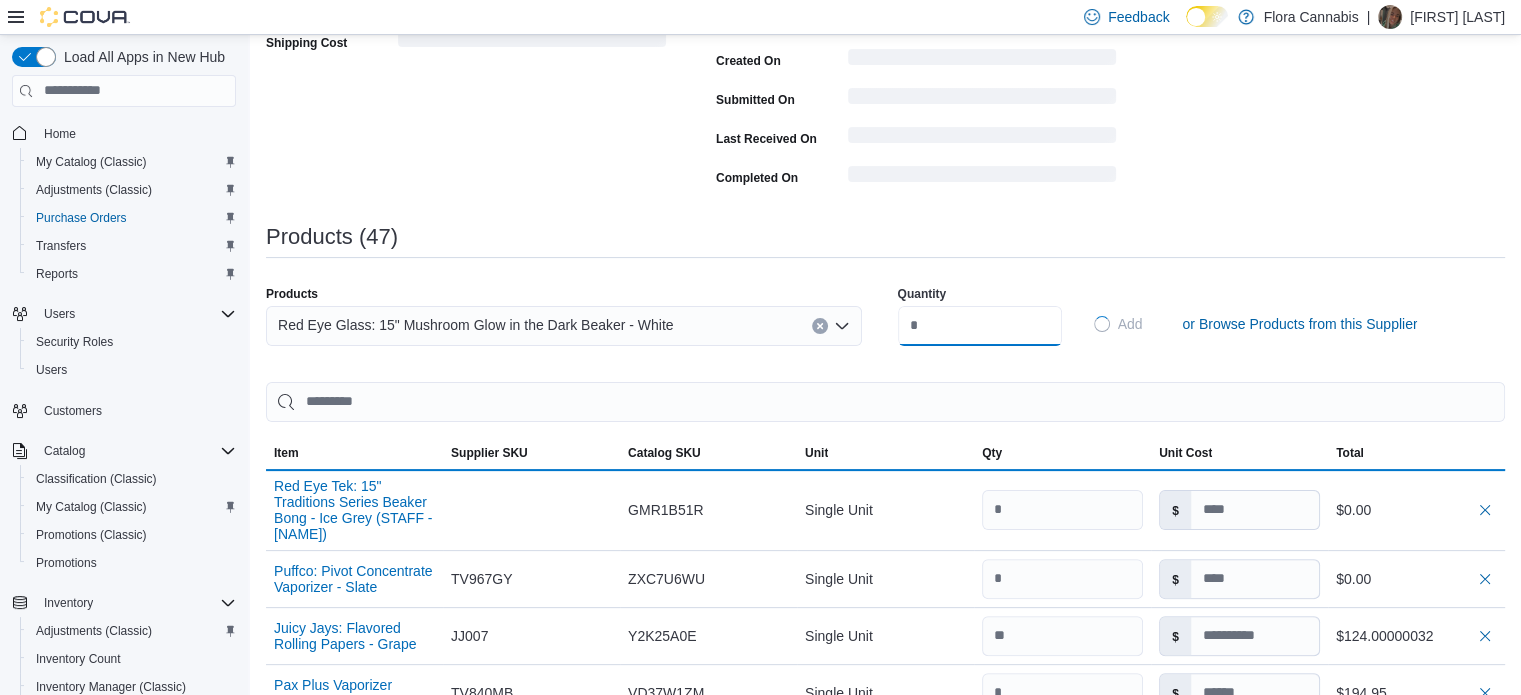 type 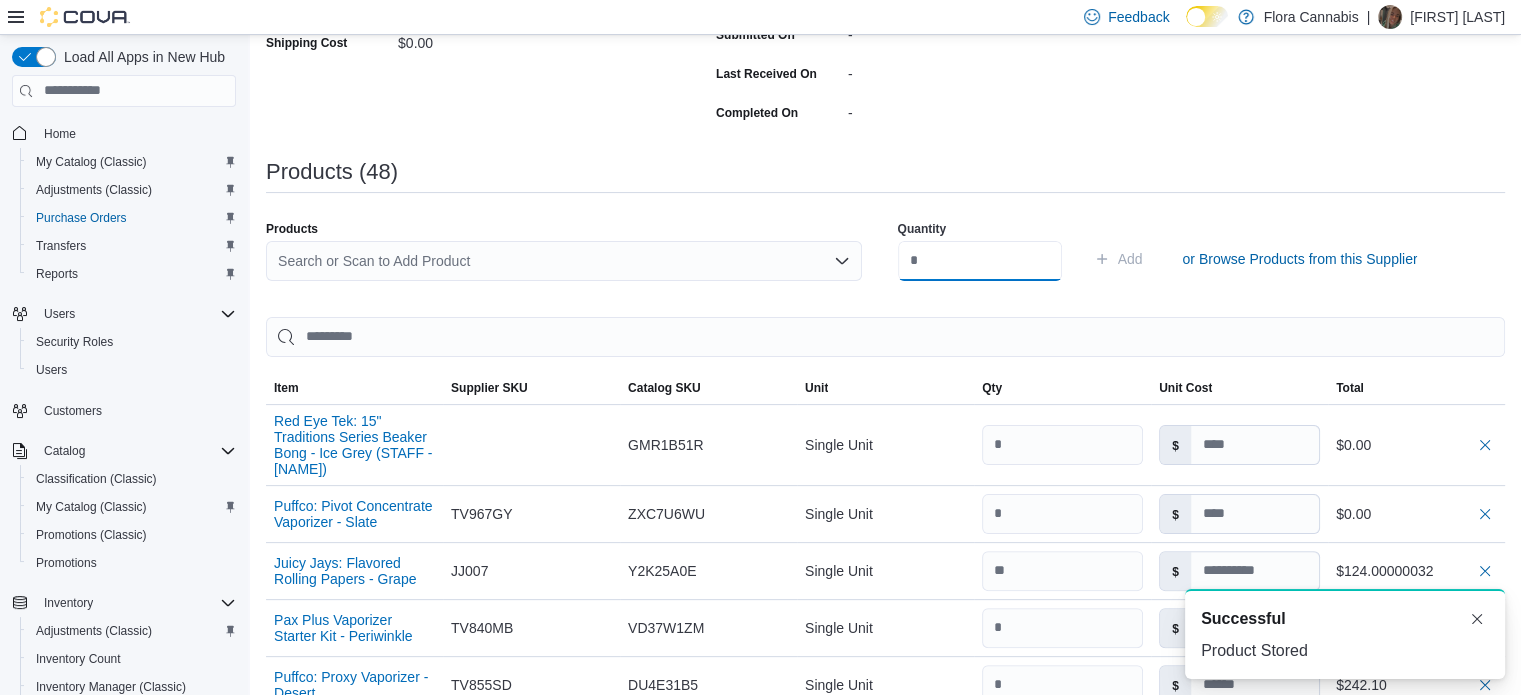 scroll, scrollTop: 0, scrollLeft: 0, axis: both 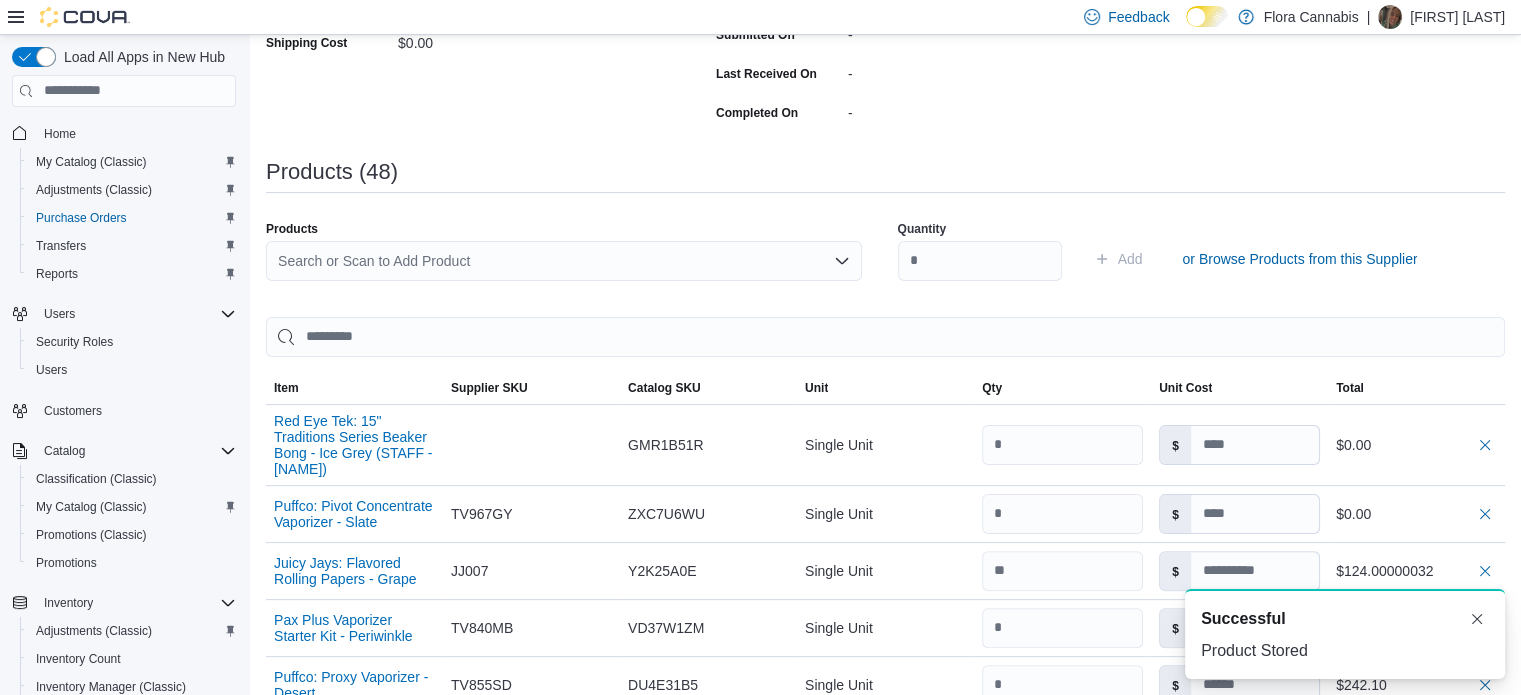 click on "Search or Scan to Add Product" at bounding box center [564, 261] 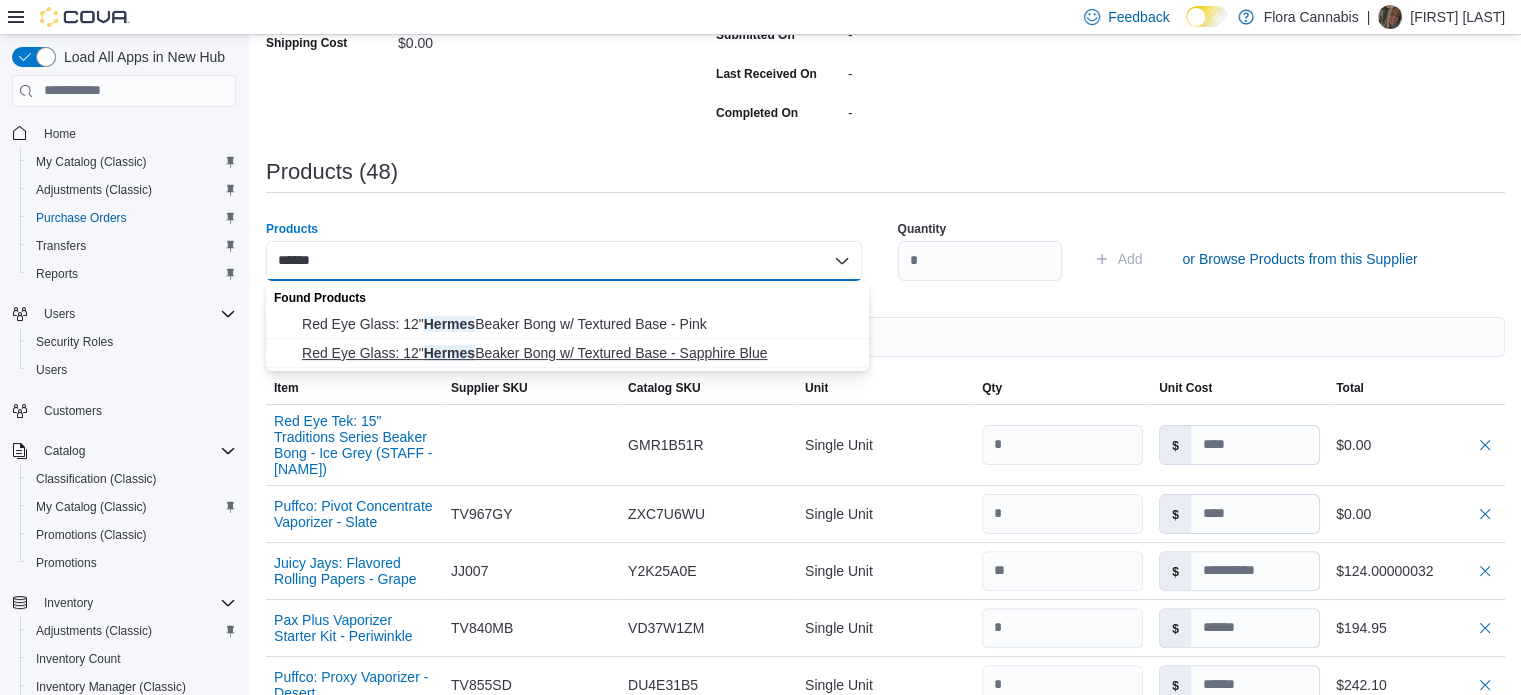 type on "******" 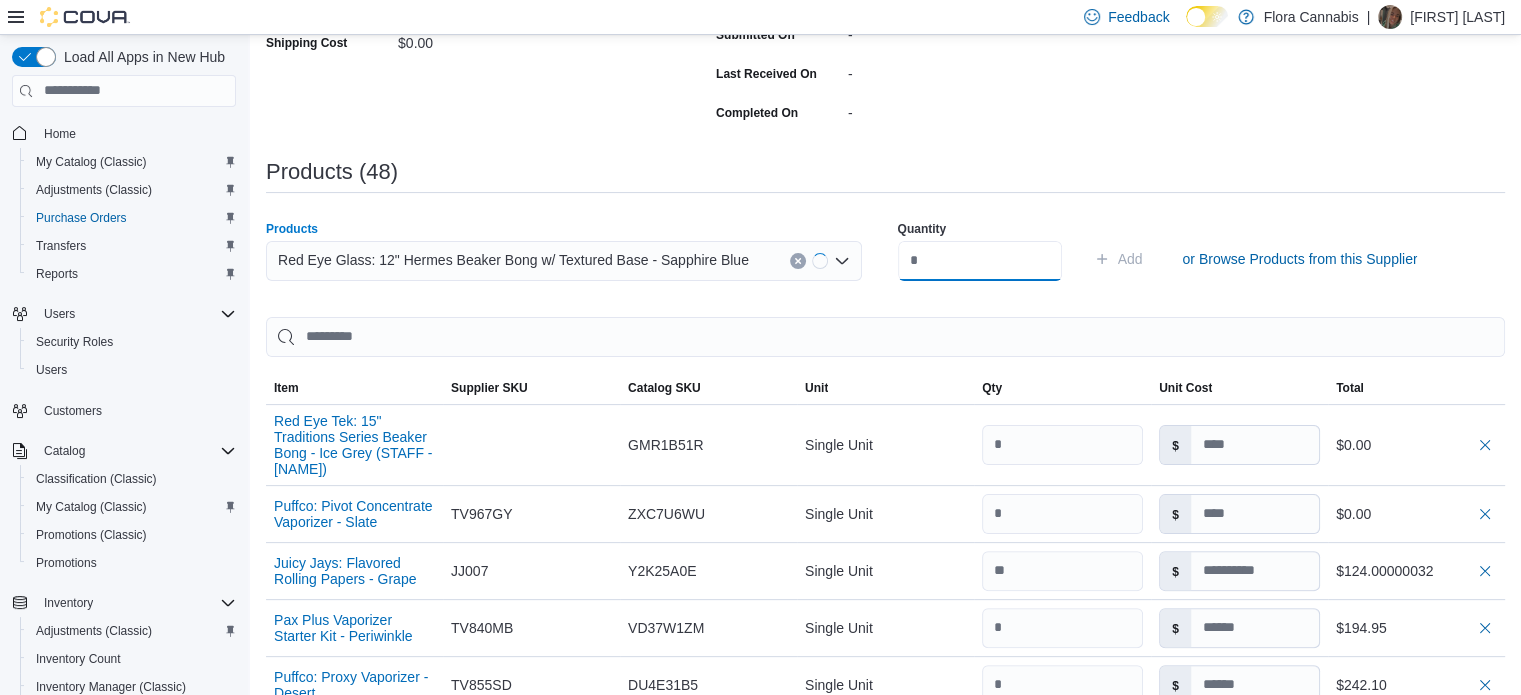 click at bounding box center [980, 261] 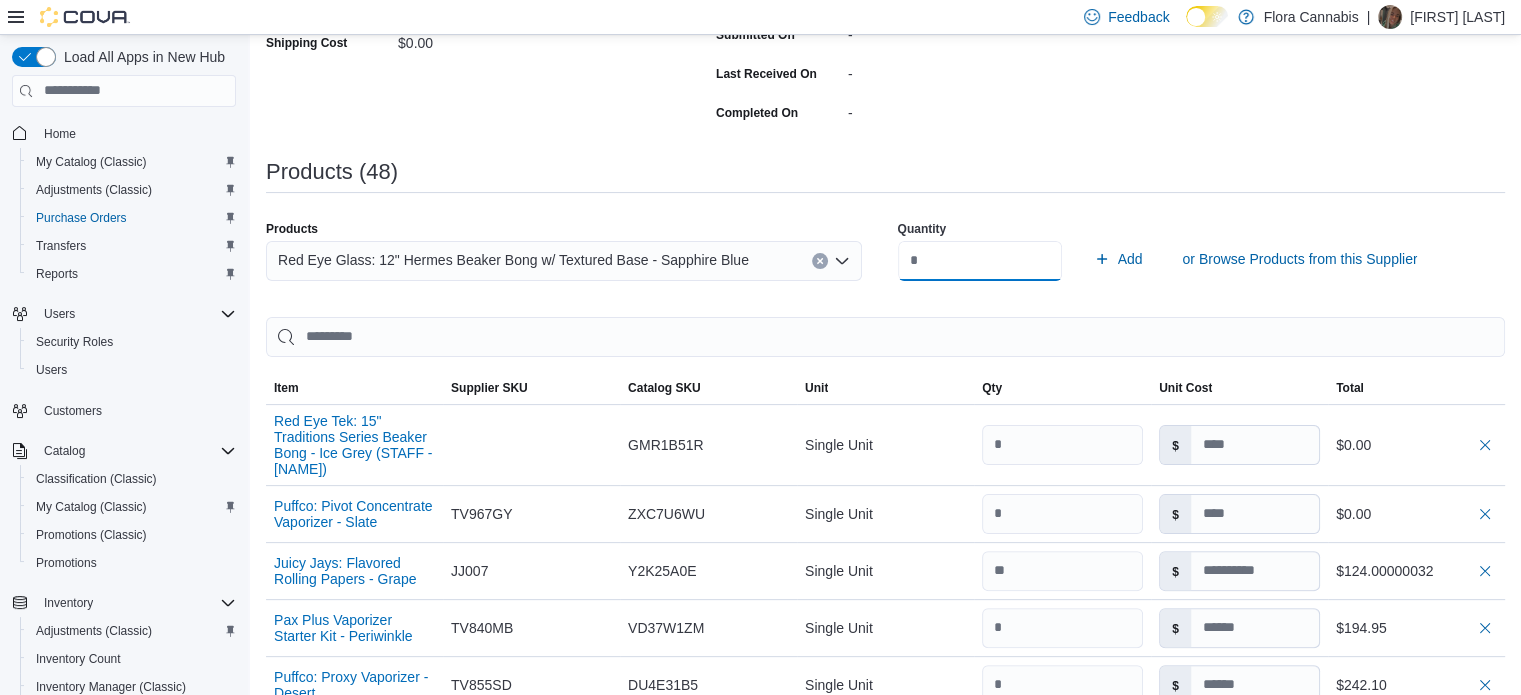 type on "*" 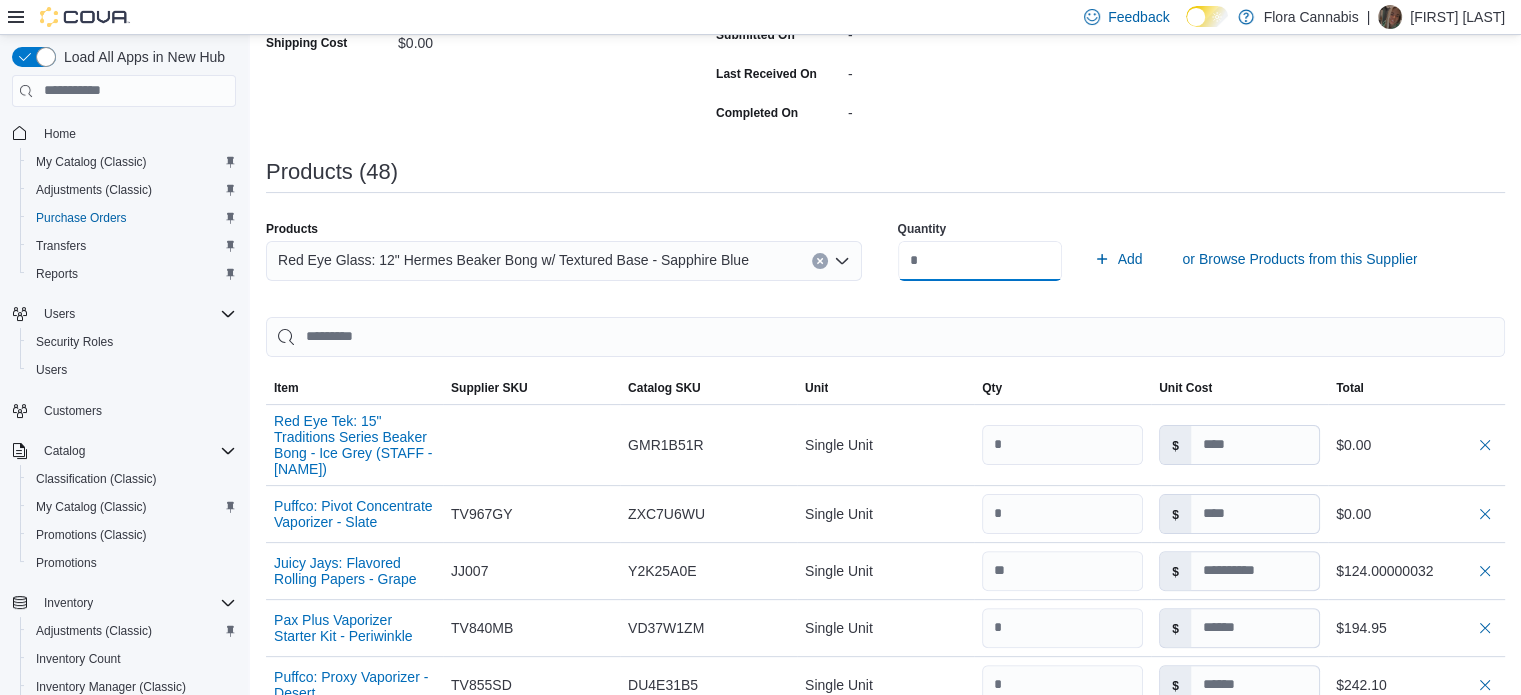click on "Add" at bounding box center (1118, 259) 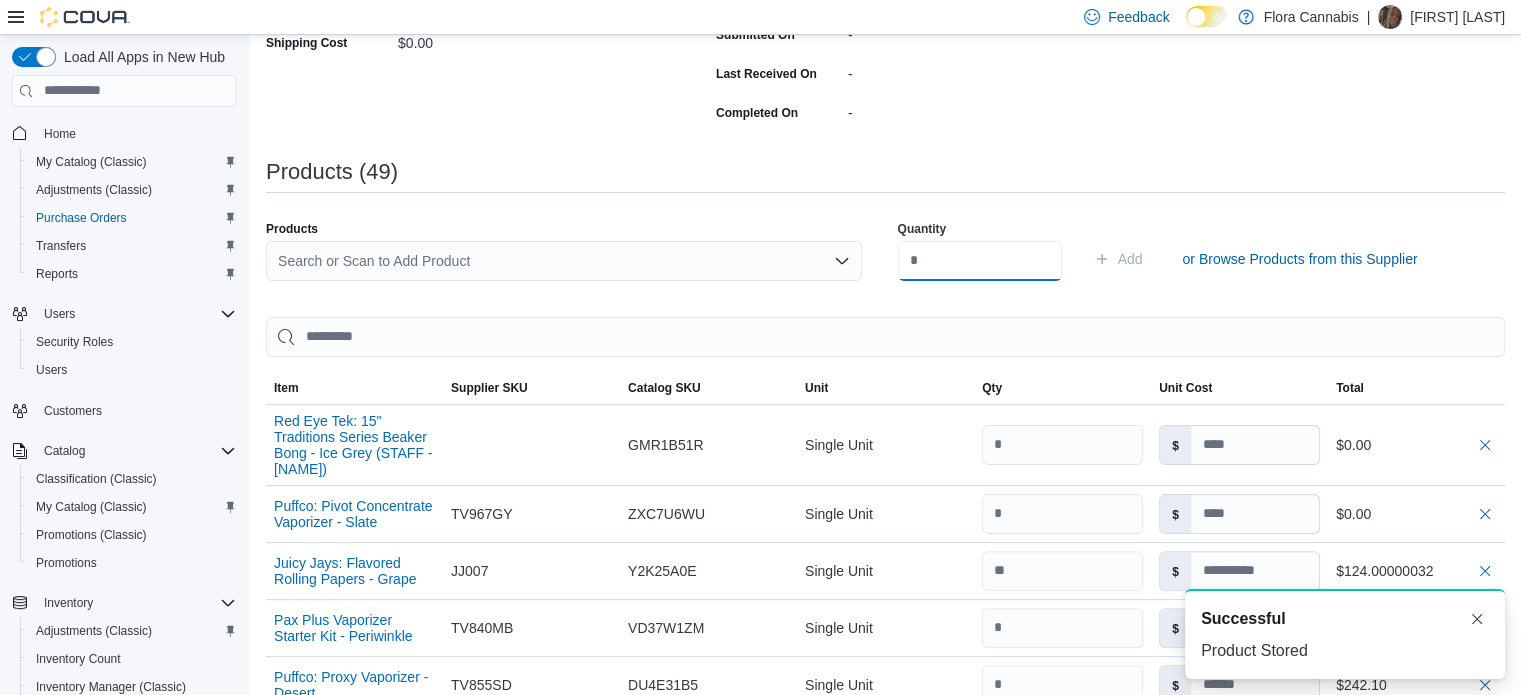 type 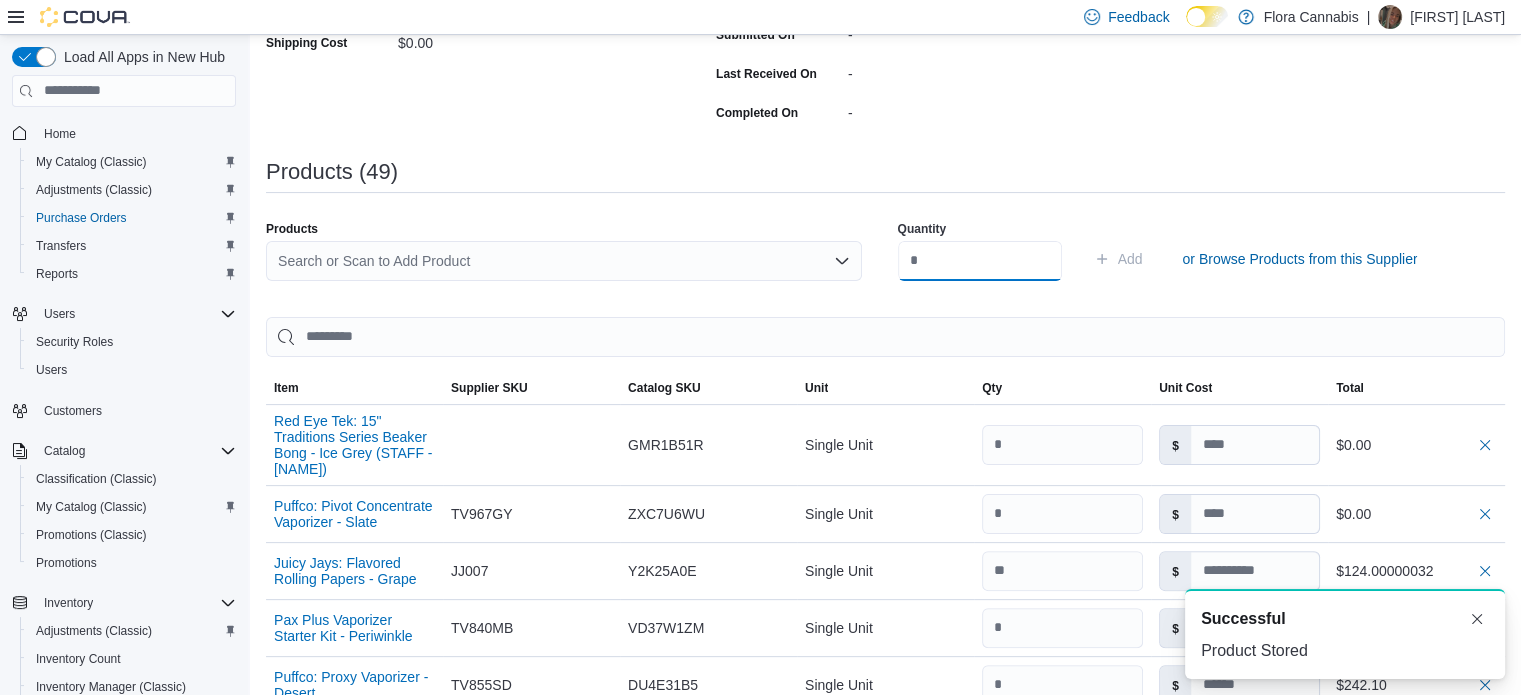 scroll, scrollTop: 0, scrollLeft: 0, axis: both 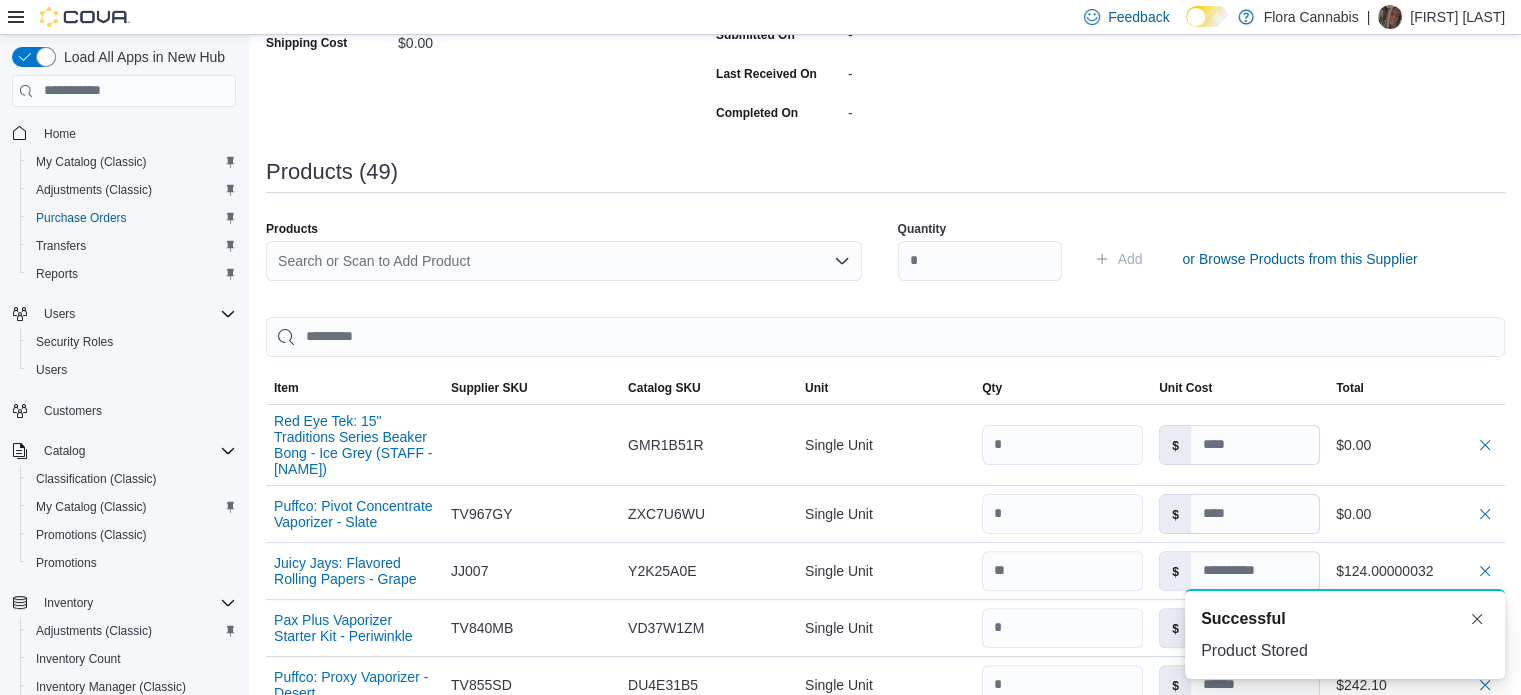 click on "Search or Scan to Add Product" at bounding box center [564, 261] 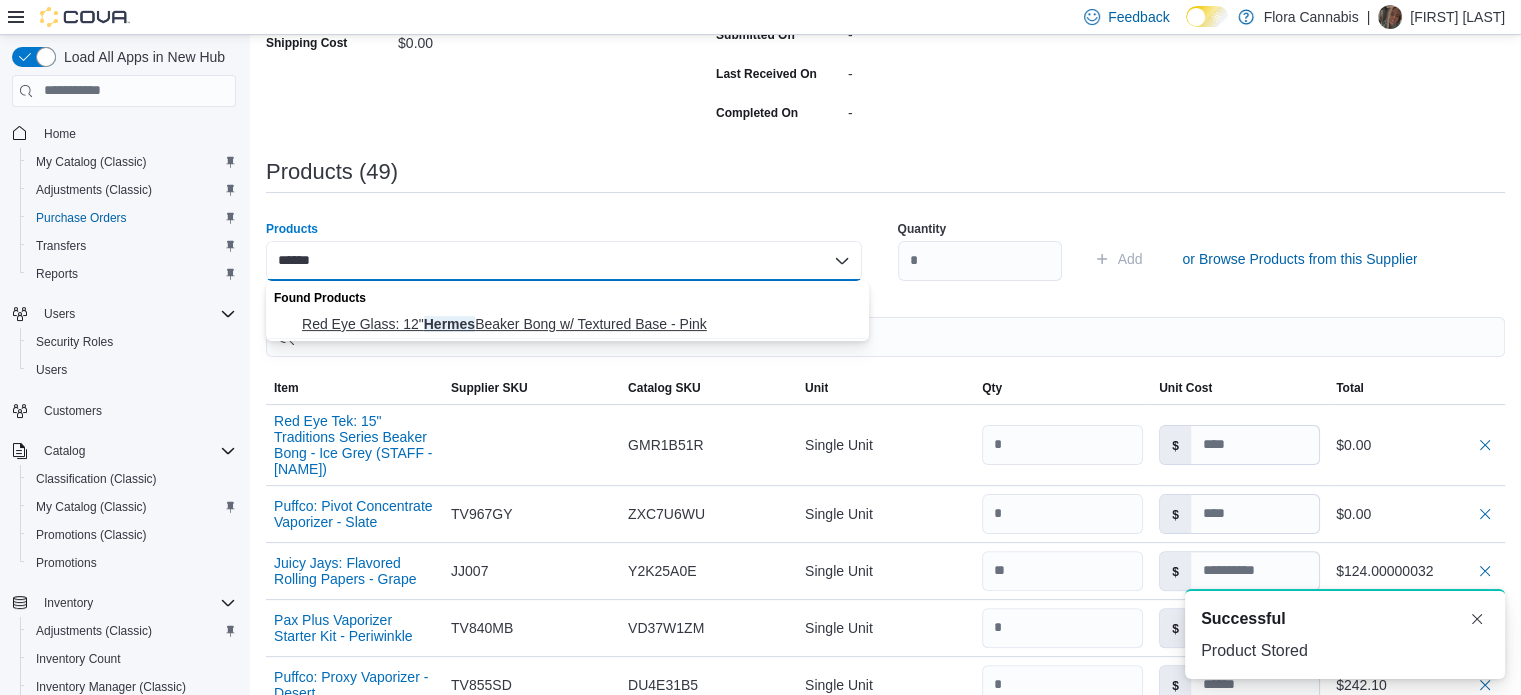 type on "******" 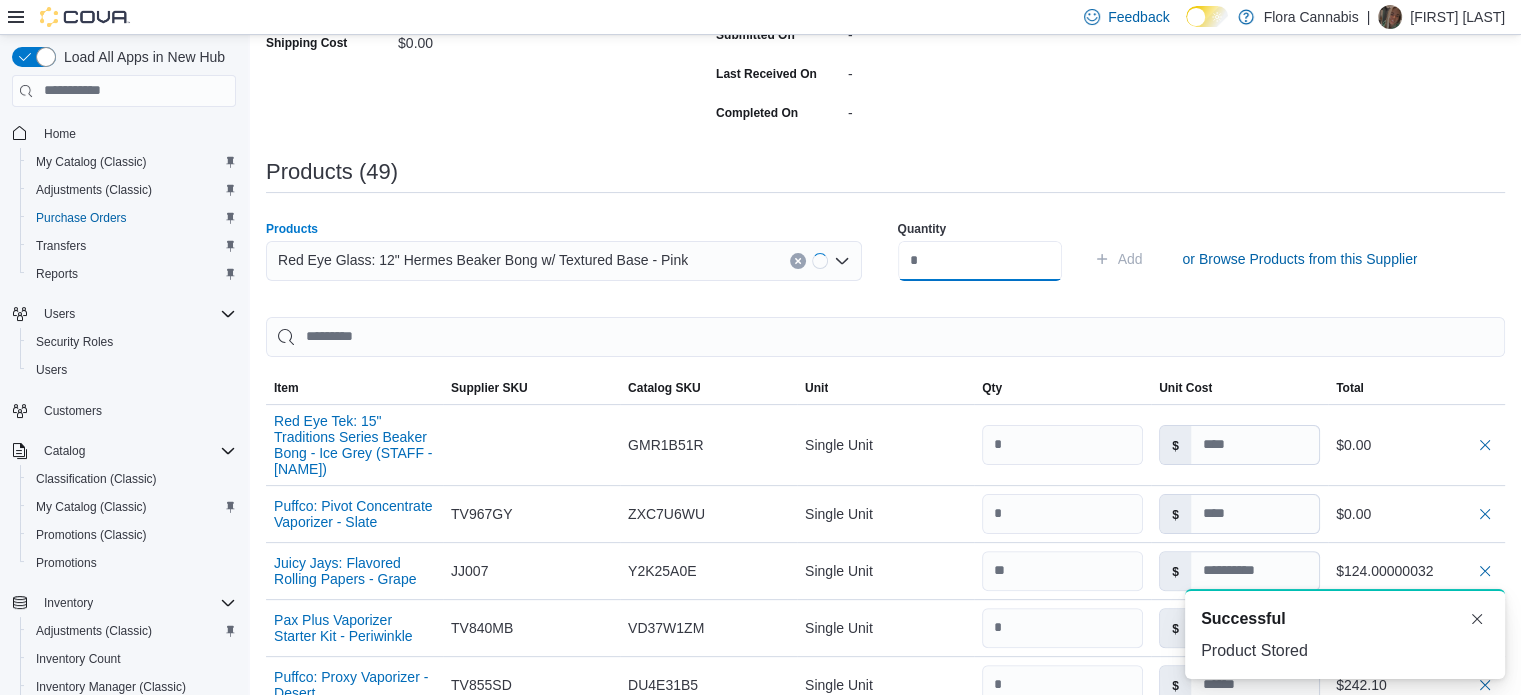 click at bounding box center [980, 261] 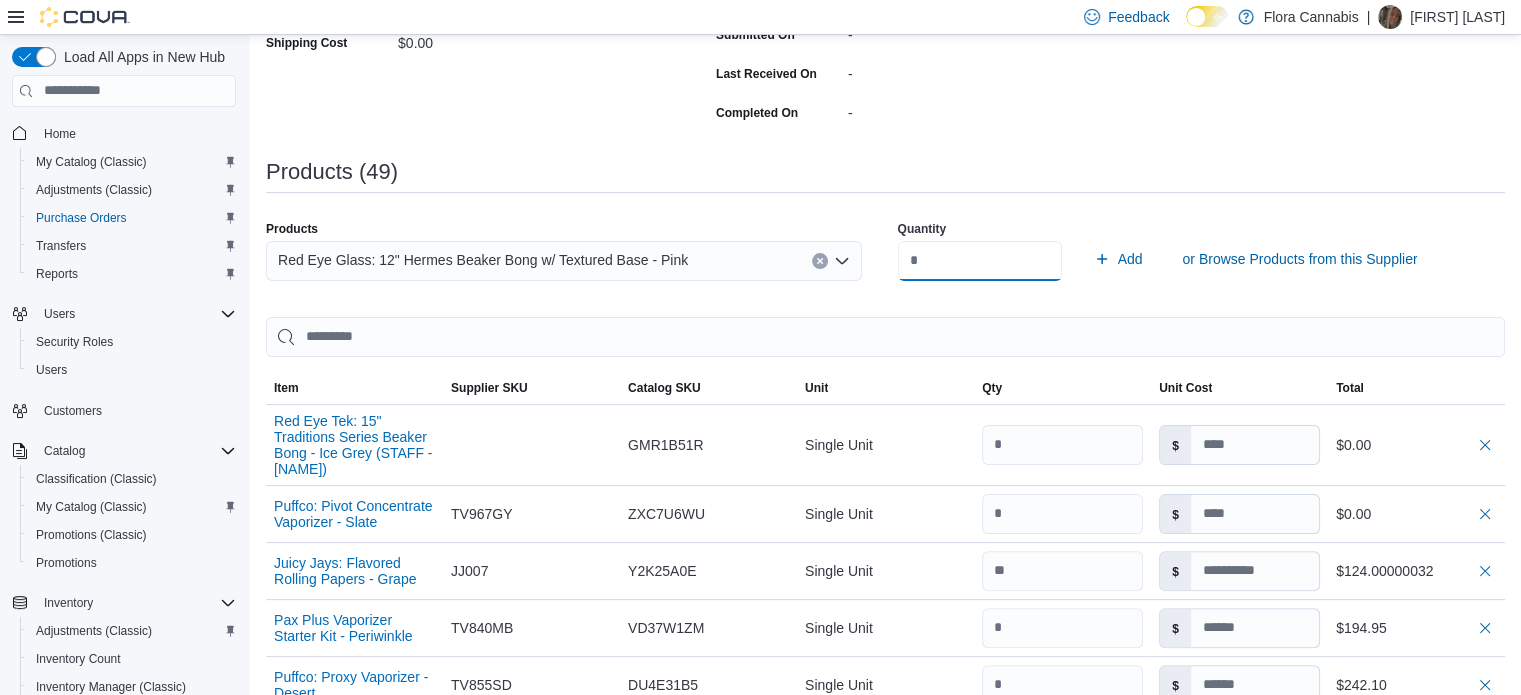 type on "*" 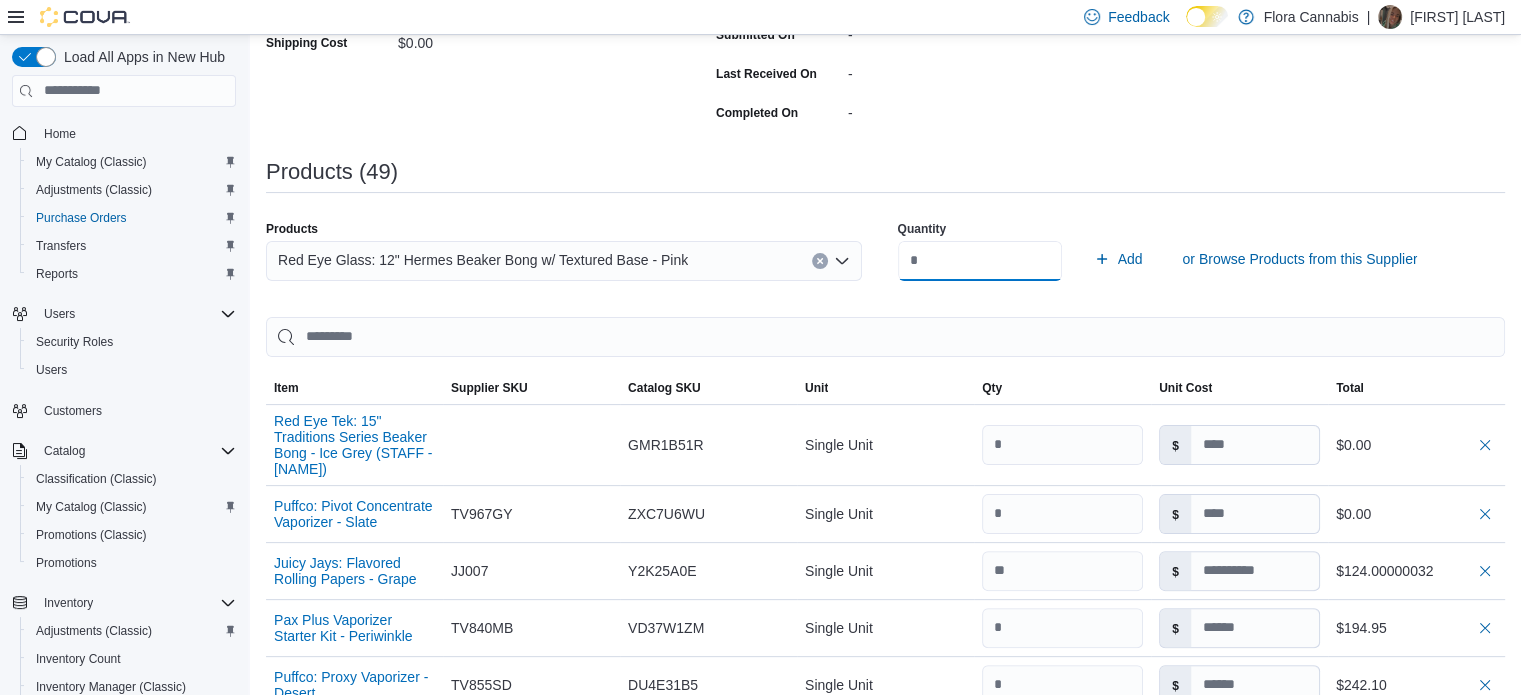 click on "Add" at bounding box center (1118, 259) 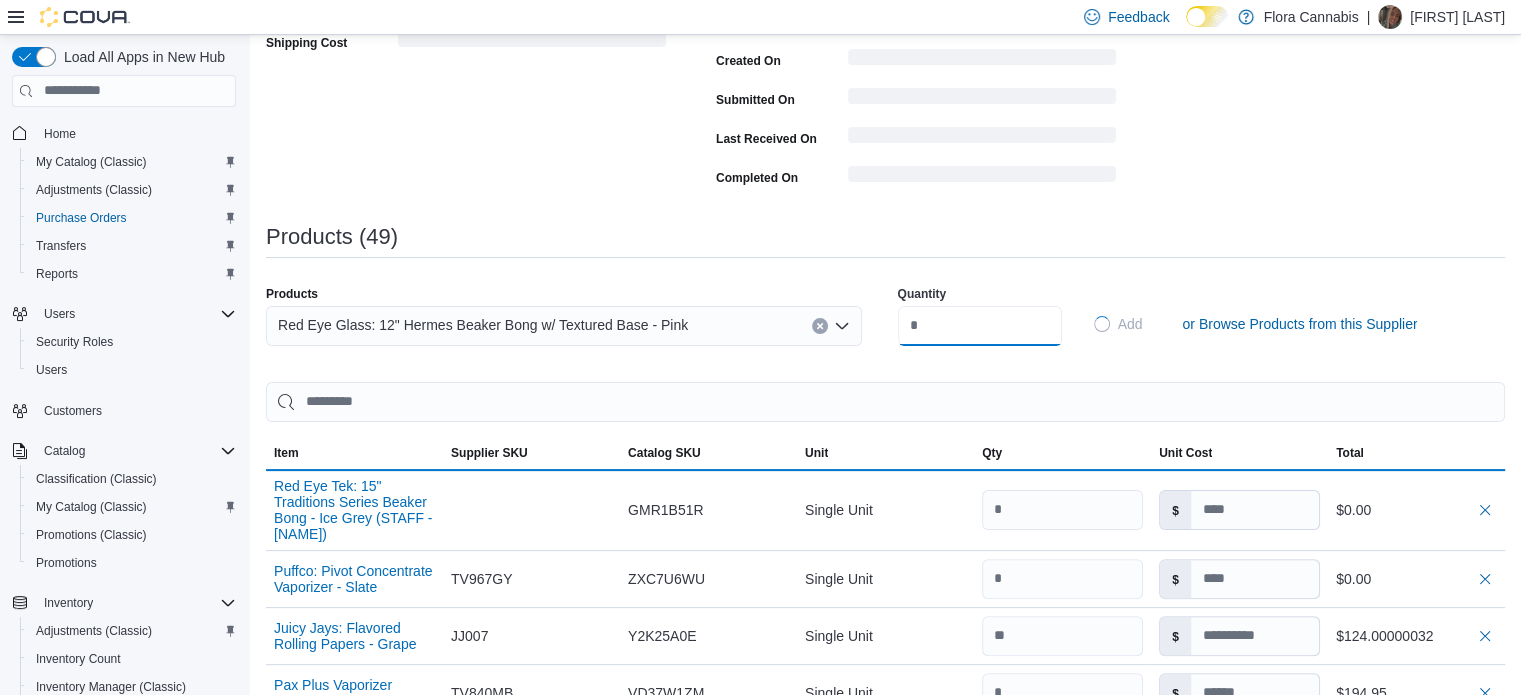type 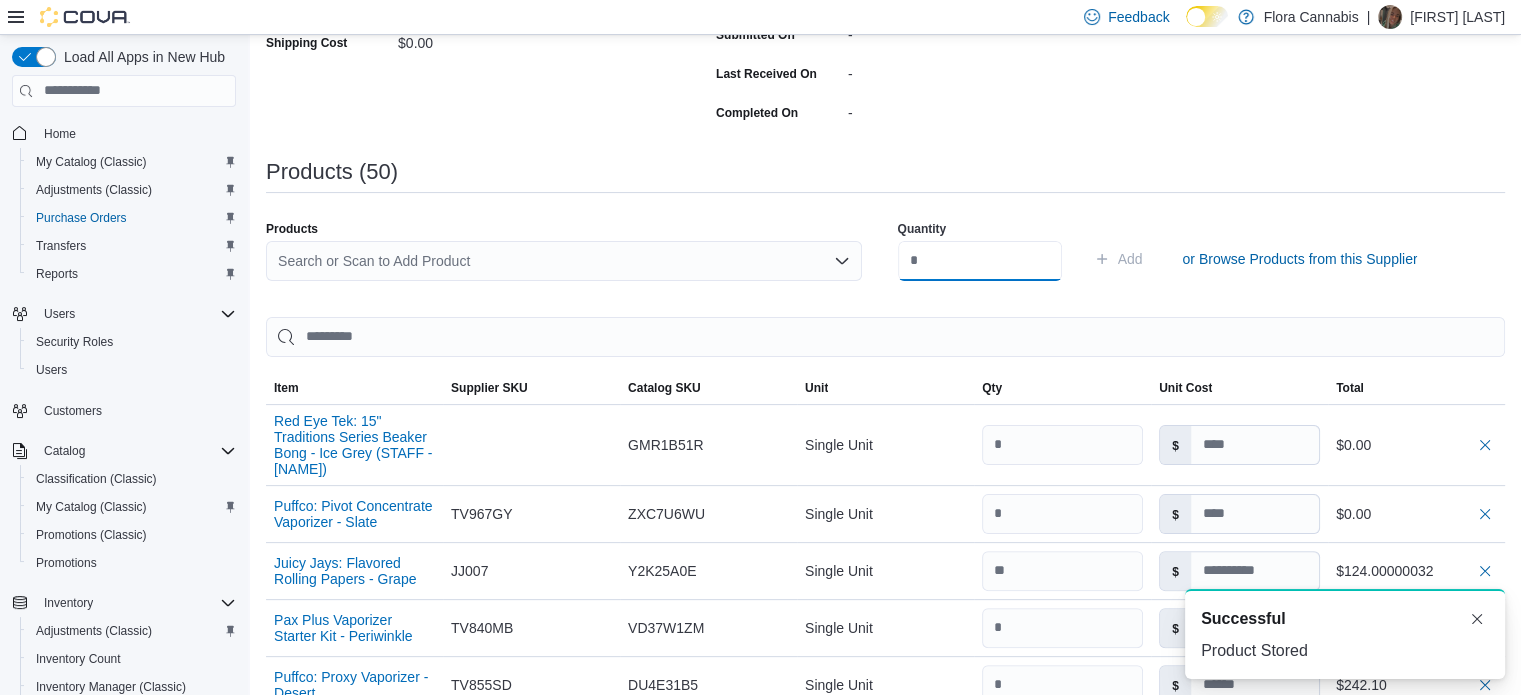 scroll, scrollTop: 0, scrollLeft: 0, axis: both 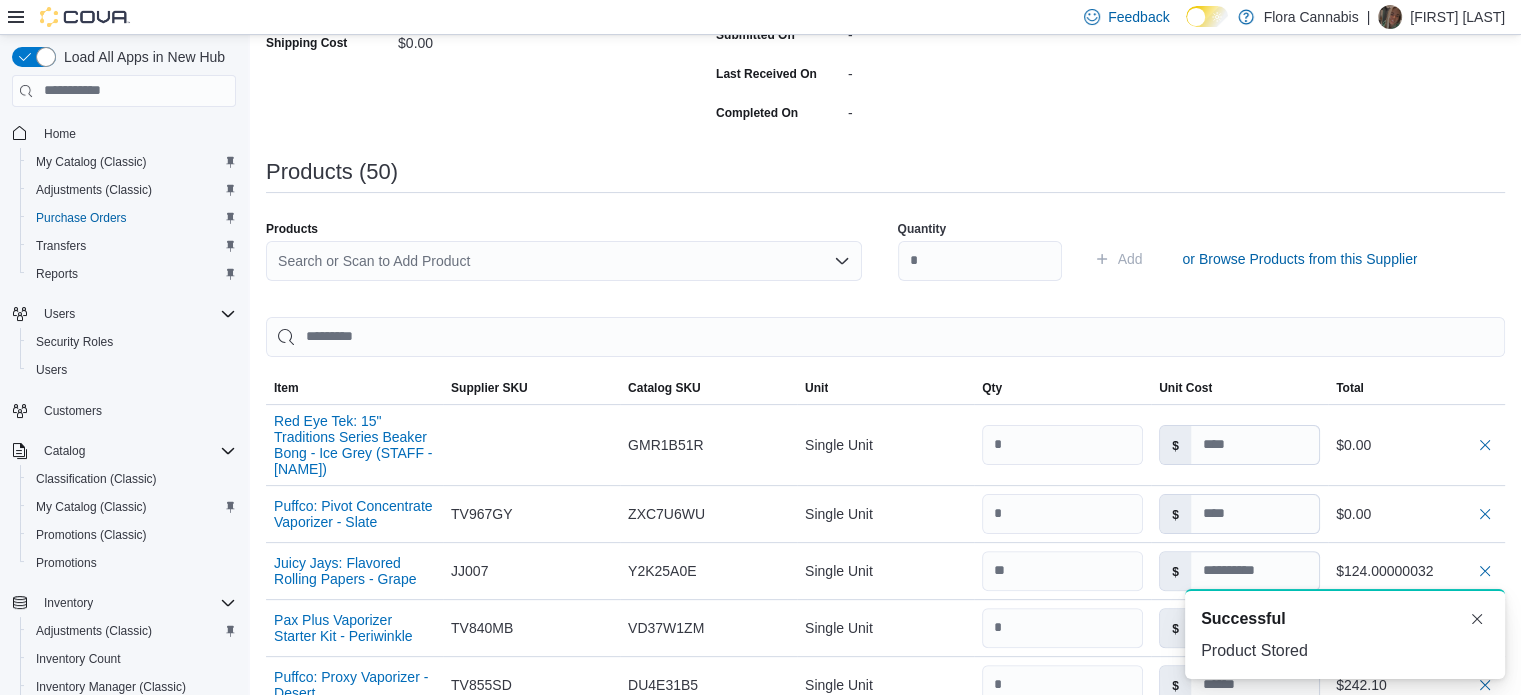 click on "Search or Scan to Add Product" at bounding box center (564, 261) 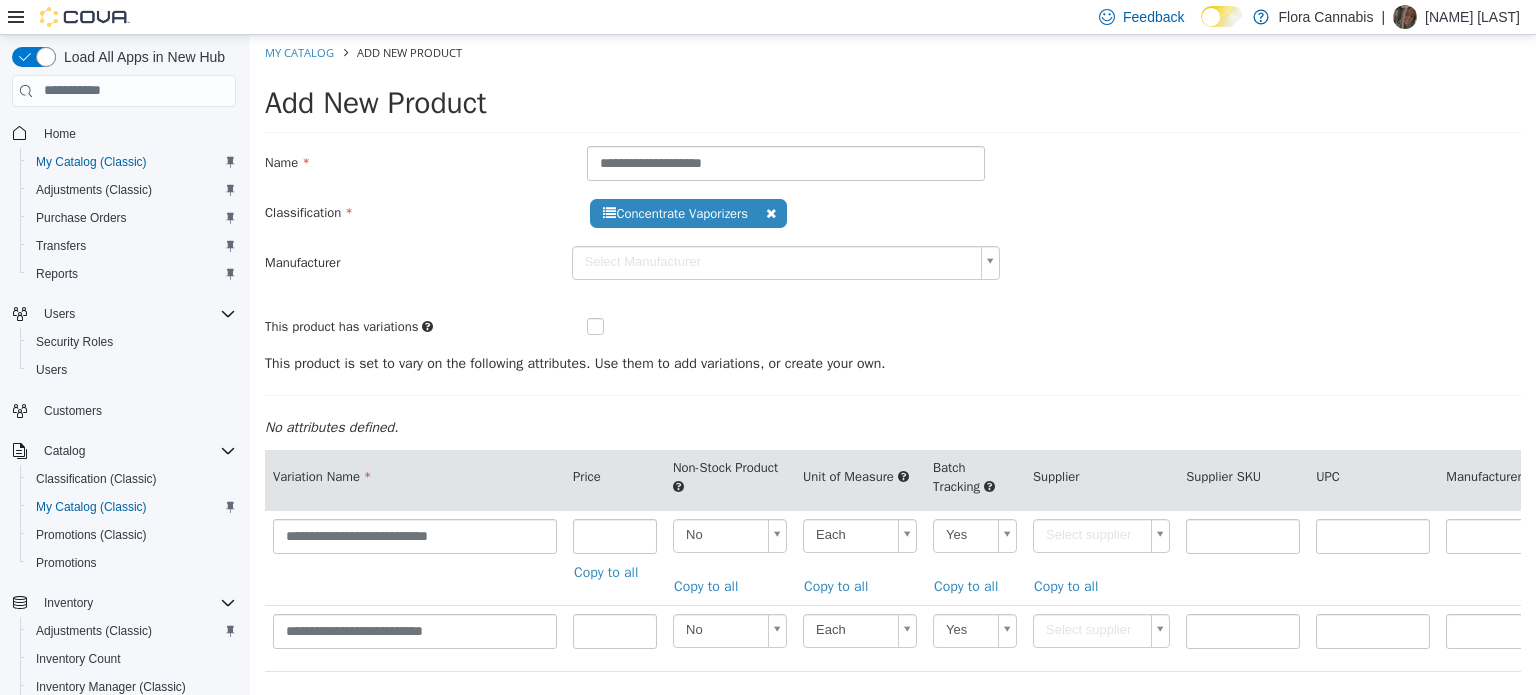 scroll, scrollTop: 40, scrollLeft: 0, axis: vertical 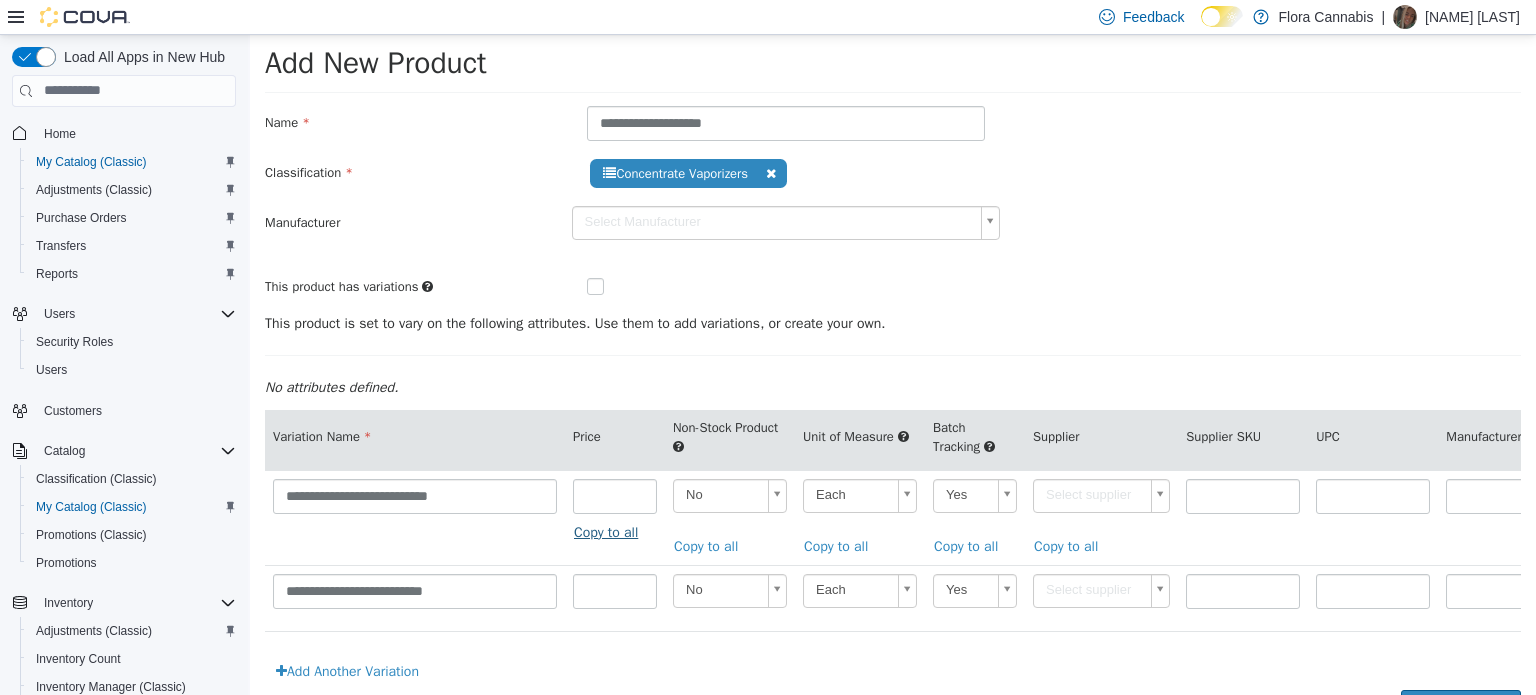 type on "******" 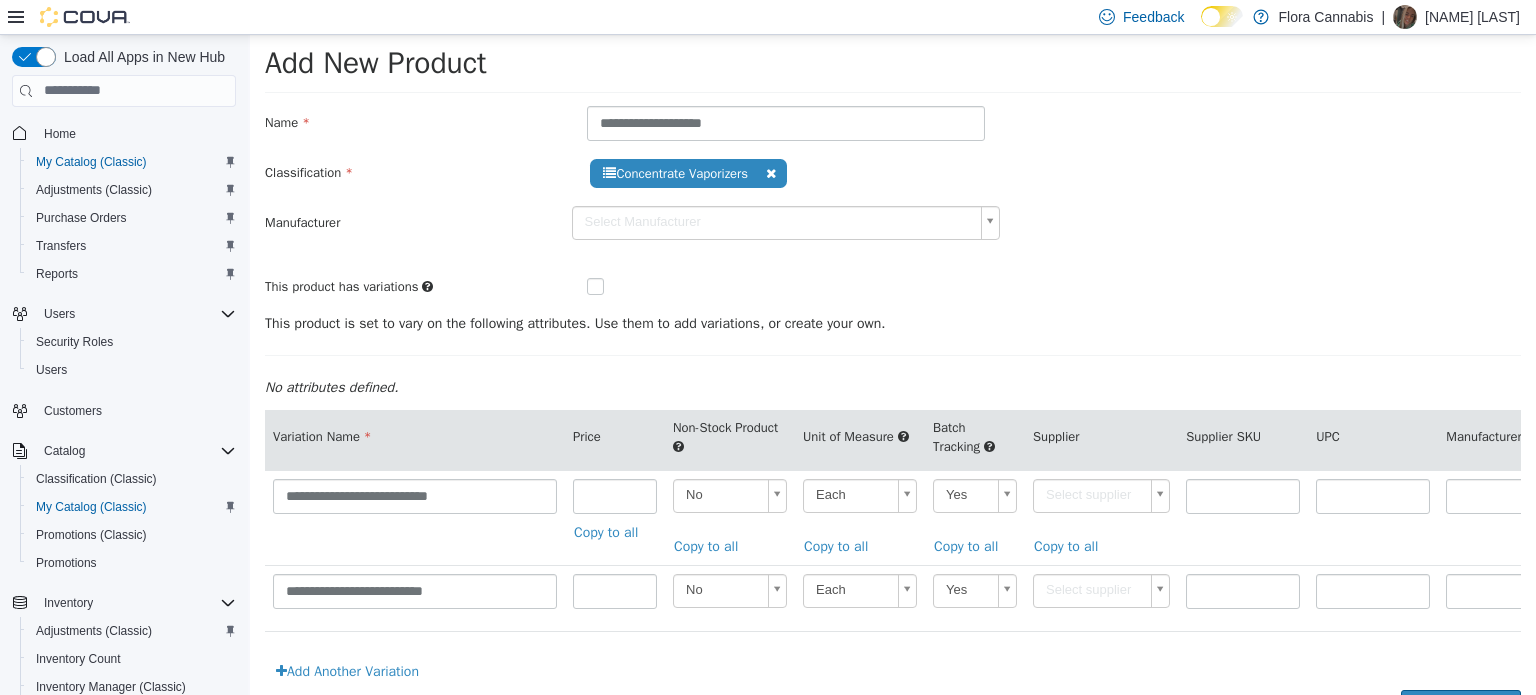 type on "******" 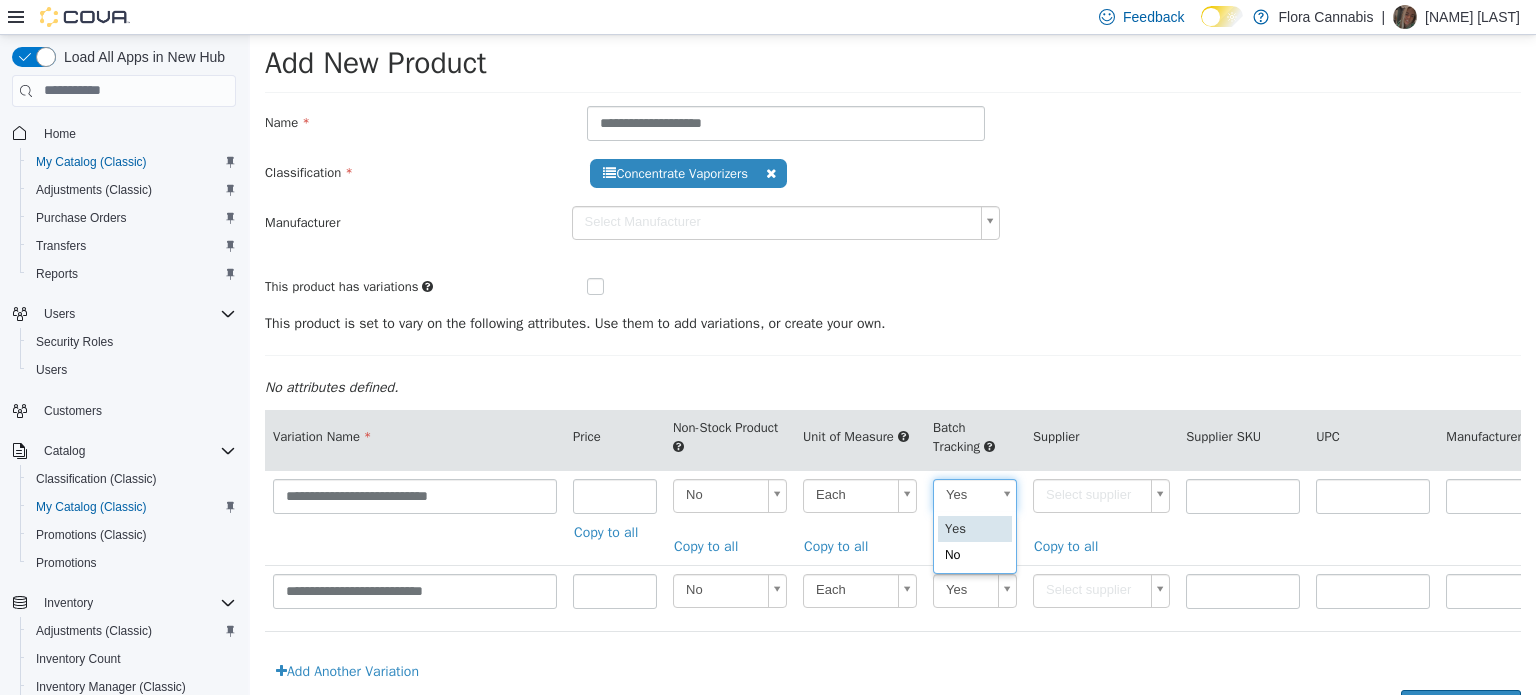 scroll, scrollTop: 0, scrollLeft: 5, axis: horizontal 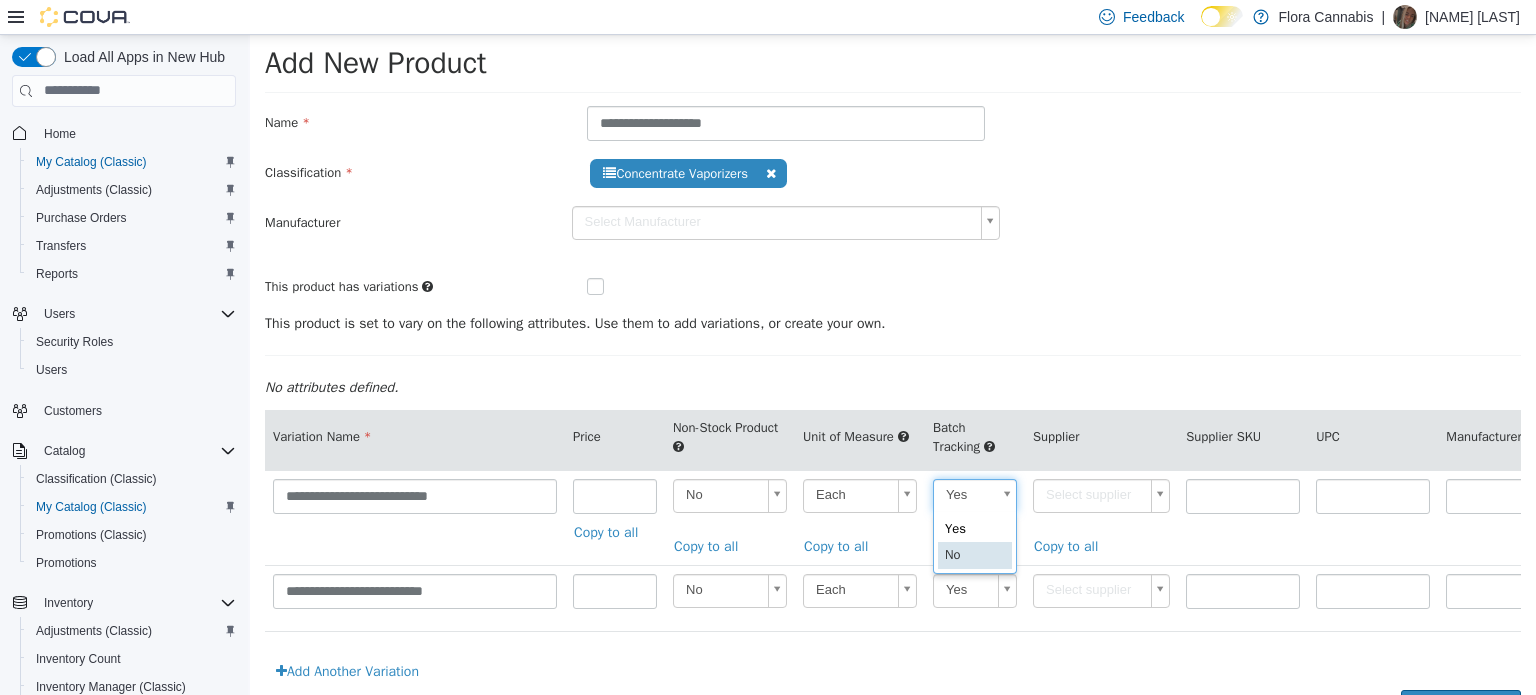 type on "**" 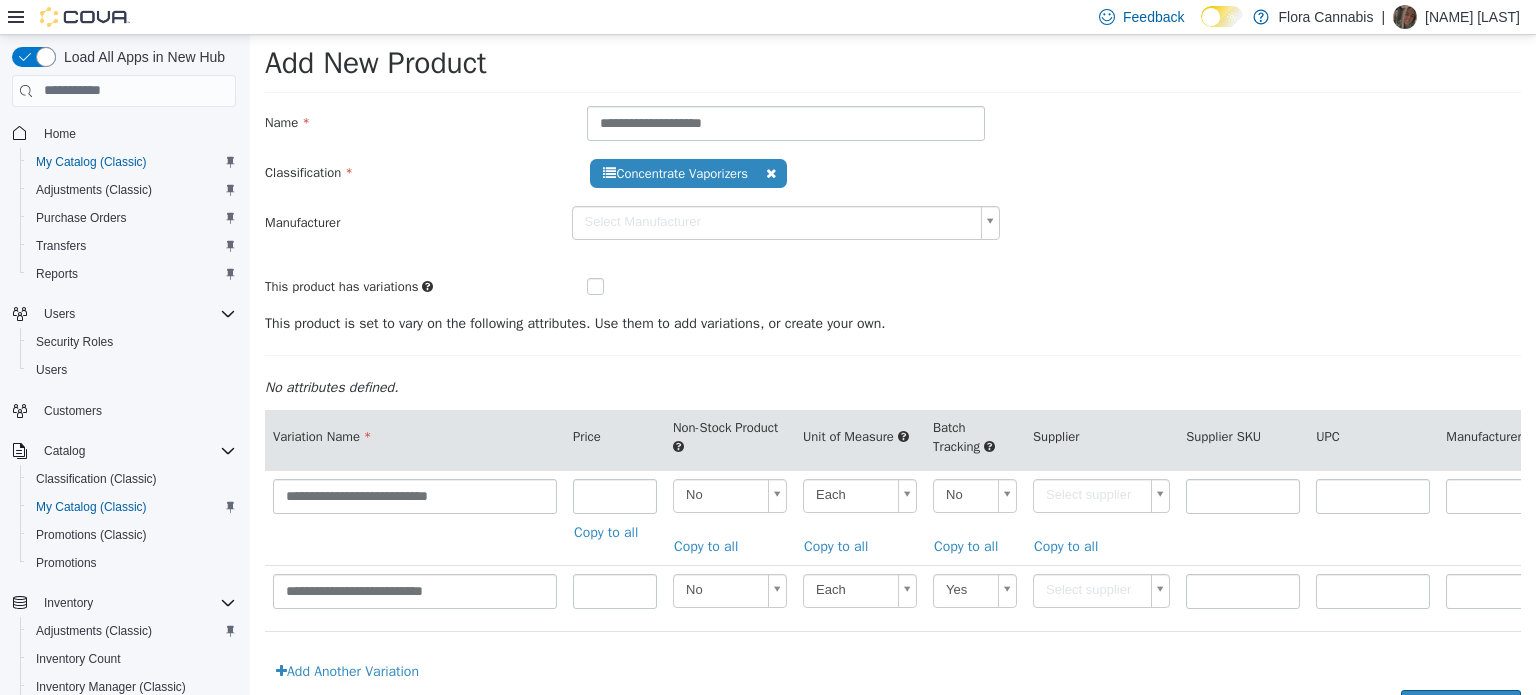 click on "Copy to all" at bounding box center [971, 545] 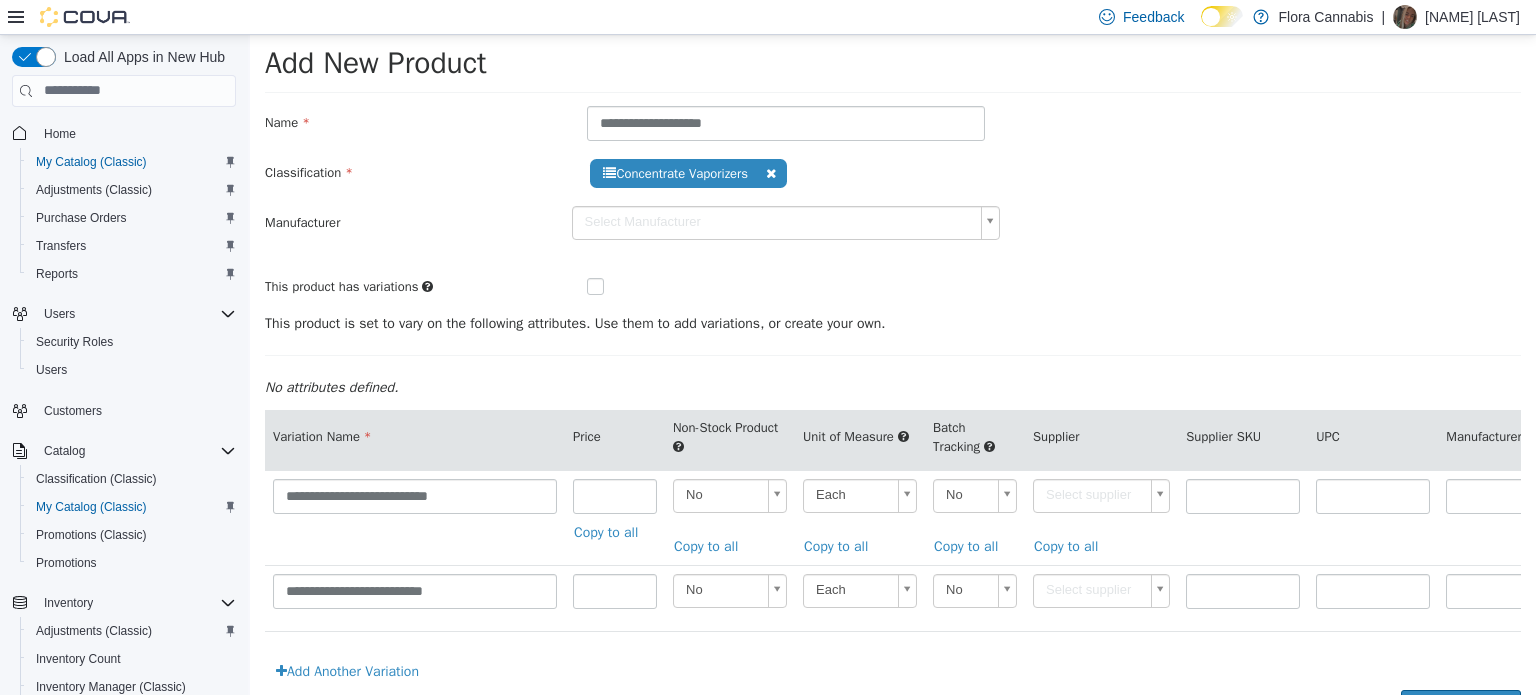 click on "**********" at bounding box center (893, 370) 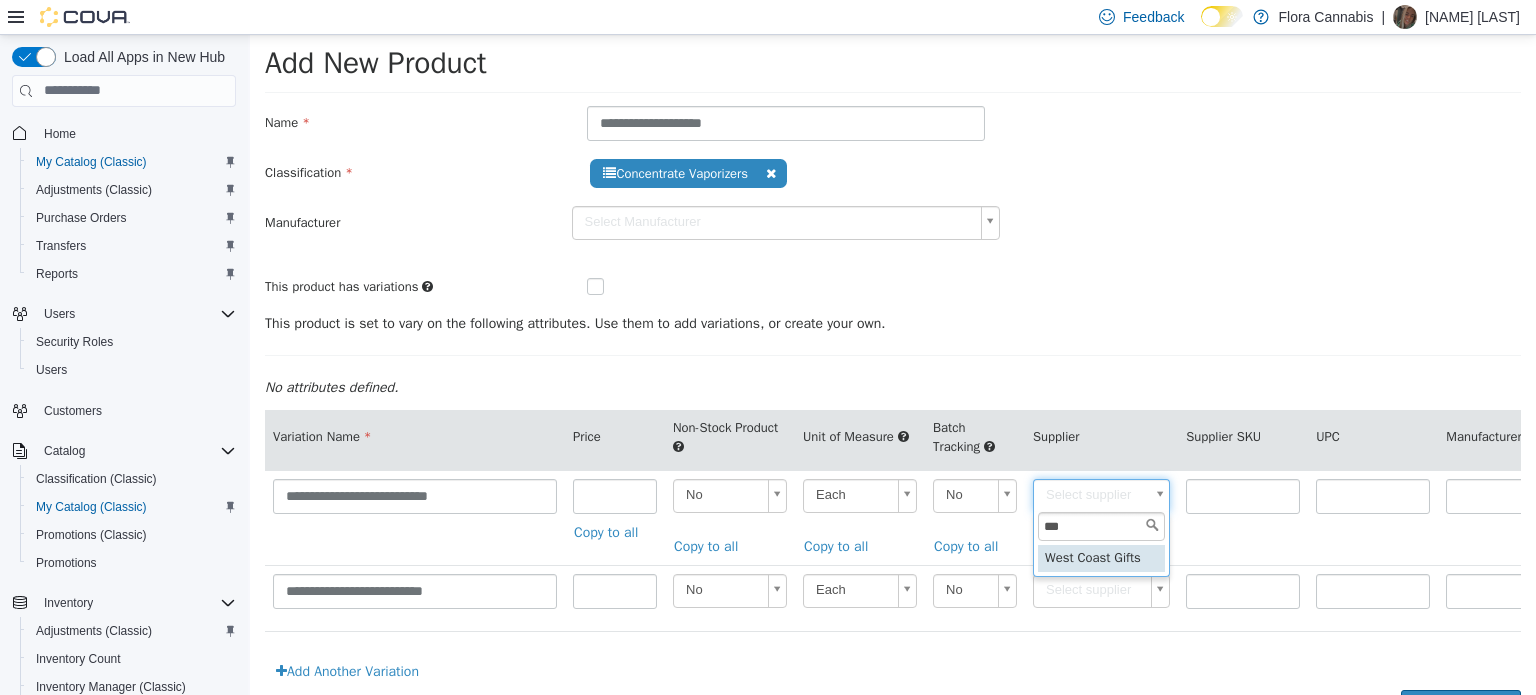 type on "***" 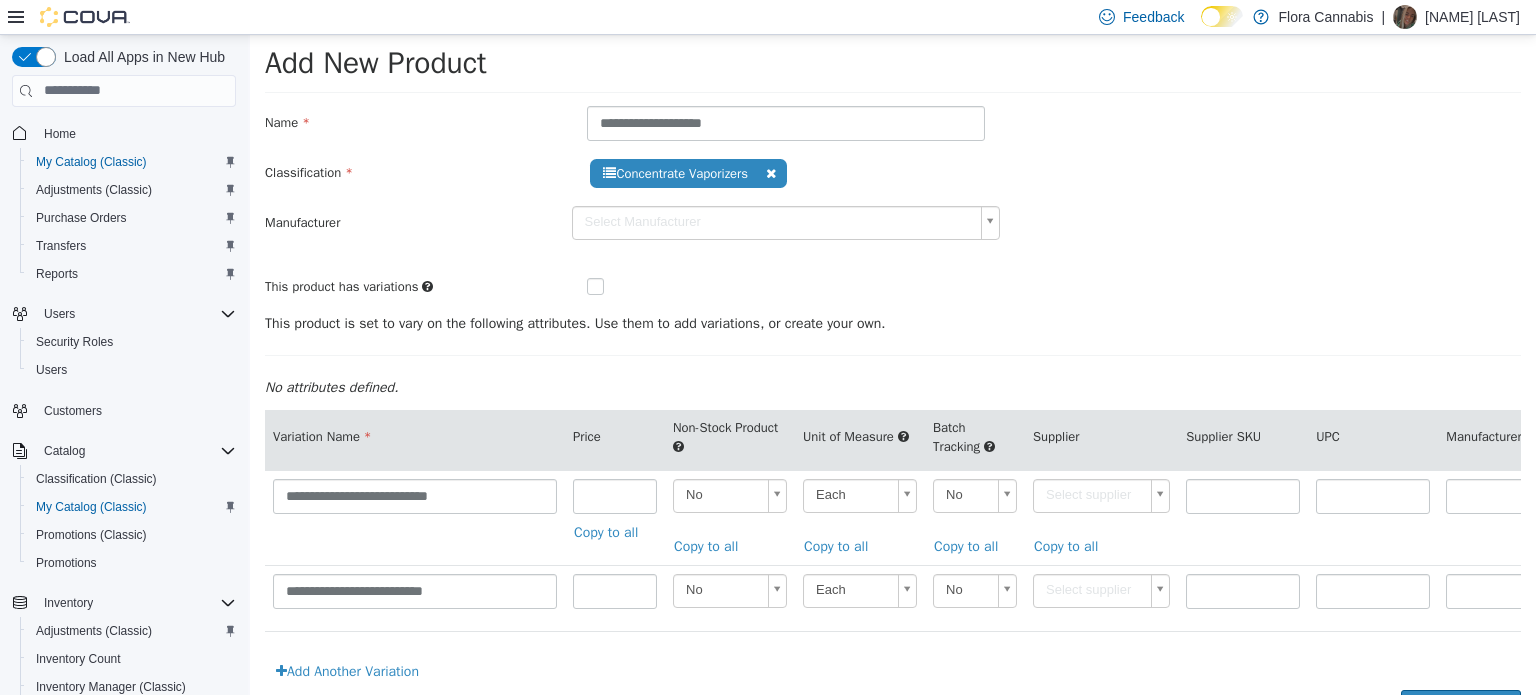click on "Copy to all" at bounding box center (1071, 545) 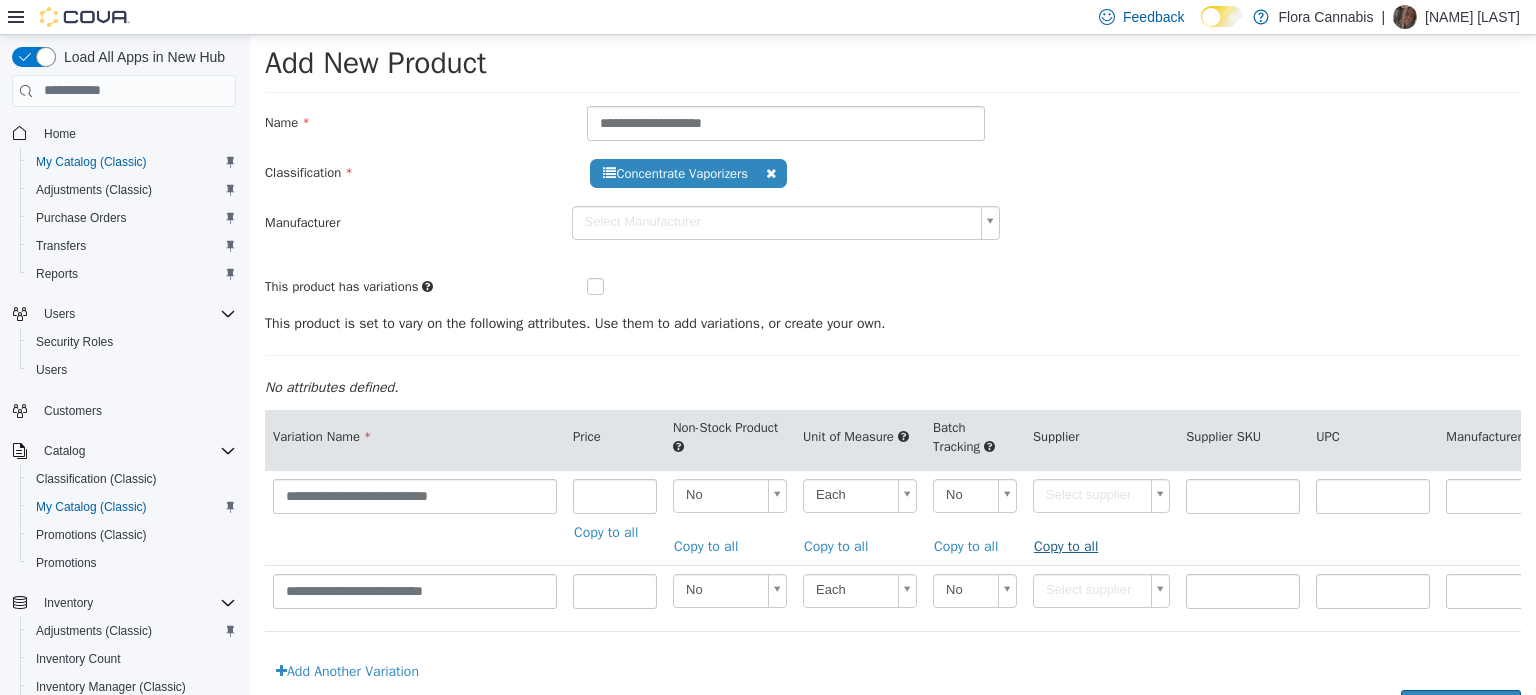 click on "Copy to all" at bounding box center (1071, 545) 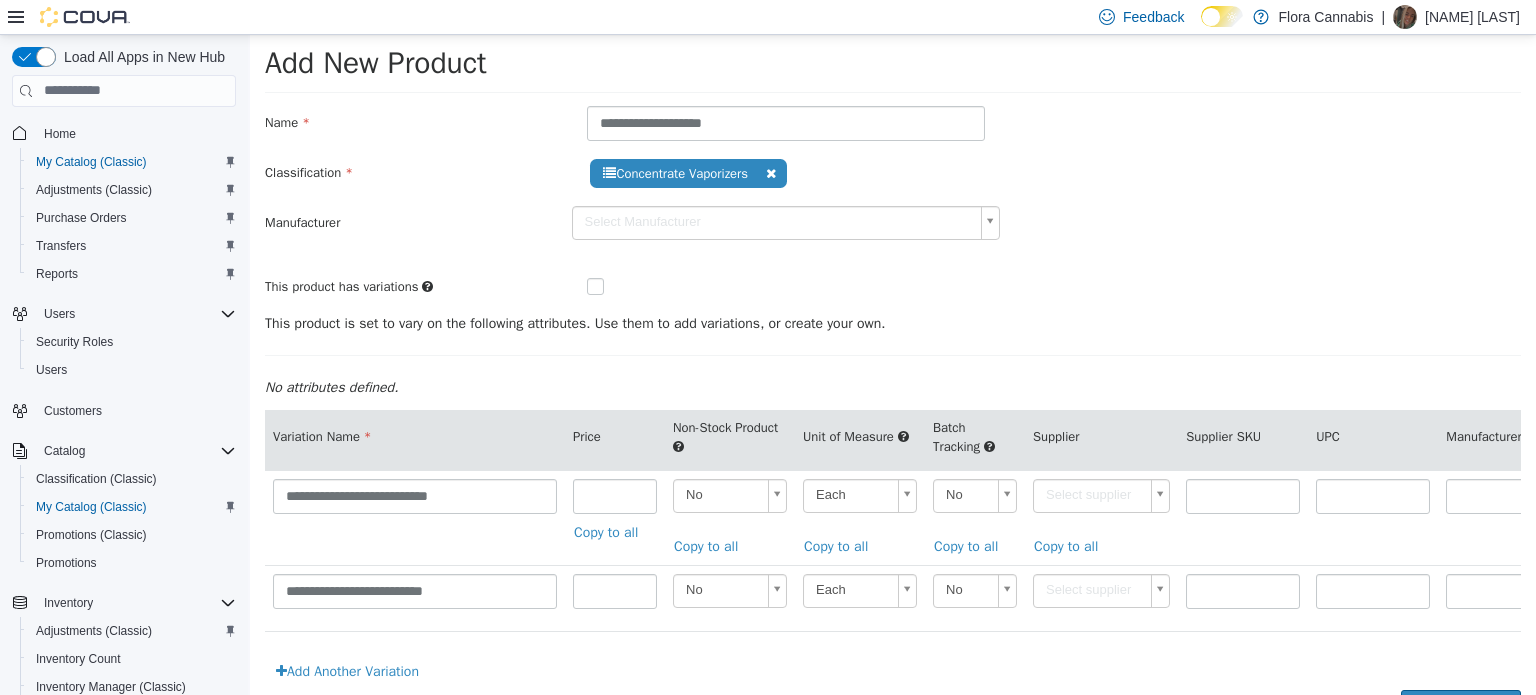click on "This product is set to vary on the following attributes. Use them to add variations, or create your own. No attributes defined." at bounding box center [893, 360] 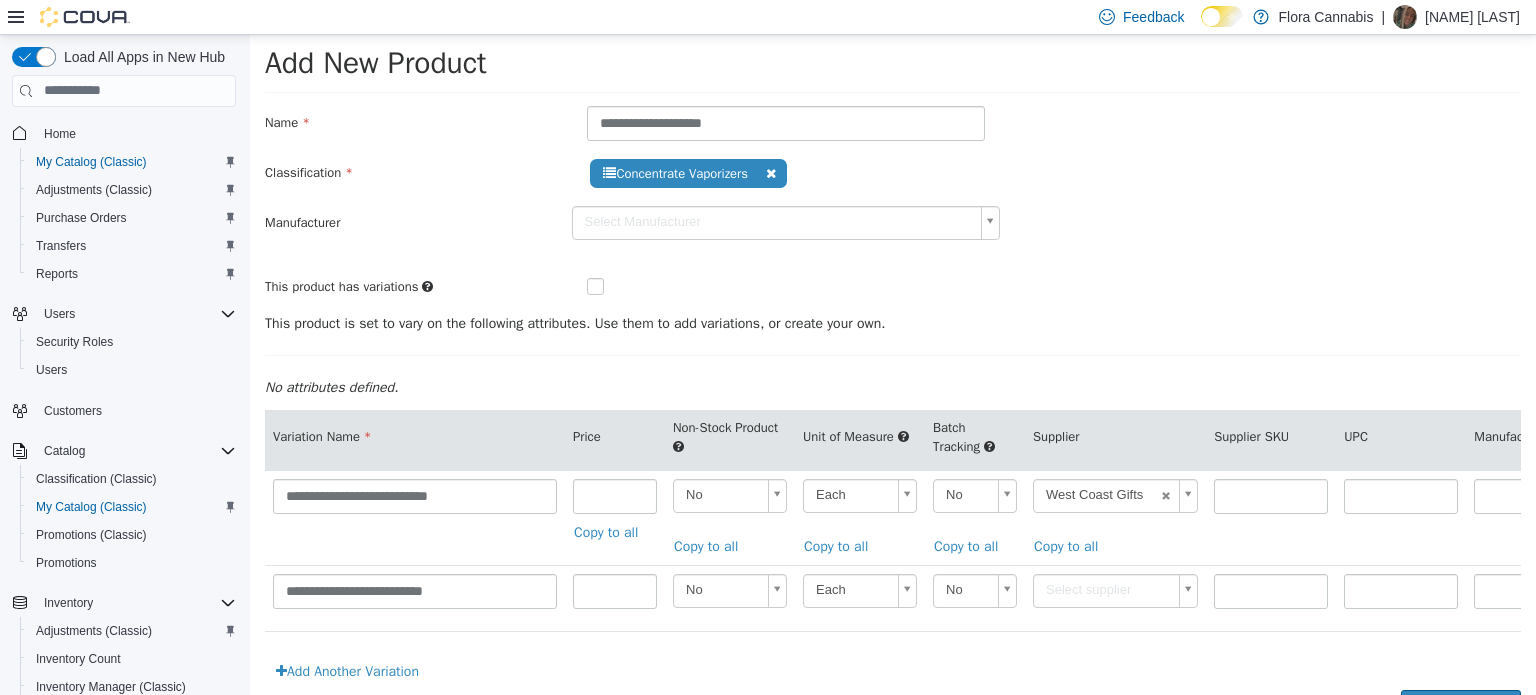 click at bounding box center [1271, 516] 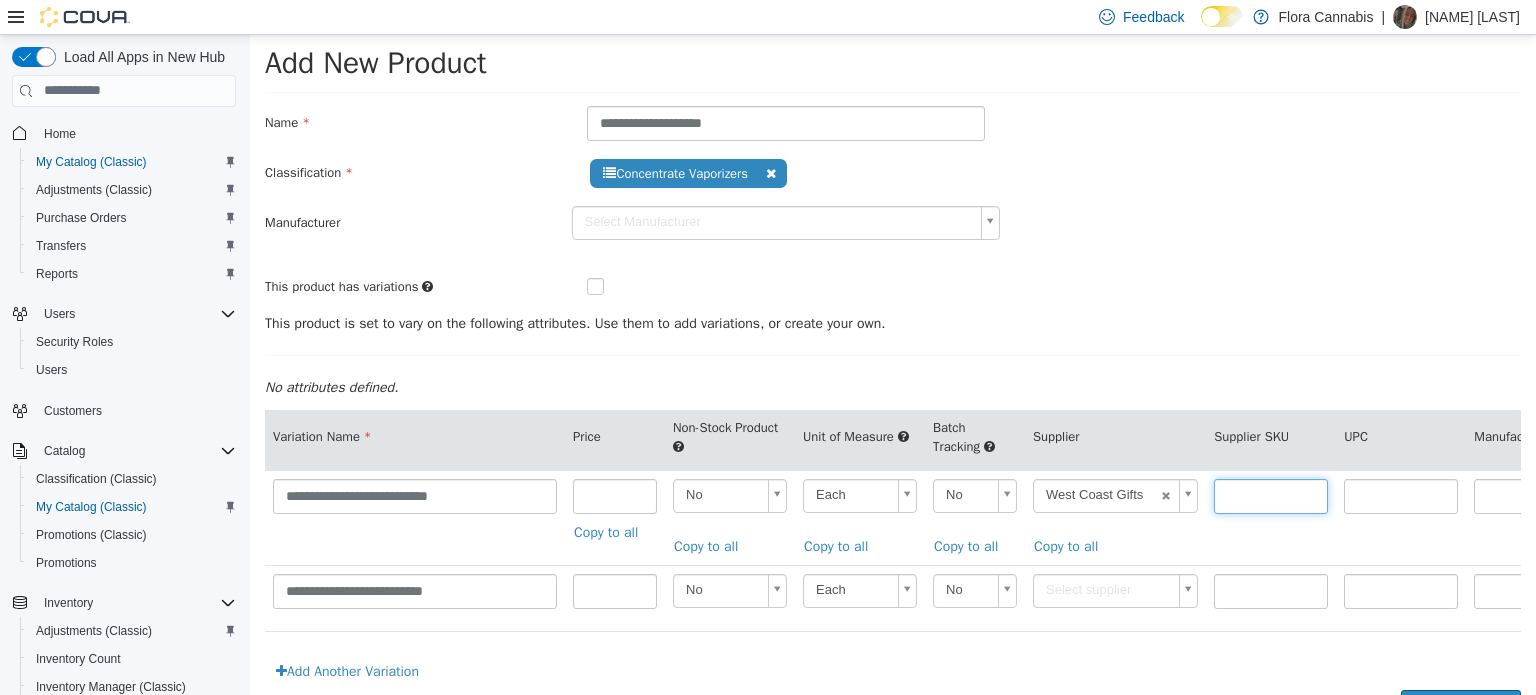 click at bounding box center (1271, 495) 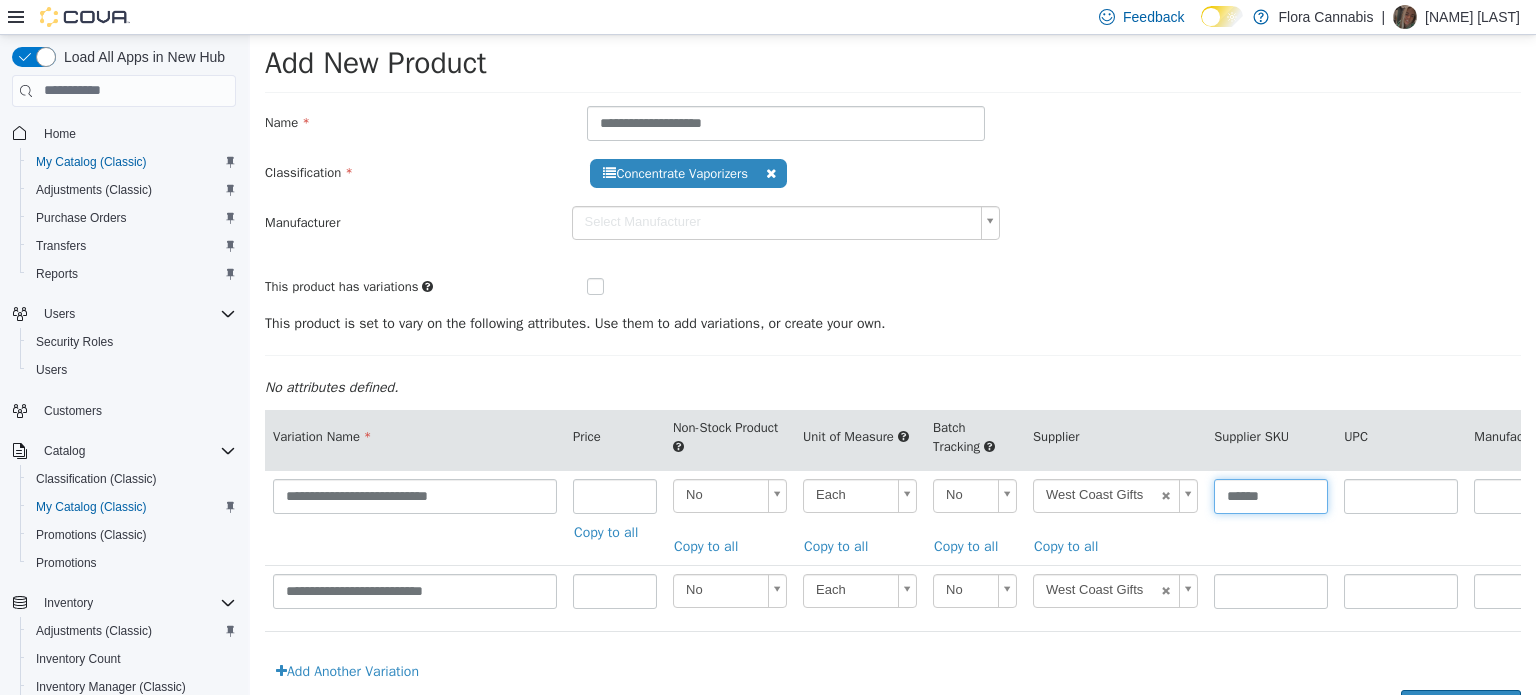 type on "******" 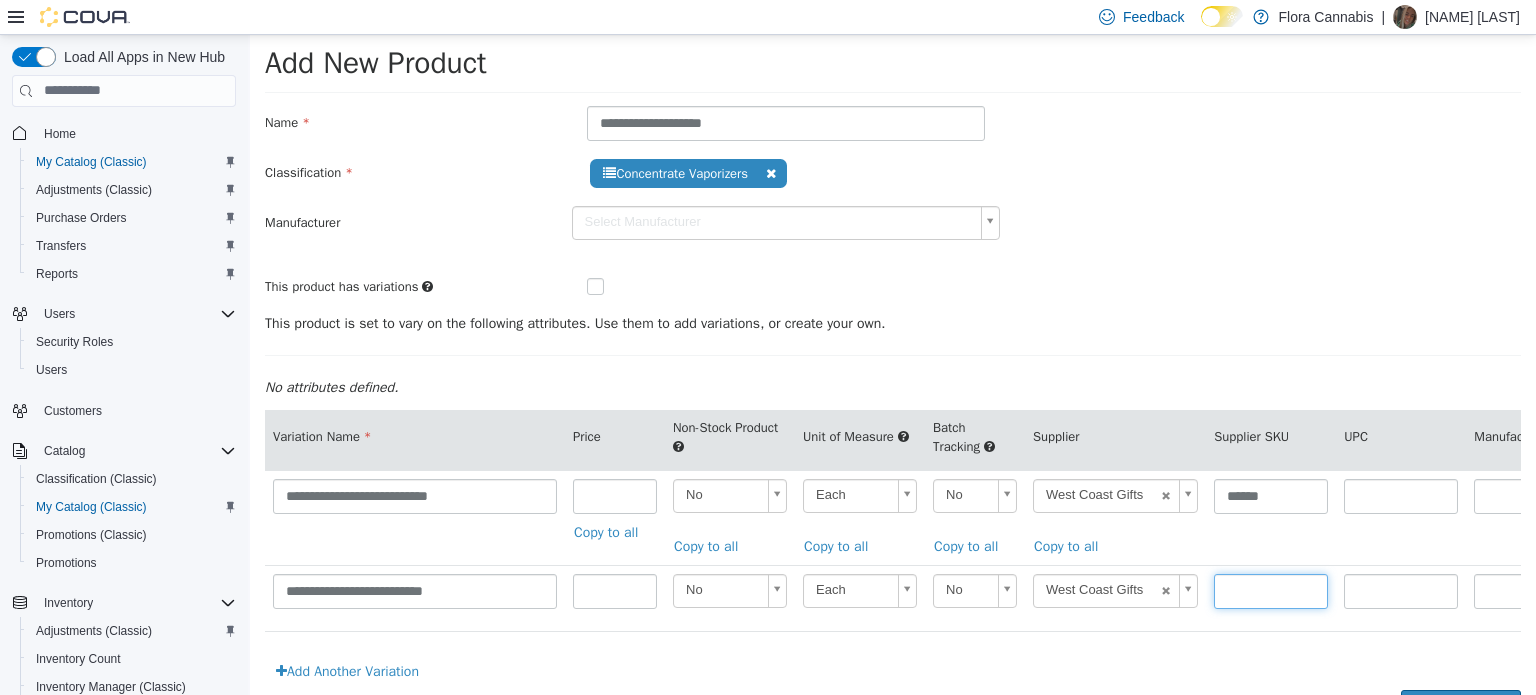 click at bounding box center [1271, 590] 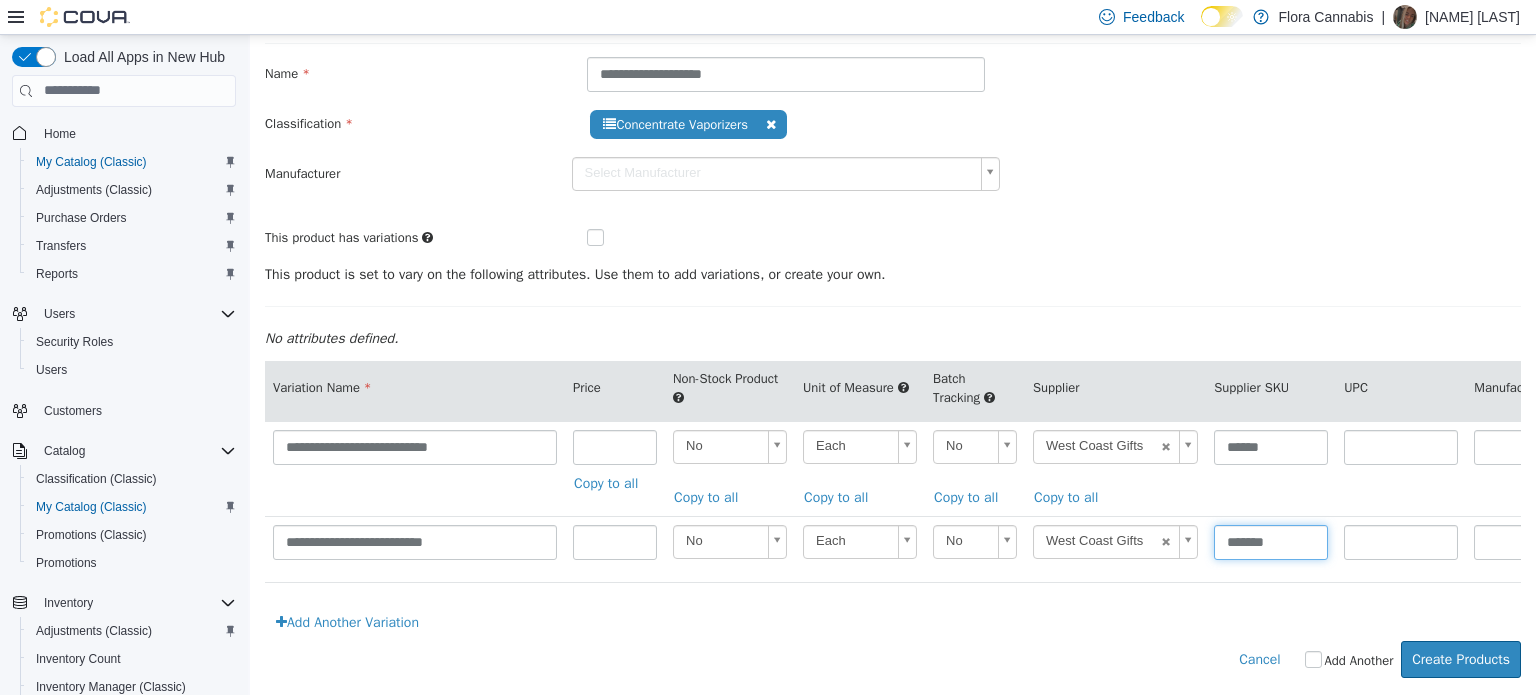 scroll, scrollTop: 105, scrollLeft: 0, axis: vertical 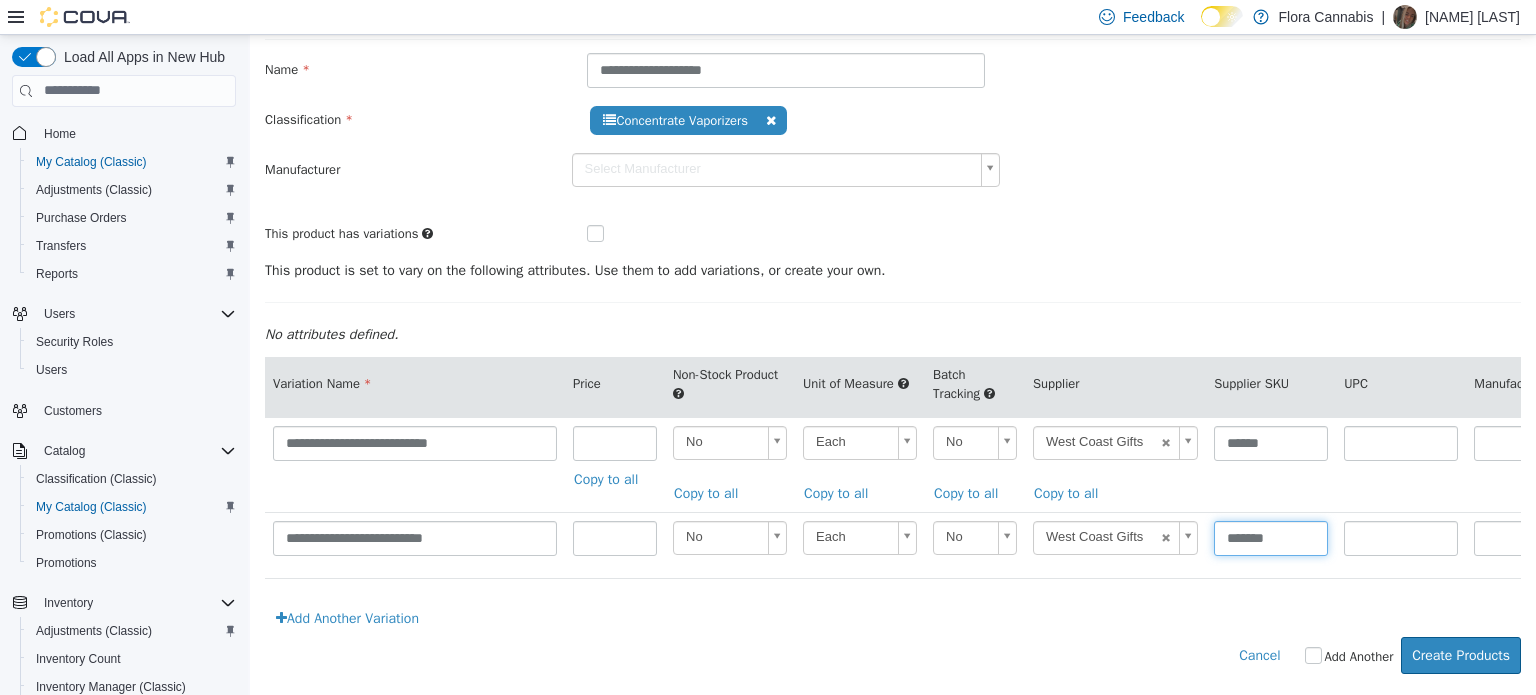 type on "*******" 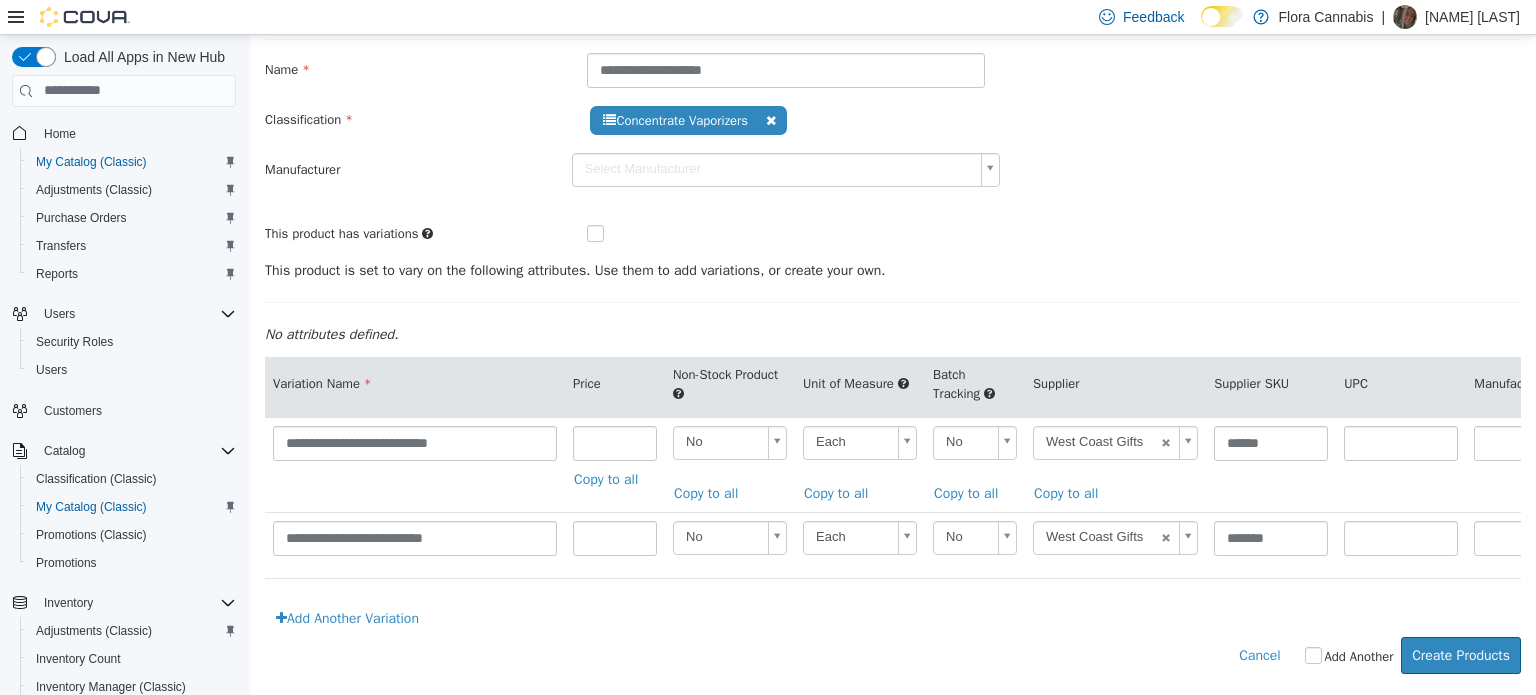 click on "Add Another" at bounding box center [1359, 656] 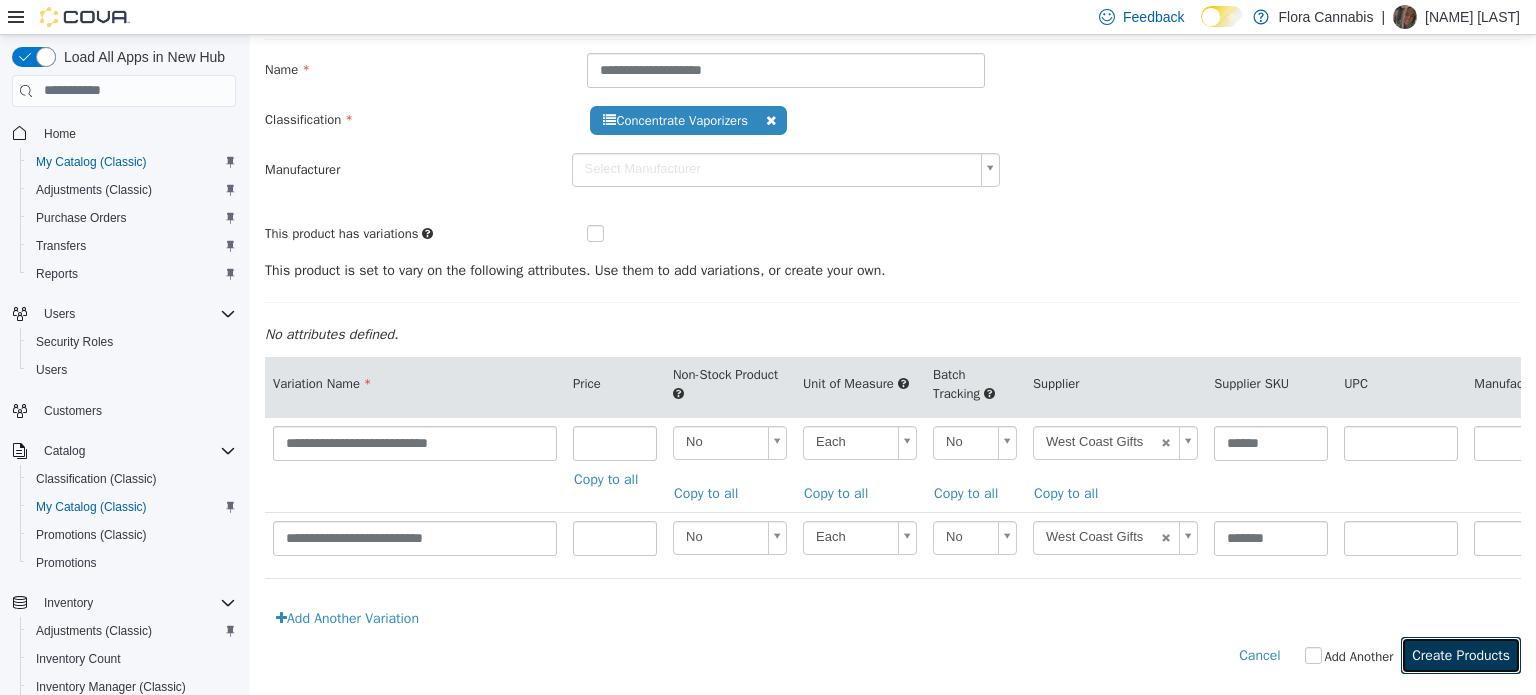 click on "Create Products" at bounding box center [1461, 654] 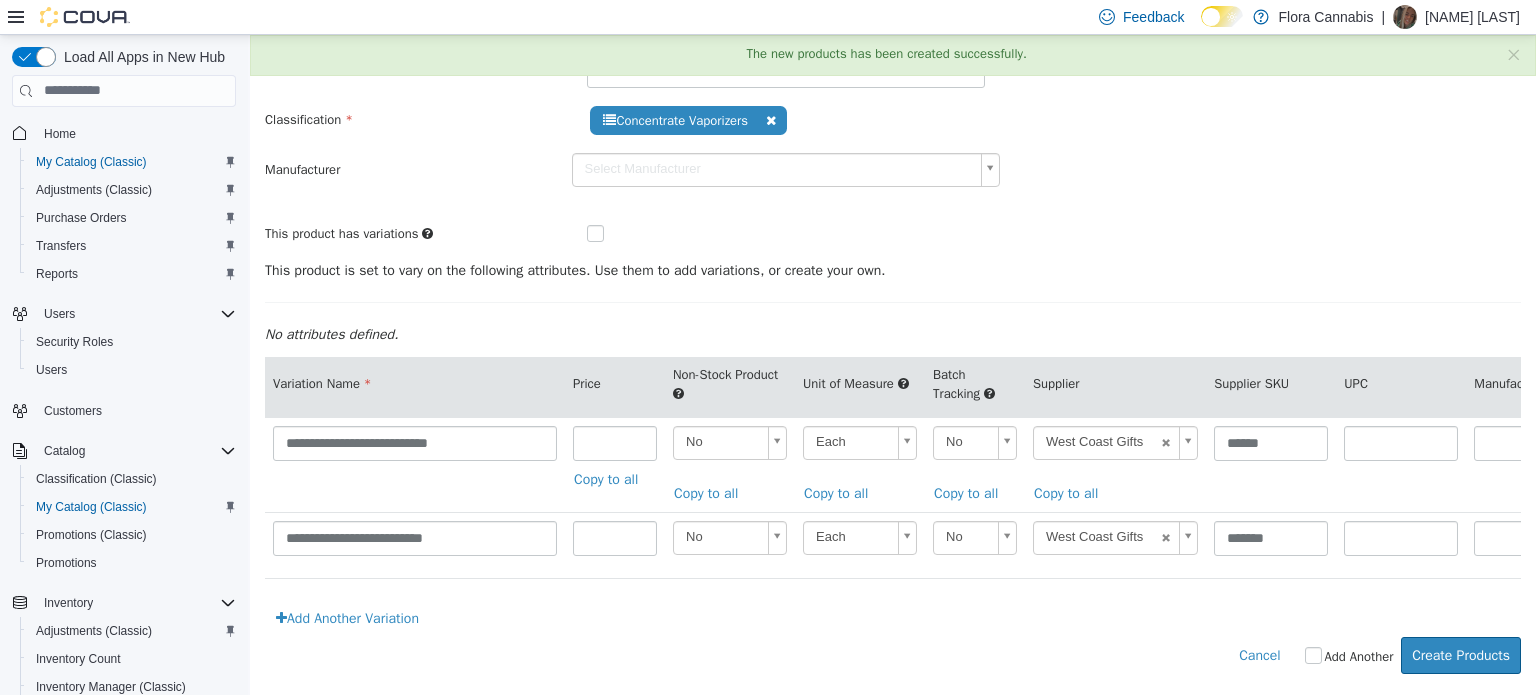 scroll, scrollTop: 0, scrollLeft: 0, axis: both 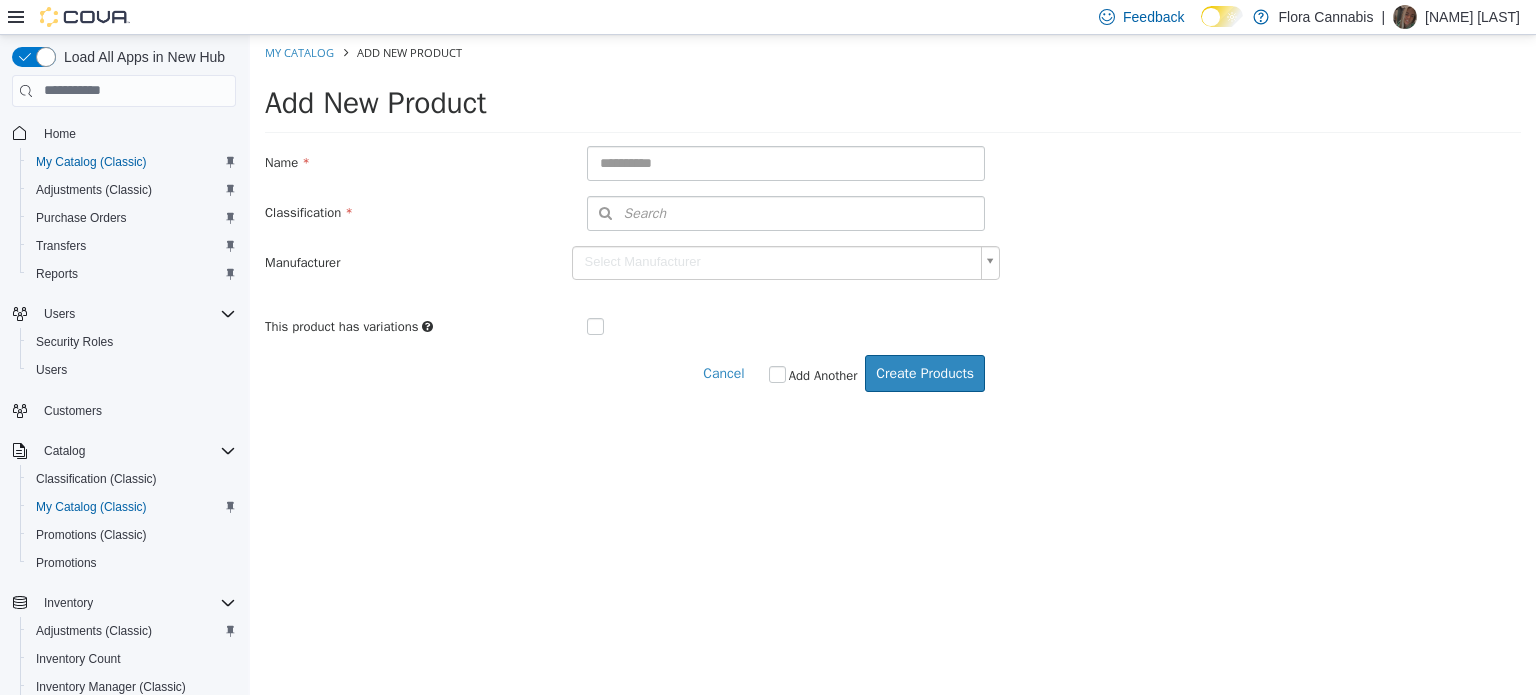 click on "Name Classification Search Type 3 or more characters or browse                   Flora Cannabis             Accessories             Papers & Wraps             Papers             Cones             Filter Tips             Pipe             Metal Pipes             Glass Pipes             Silicone Pipes             Bowl Replacements             Ceramic Pipes             Smoking Accessorie             Ashtrays             Bangers             Bowls             Concentrate Tools             Downstems             Grinders             Miscellaneous             Scales             Smoking Tools             Torches             Taster Bats/One Hitters             Vaporizer             510 Batteries             510 Chargers             Concentrate Vaporizers             Flower & Concentrate Vaperizors             Flower Vaporizers             Replacement Parts             Non-510 Batteries             Water Pipe             Bongs             Dab Rigs             Bong Accessories             Cleaning             Storage" at bounding box center [893, 241] 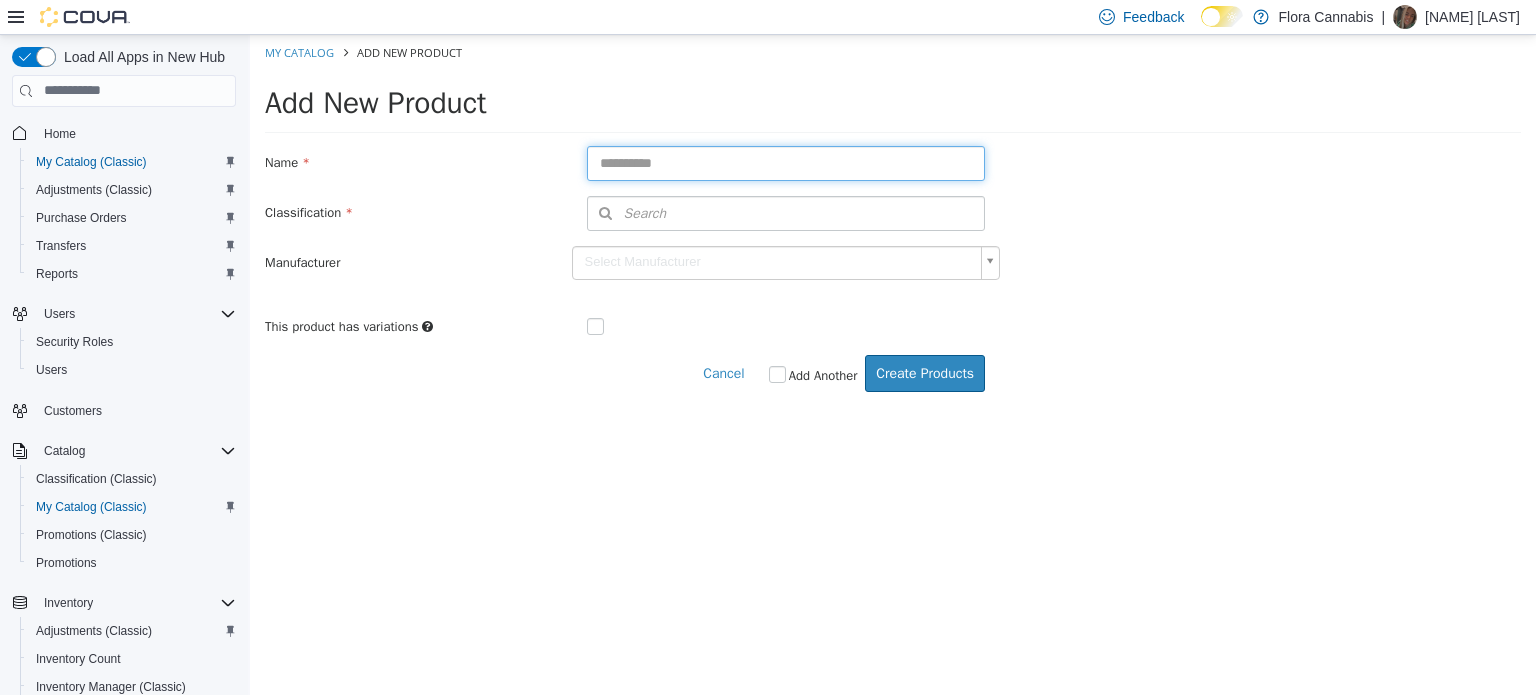 click at bounding box center (786, 162) 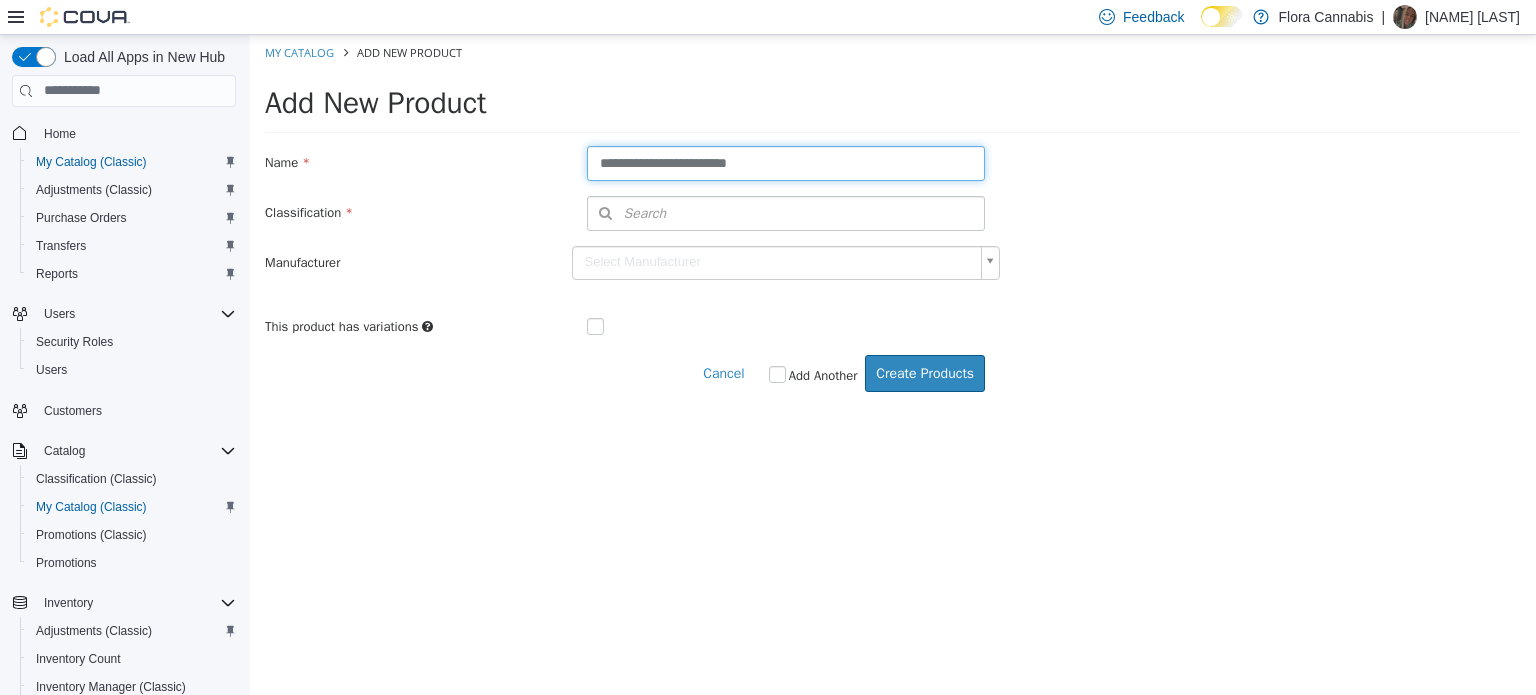 type on "**********" 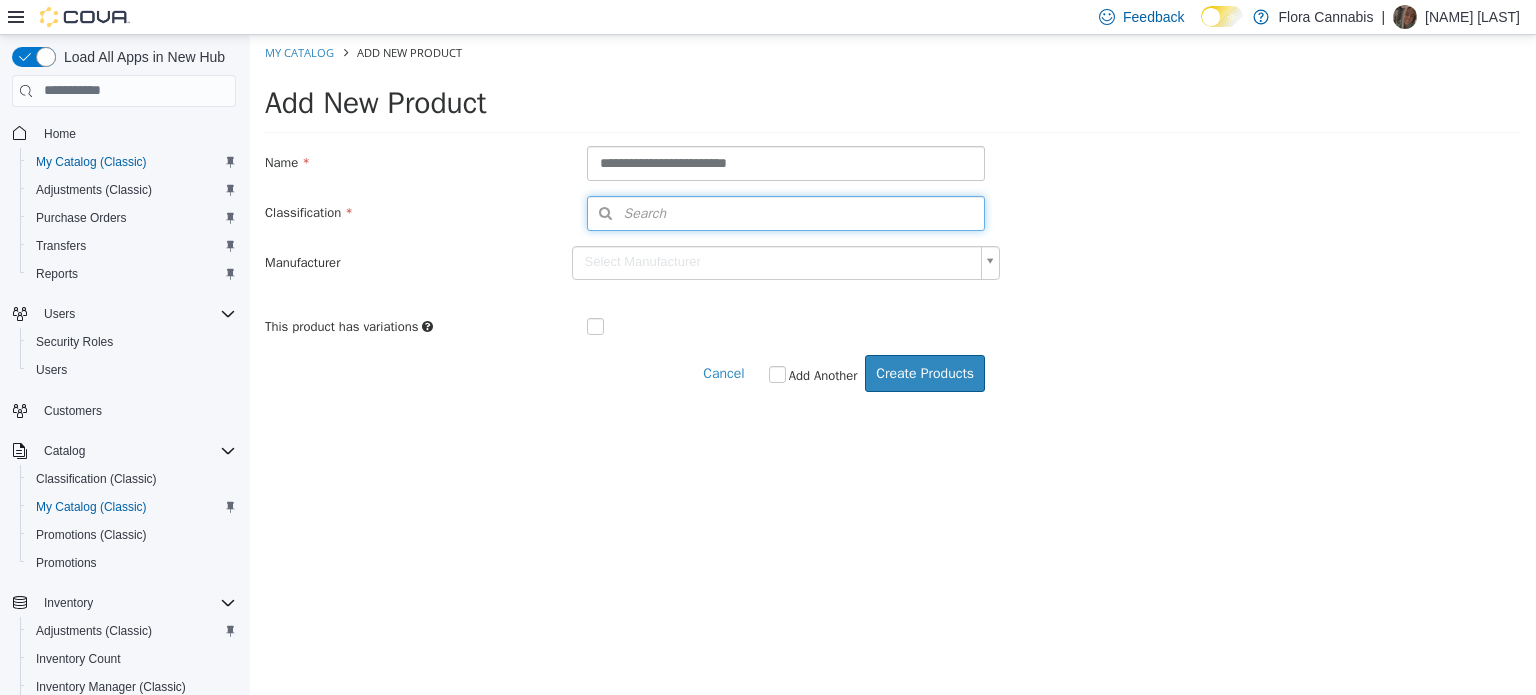 click on "Search" at bounding box center [786, 212] 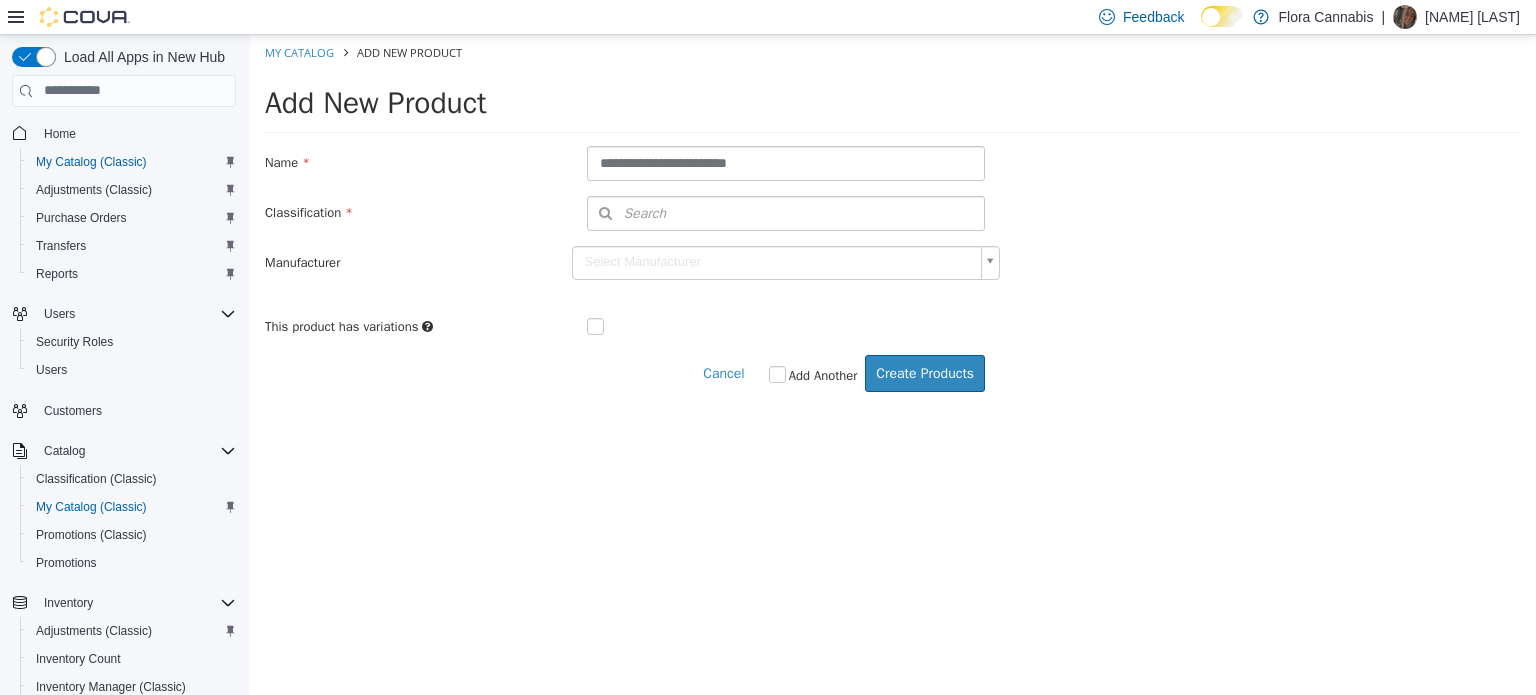 click on "****" at bounding box center [250, 34] 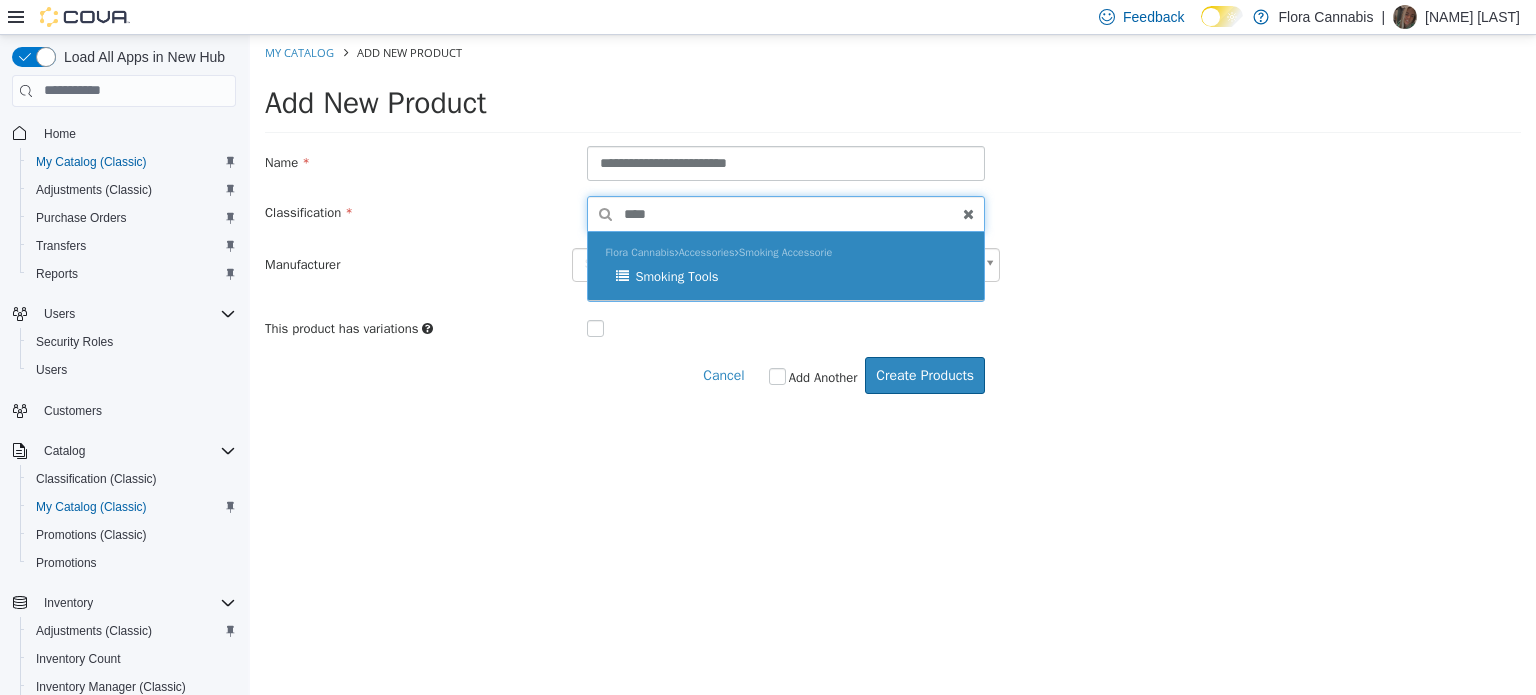 click on "Smoking Tools" at bounding box center (791, 276) 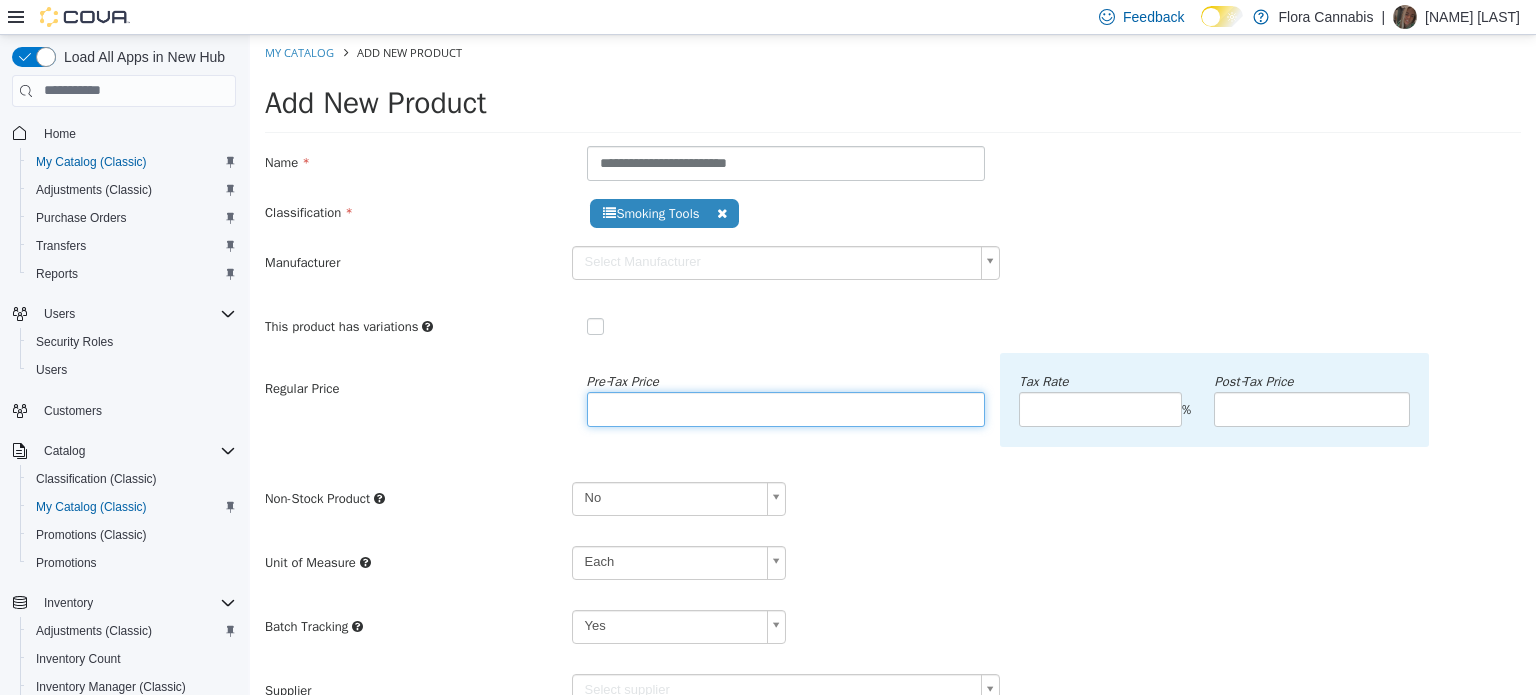 click at bounding box center [786, 408] 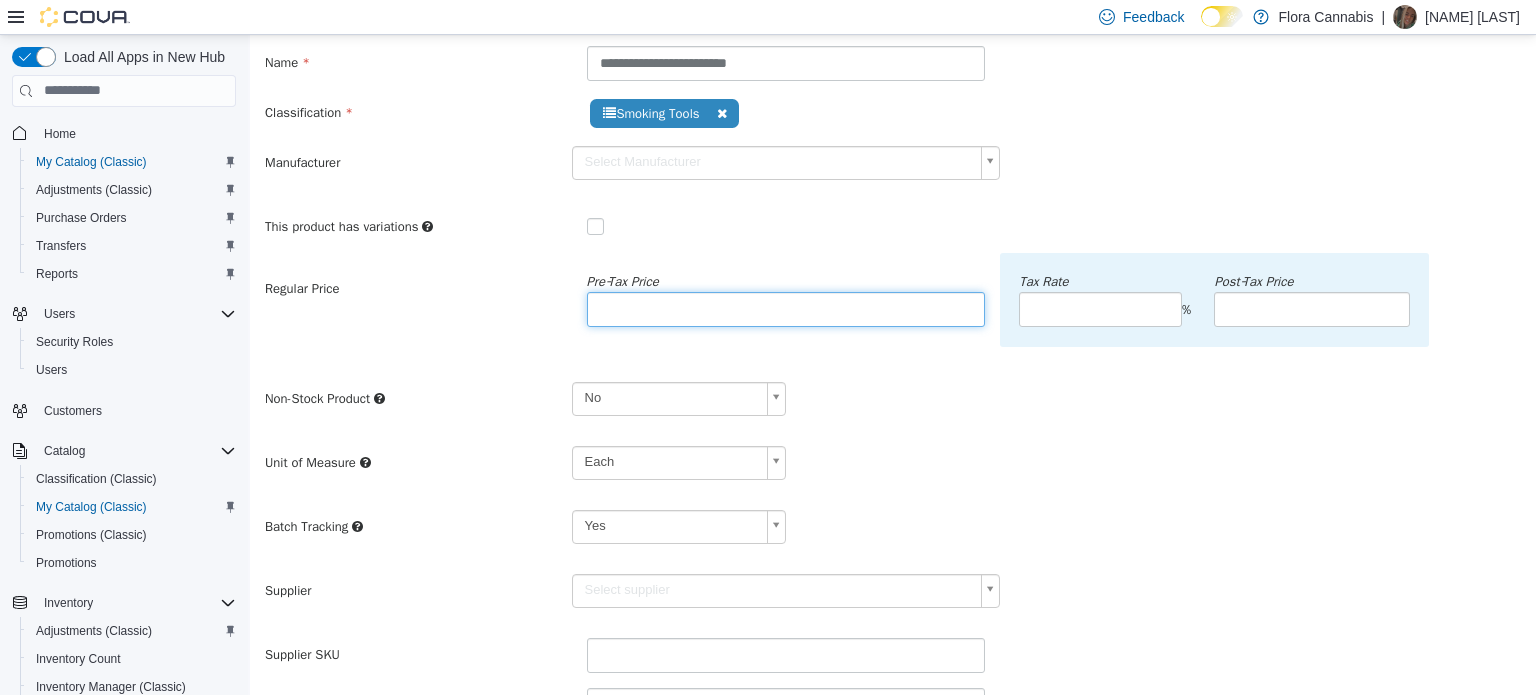 scroll, scrollTop: 200, scrollLeft: 0, axis: vertical 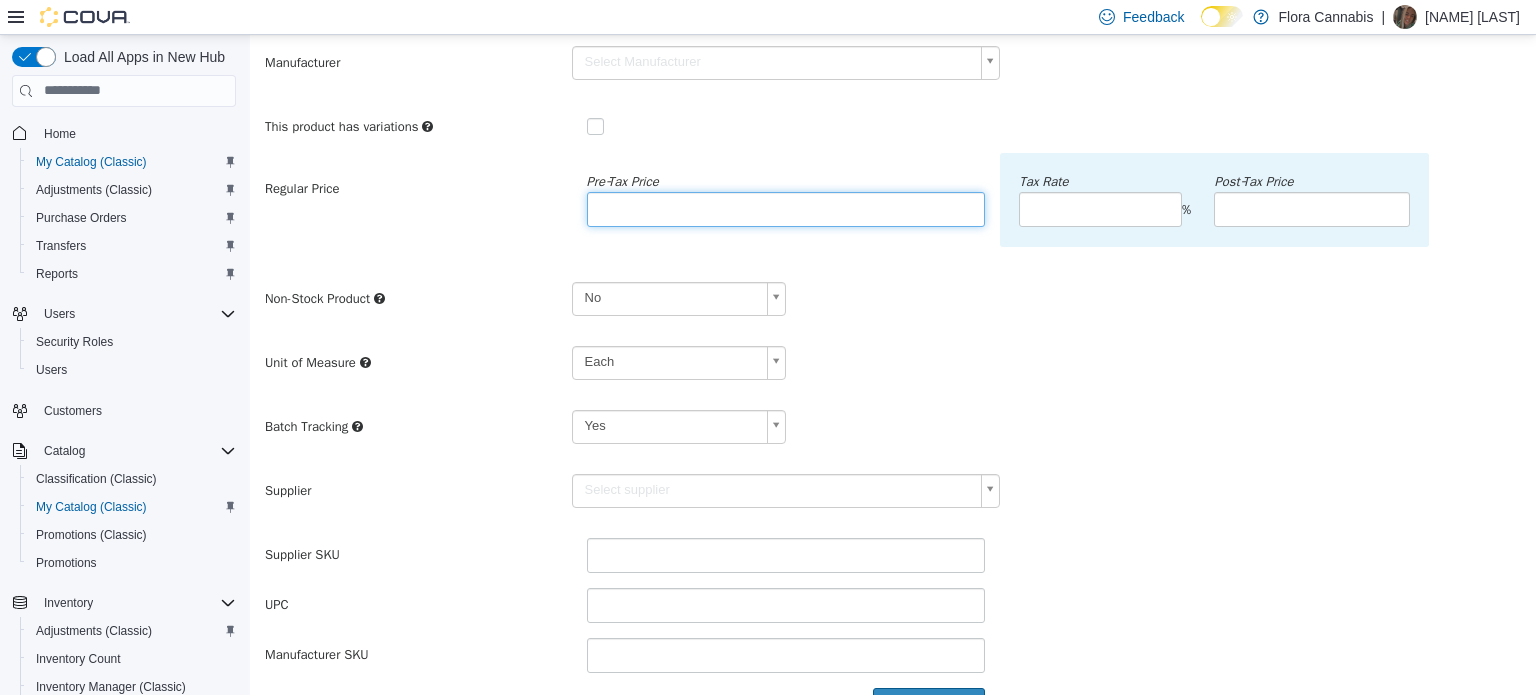 type on "*****" 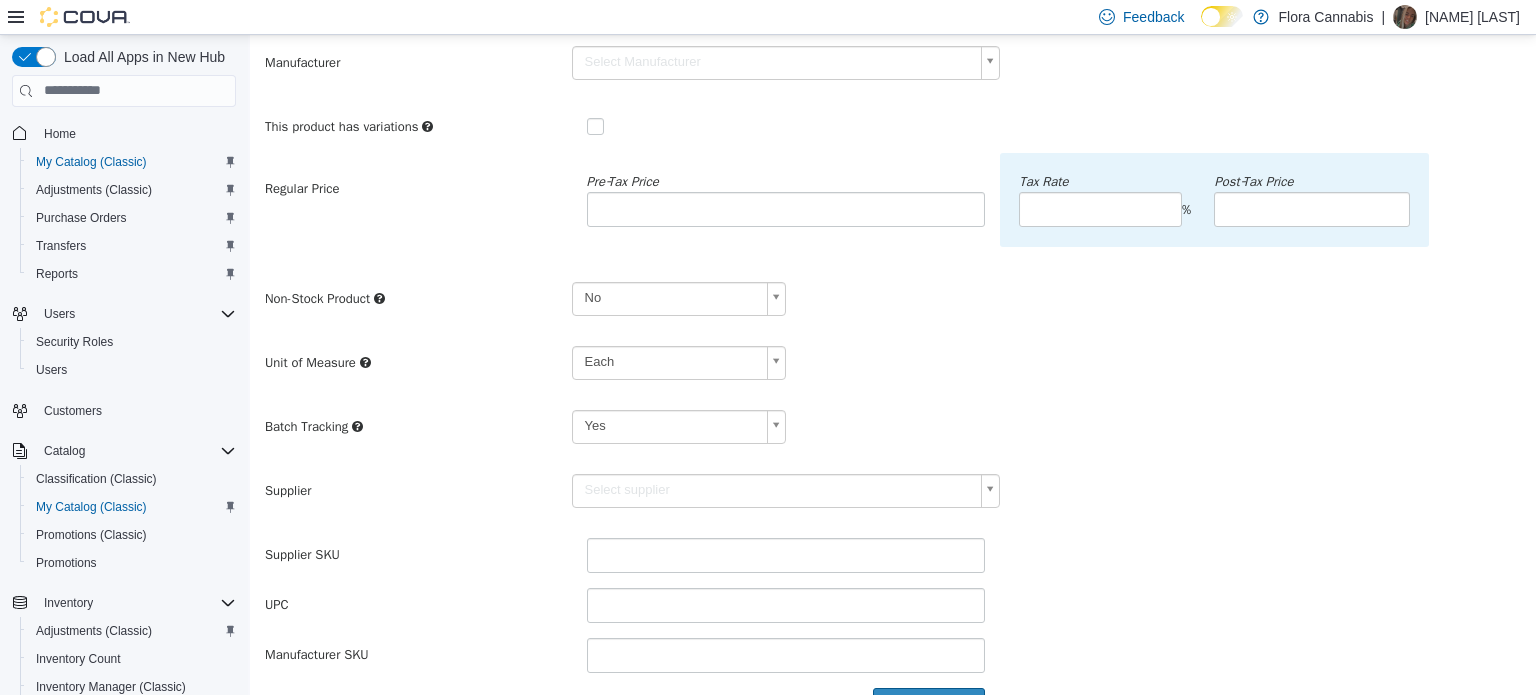 click on "**********" at bounding box center (893, 289) 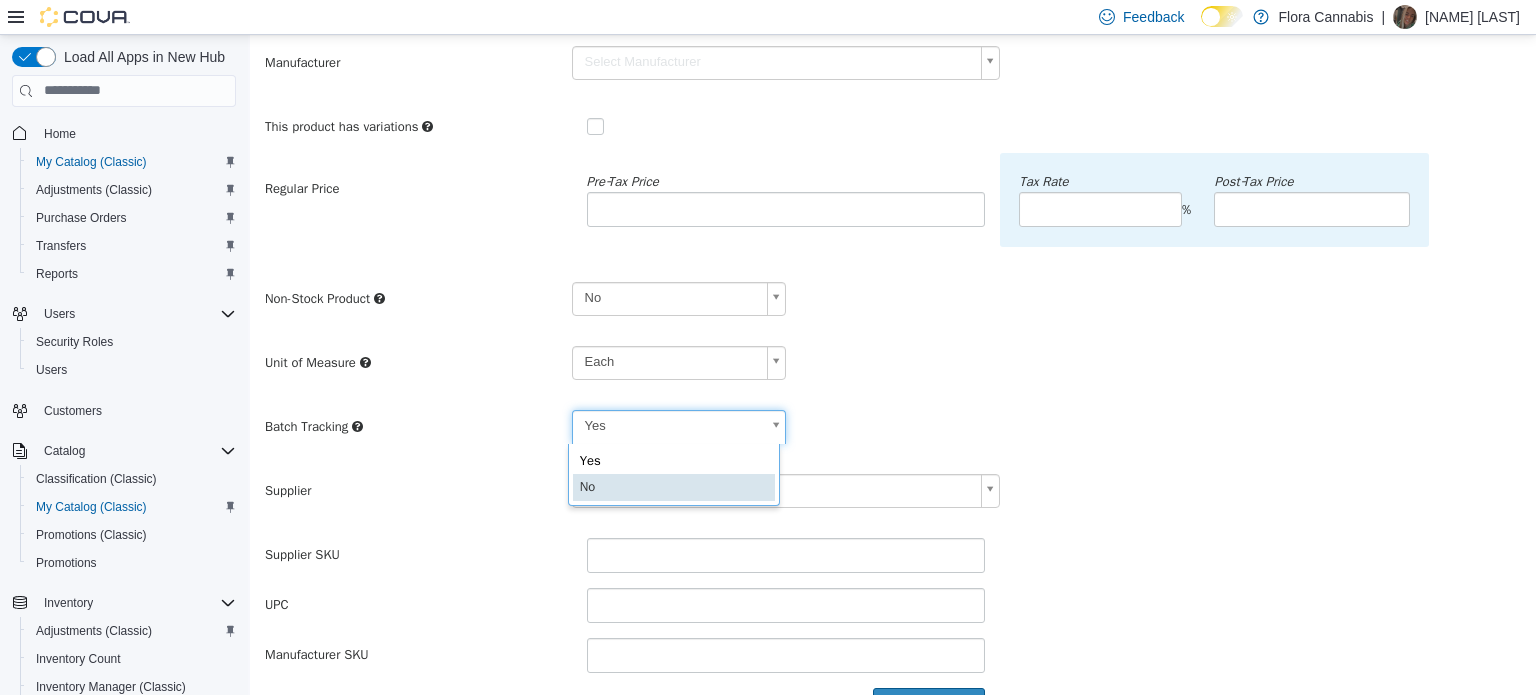 scroll, scrollTop: 0, scrollLeft: 5, axis: horizontal 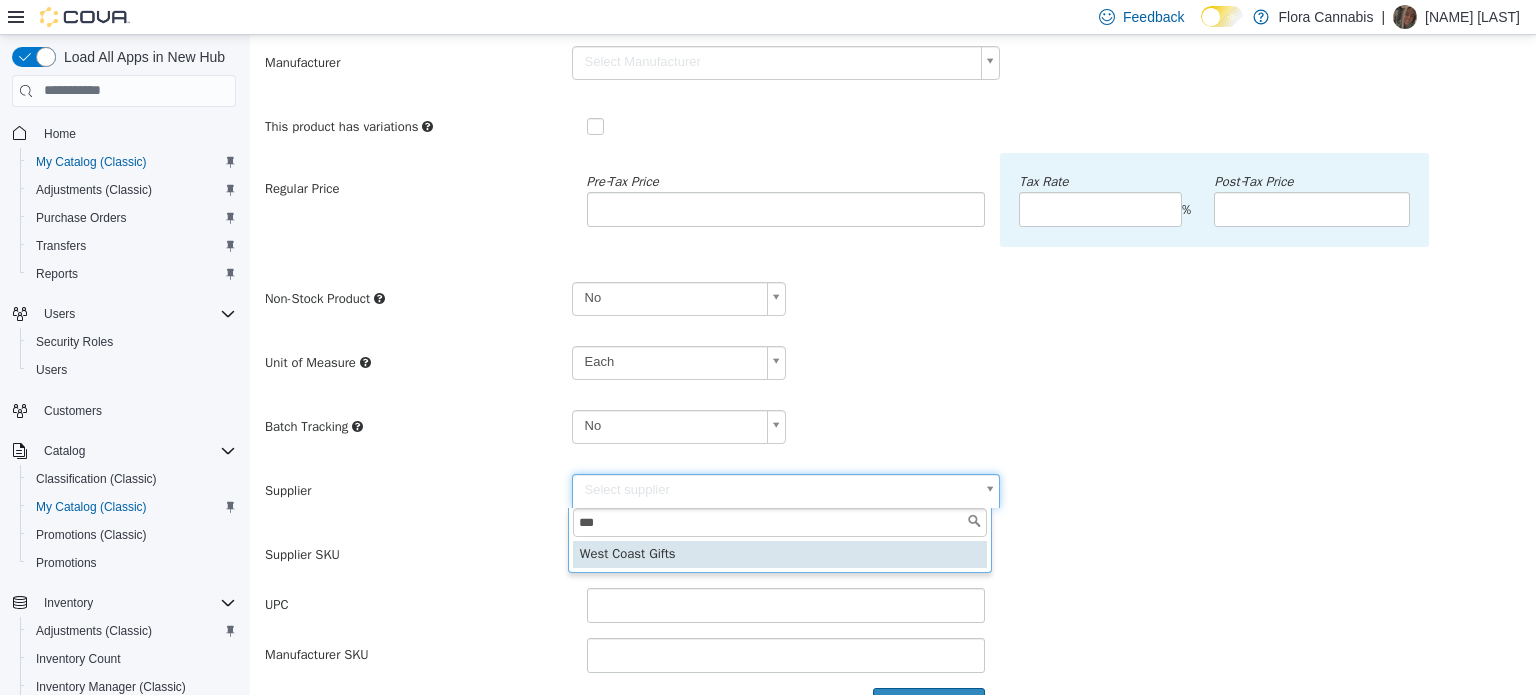 type on "***" 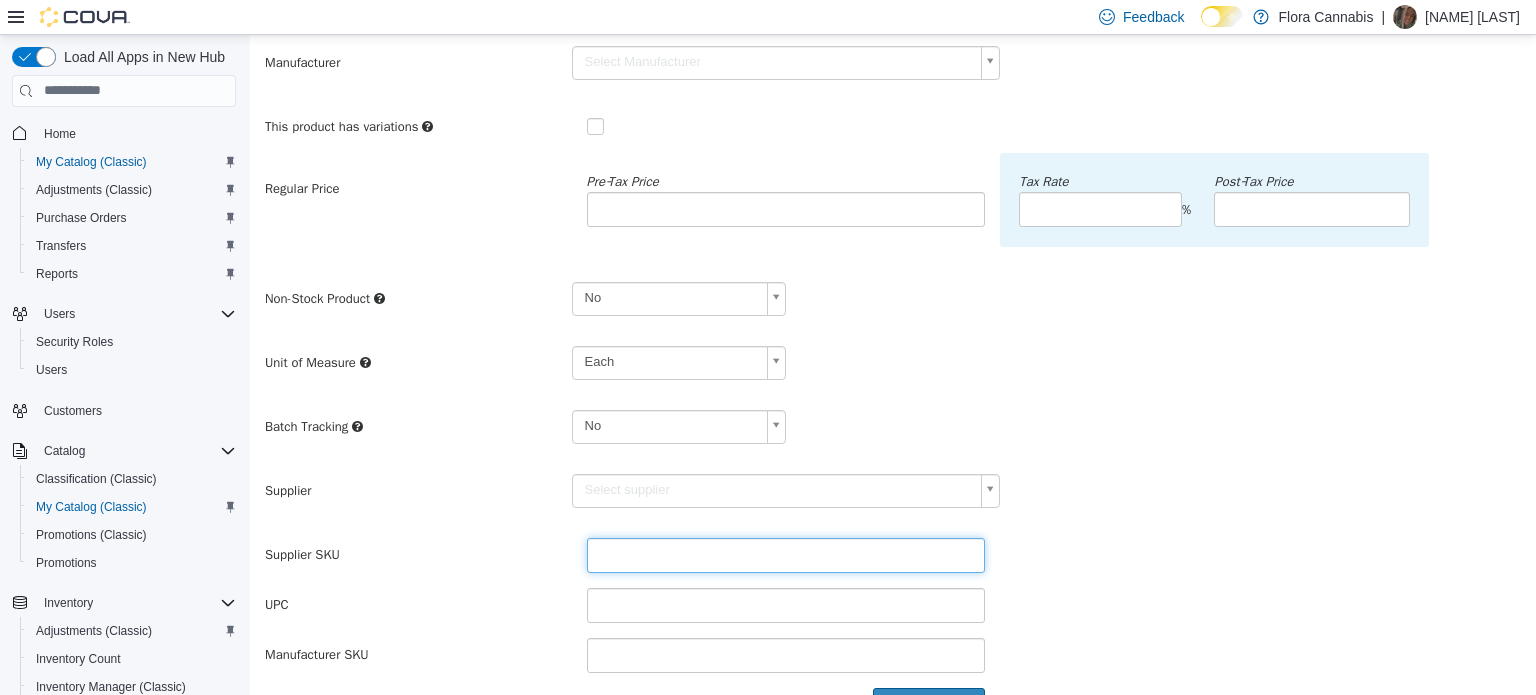 click at bounding box center [786, 554] 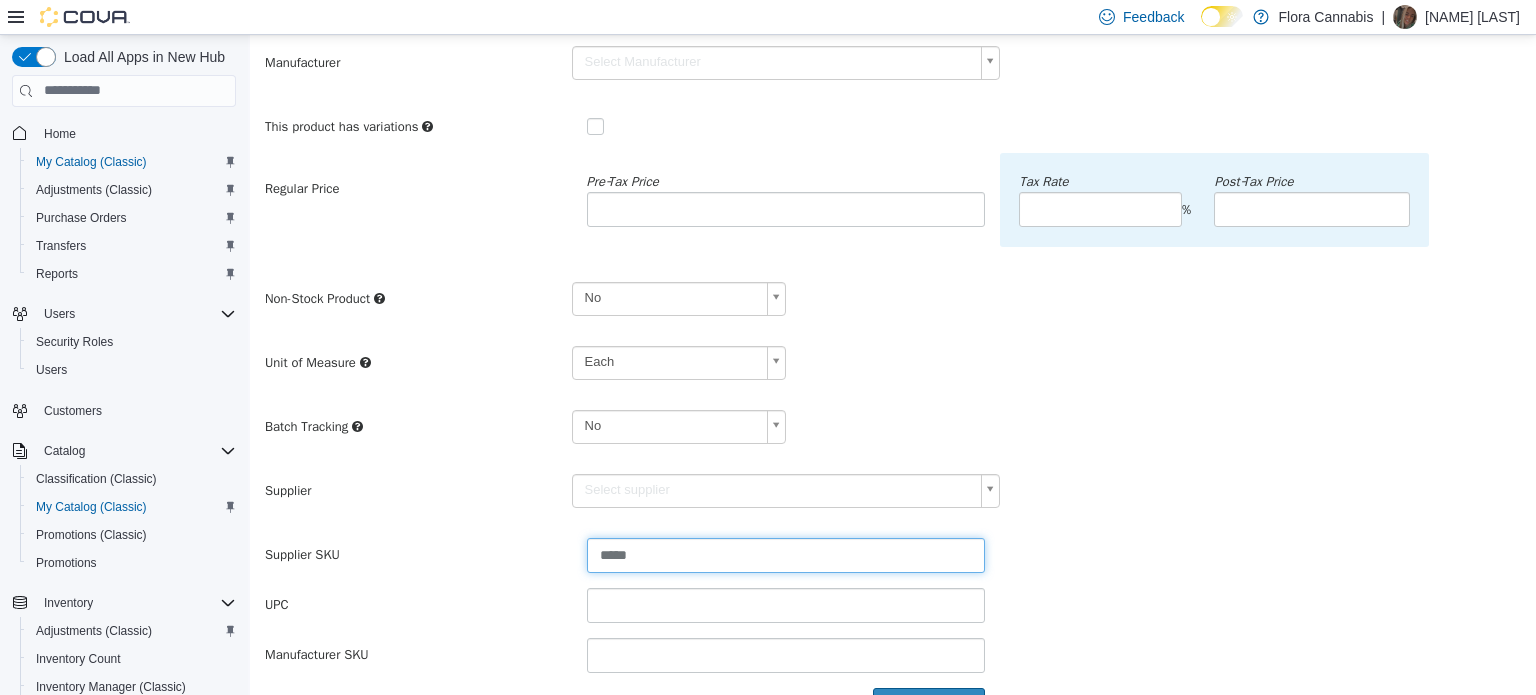 type on "******" 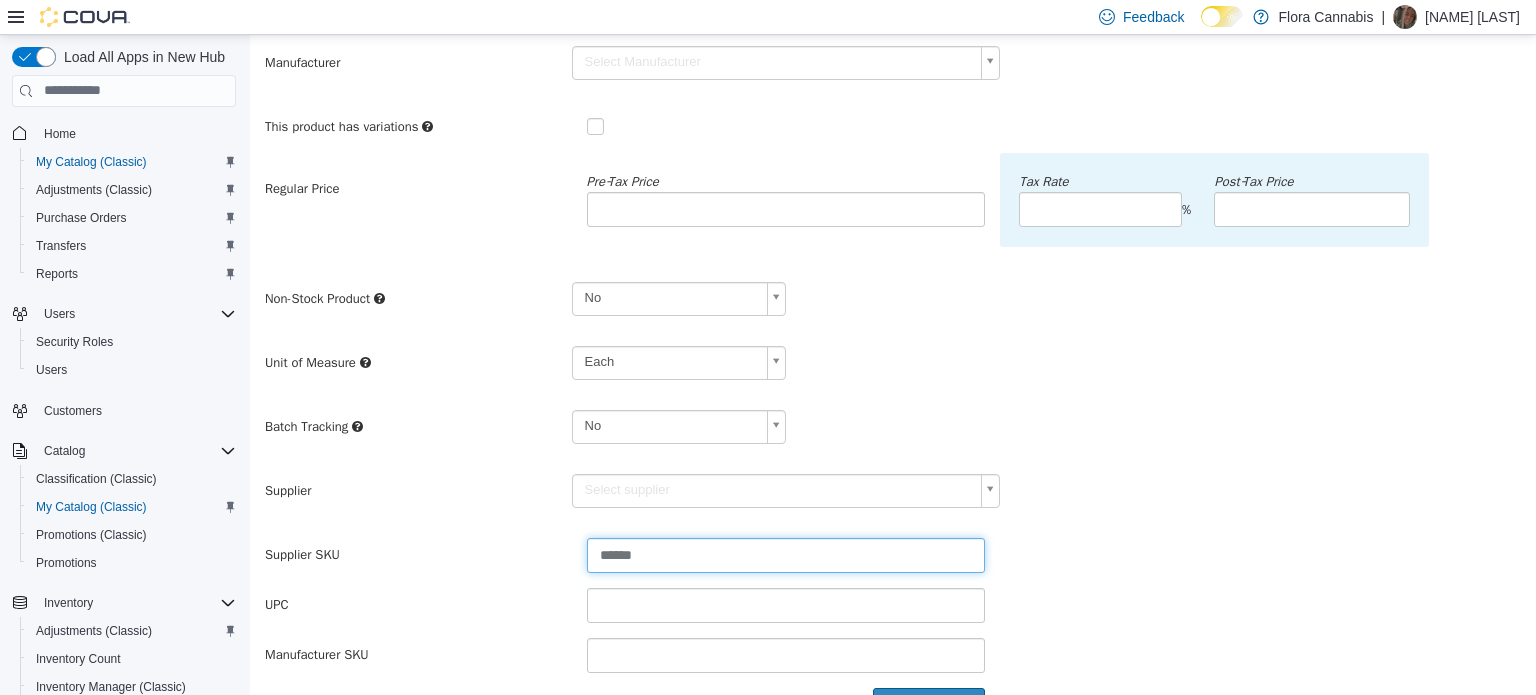 type on "******" 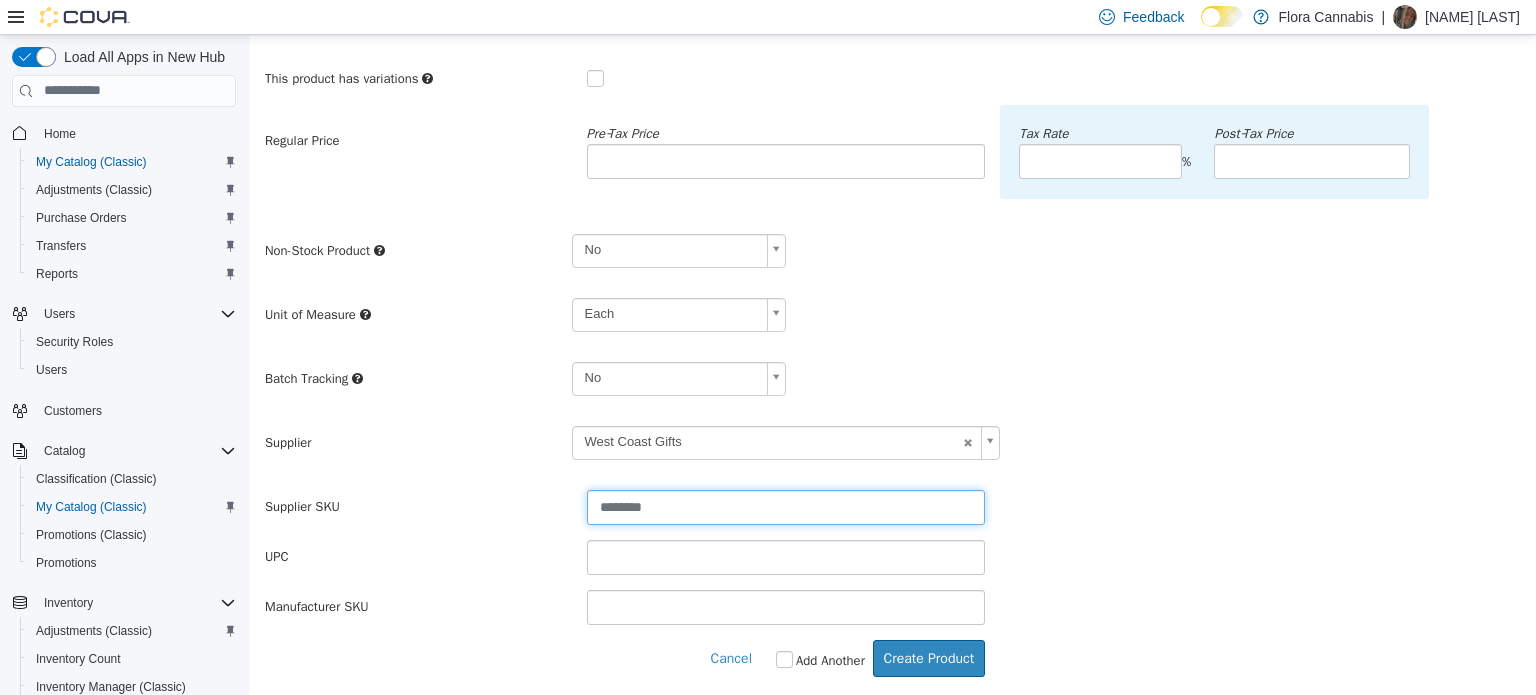scroll, scrollTop: 250, scrollLeft: 0, axis: vertical 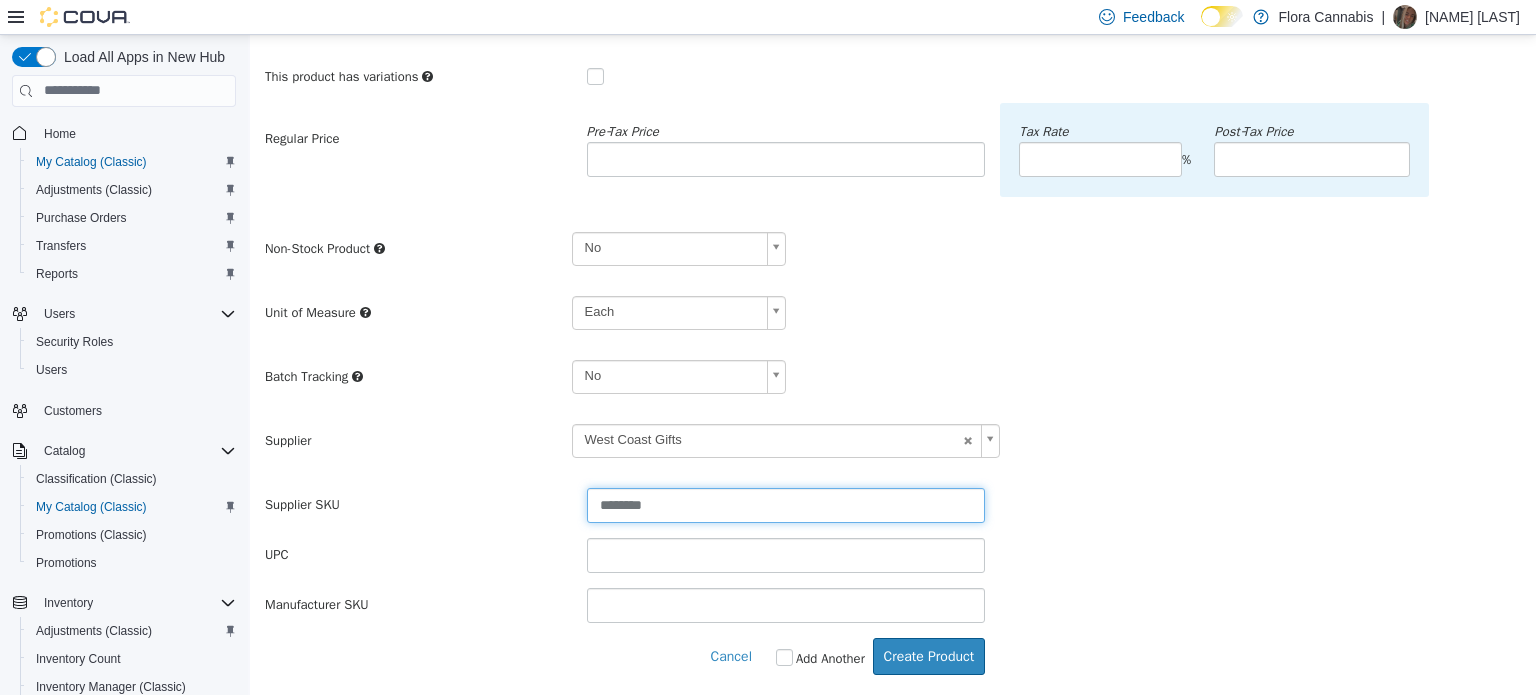 type on "********" 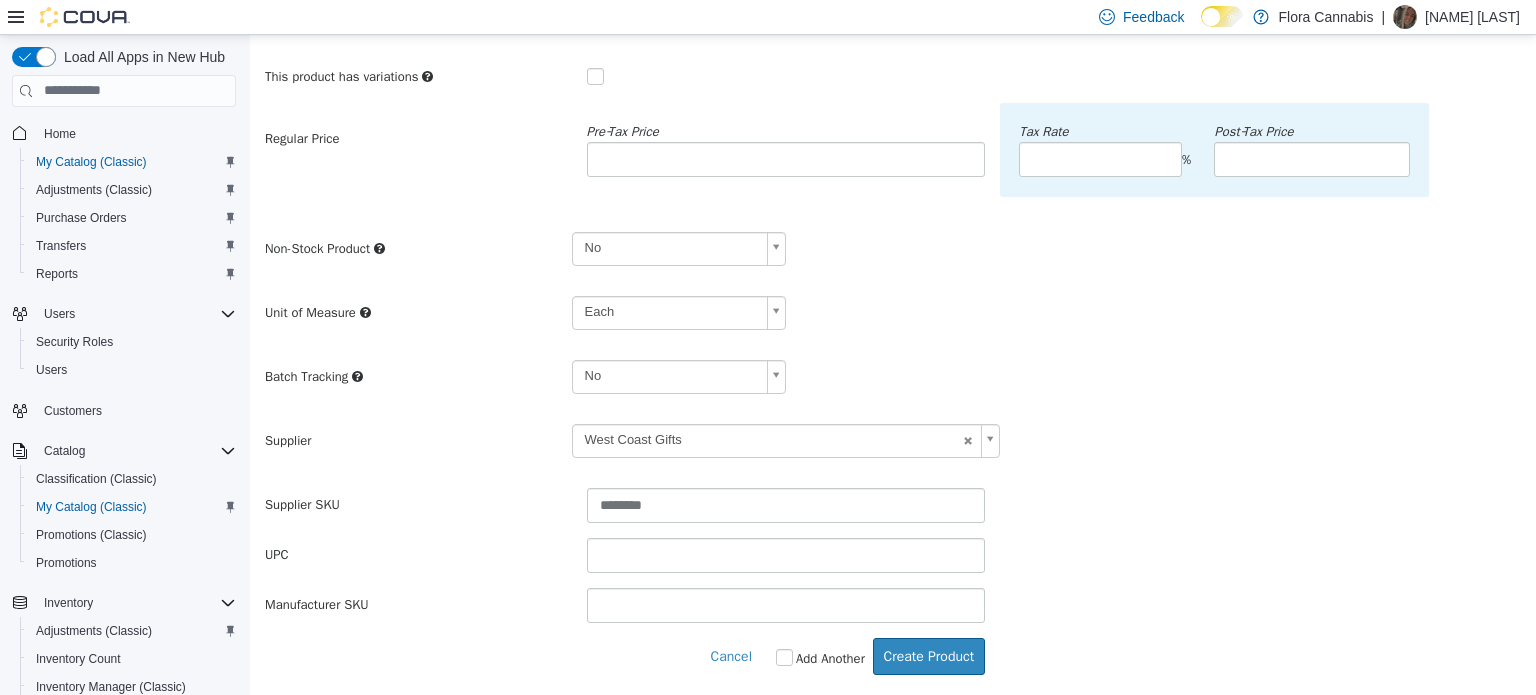click on "Add Another" at bounding box center (830, 658) 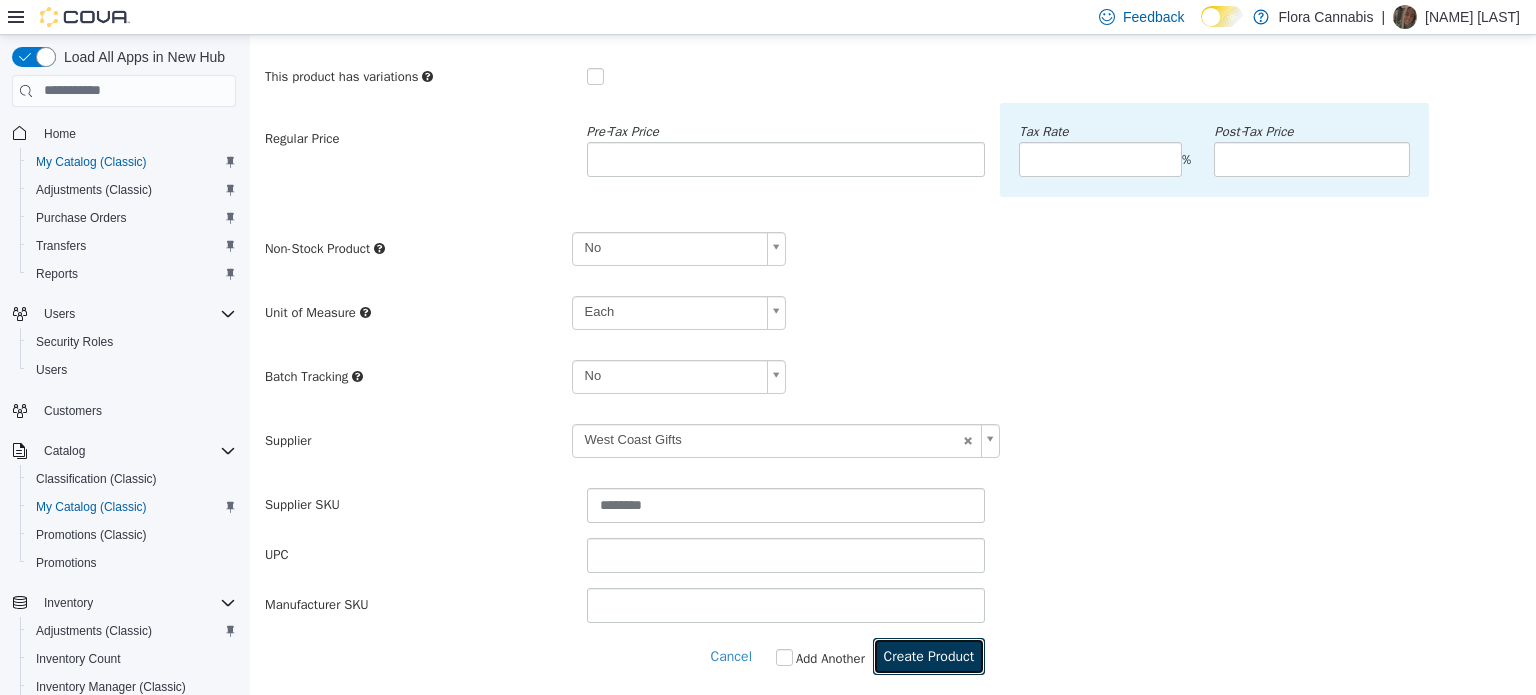 click on "Create Product" at bounding box center [929, 655] 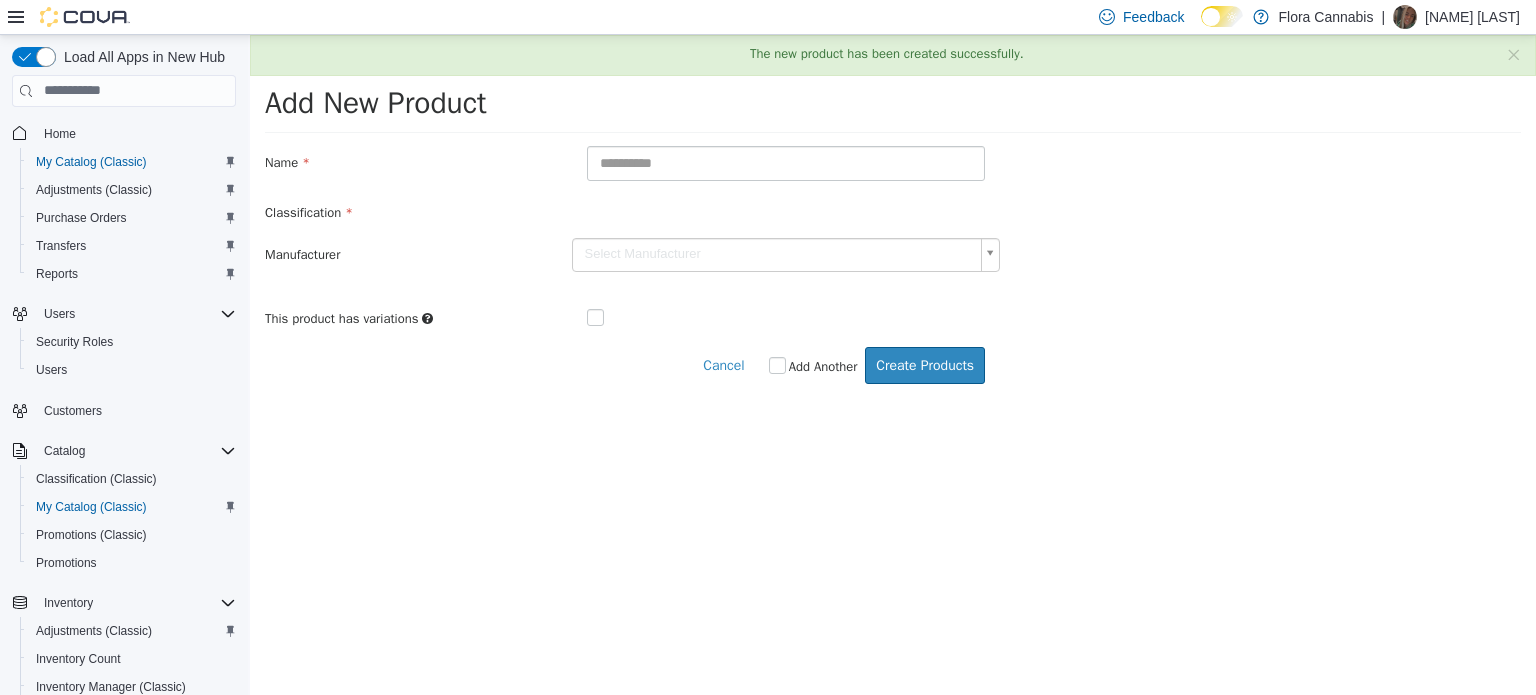 scroll, scrollTop: 0, scrollLeft: 0, axis: both 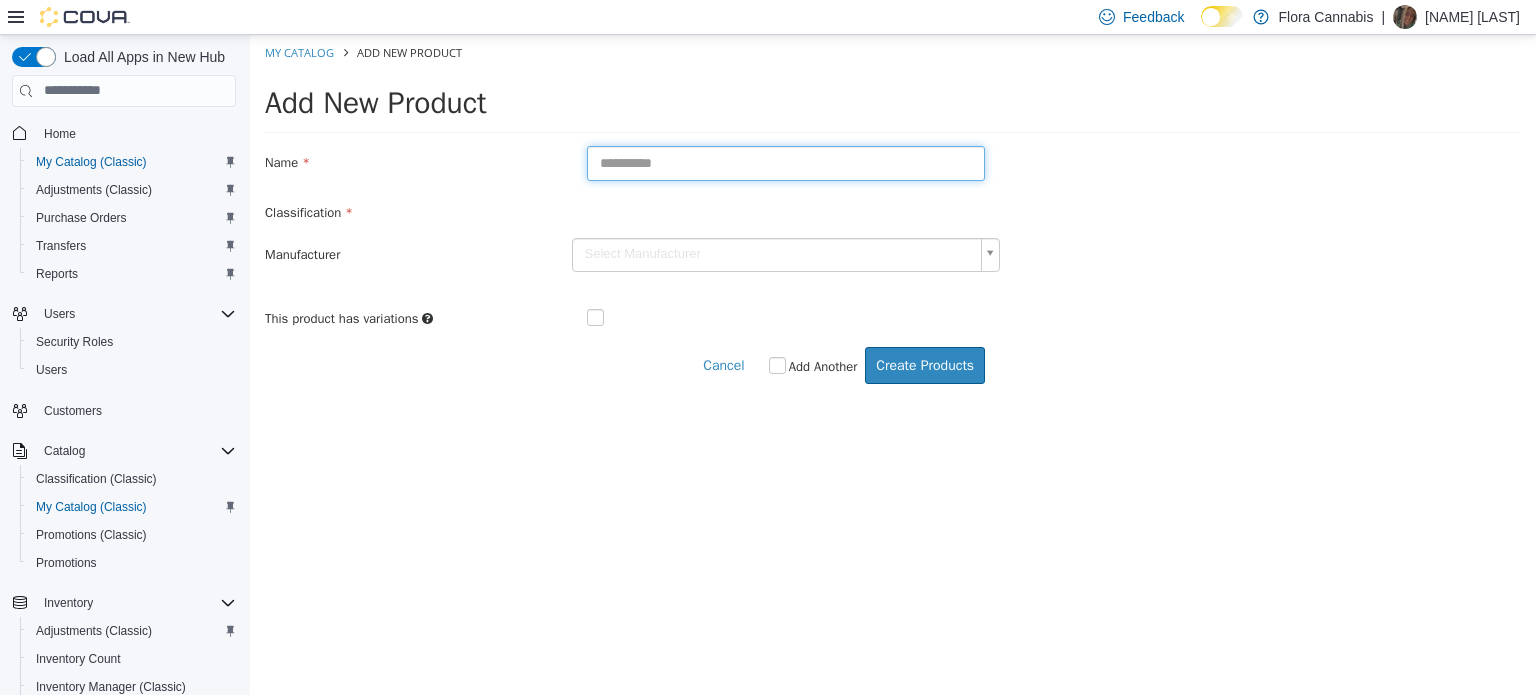 click at bounding box center (786, 162) 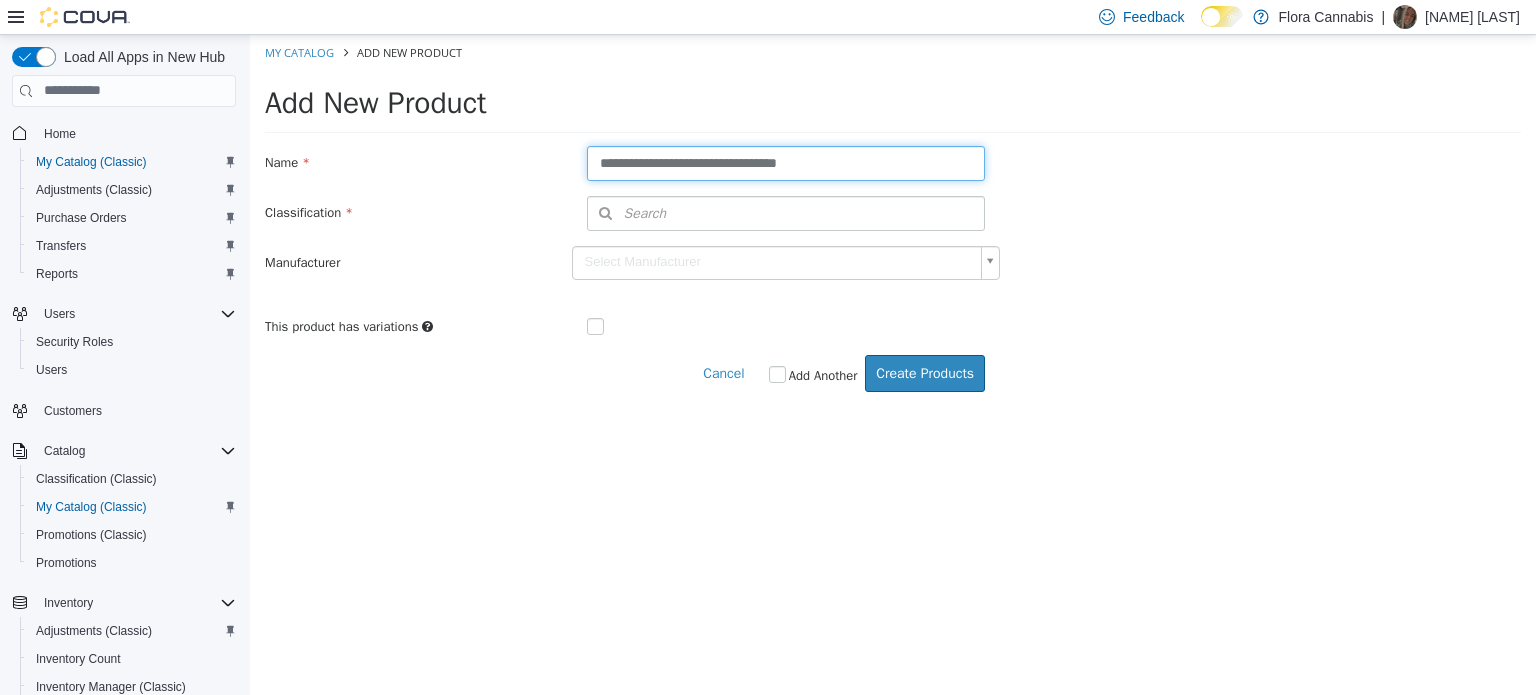 type on "**********" 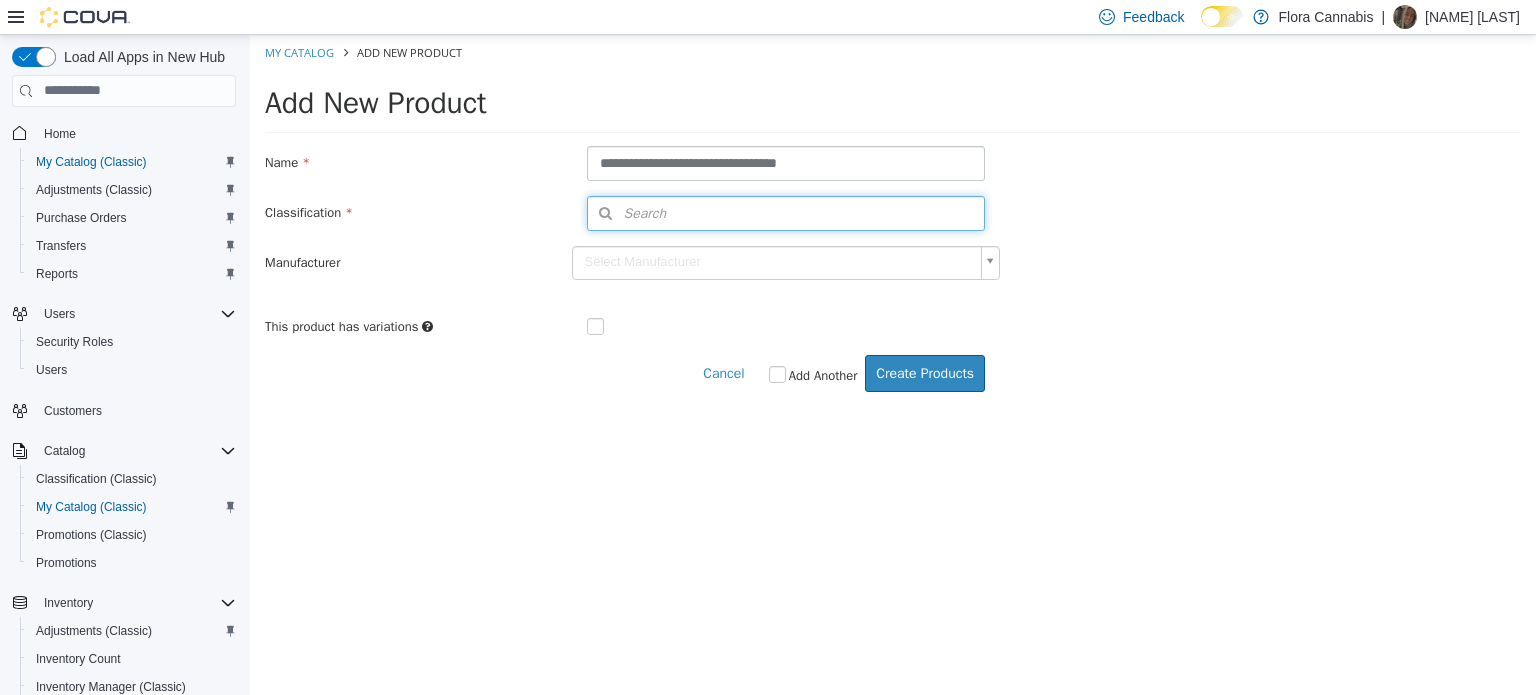 click on "Search" at bounding box center [786, 212] 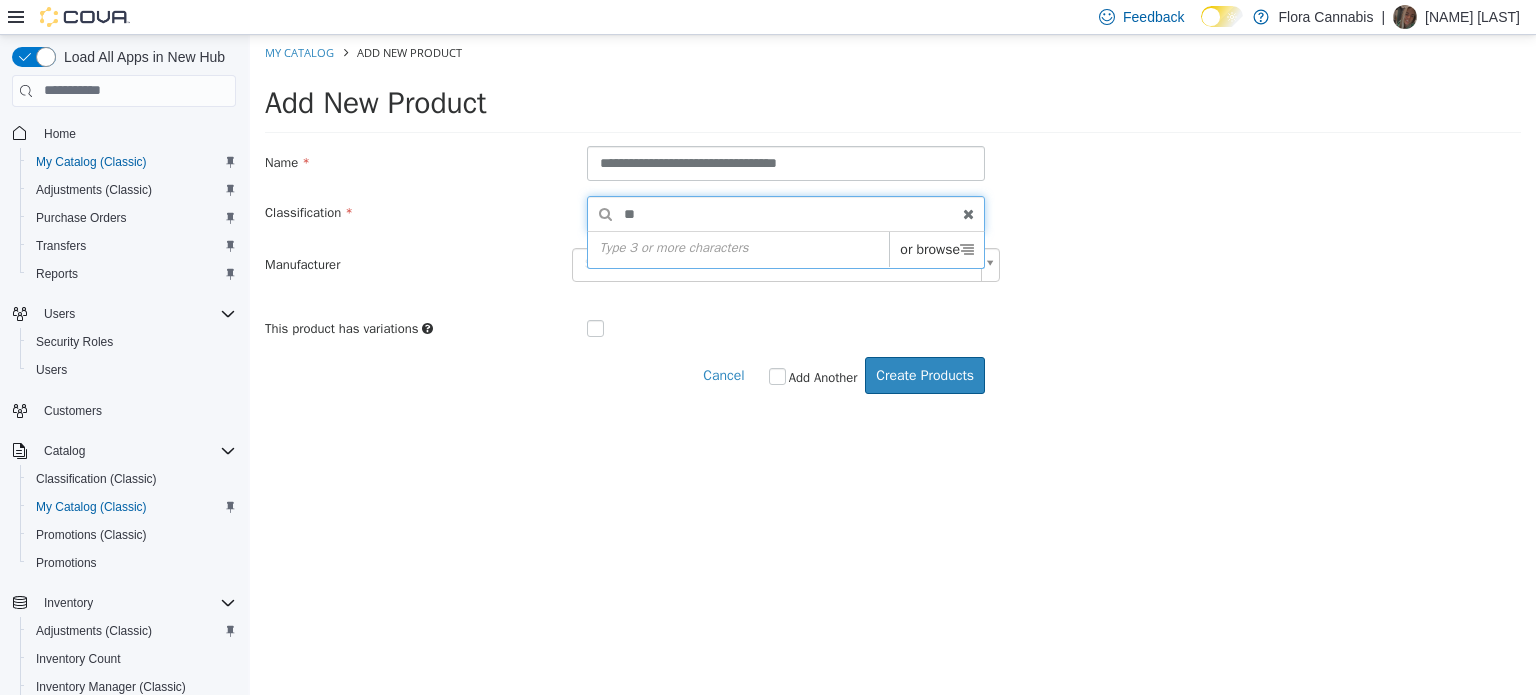 type on "***" 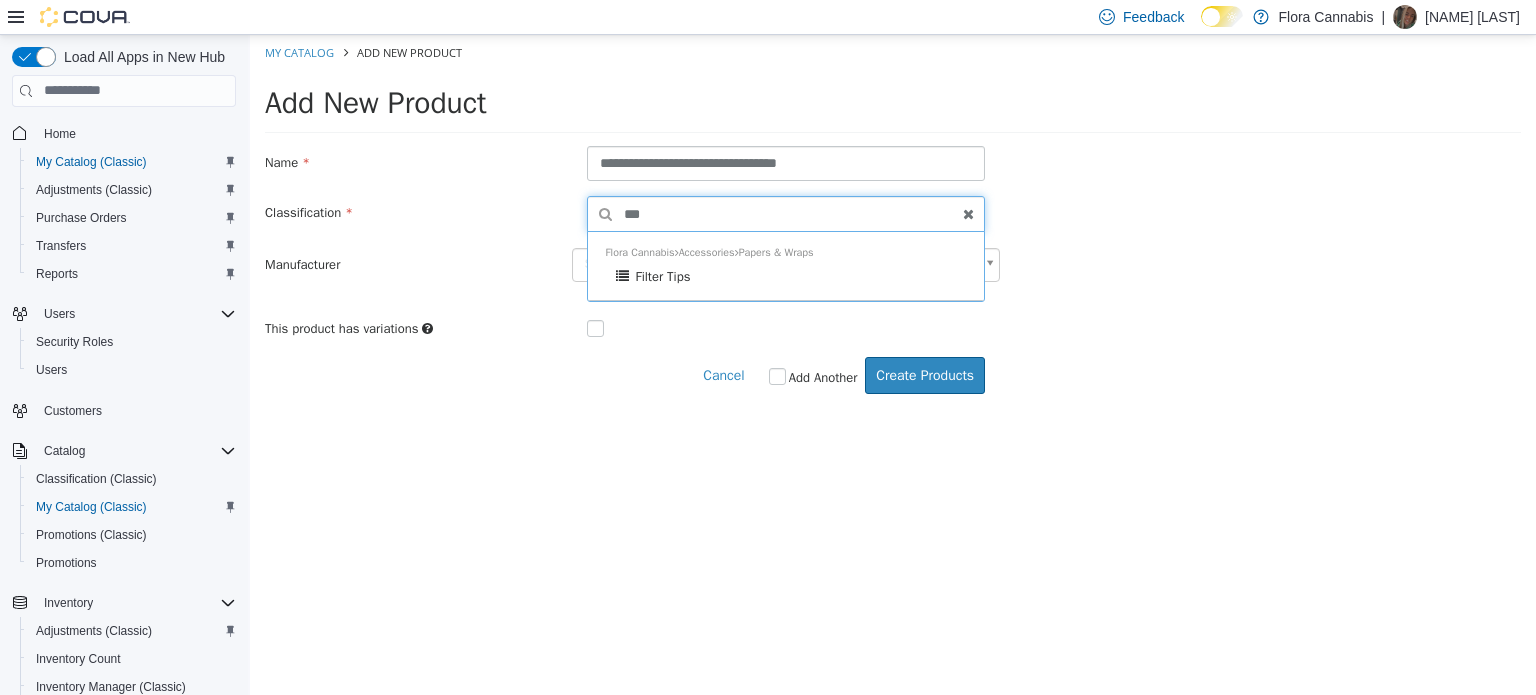 click on "Filter Tips" at bounding box center (662, 275) 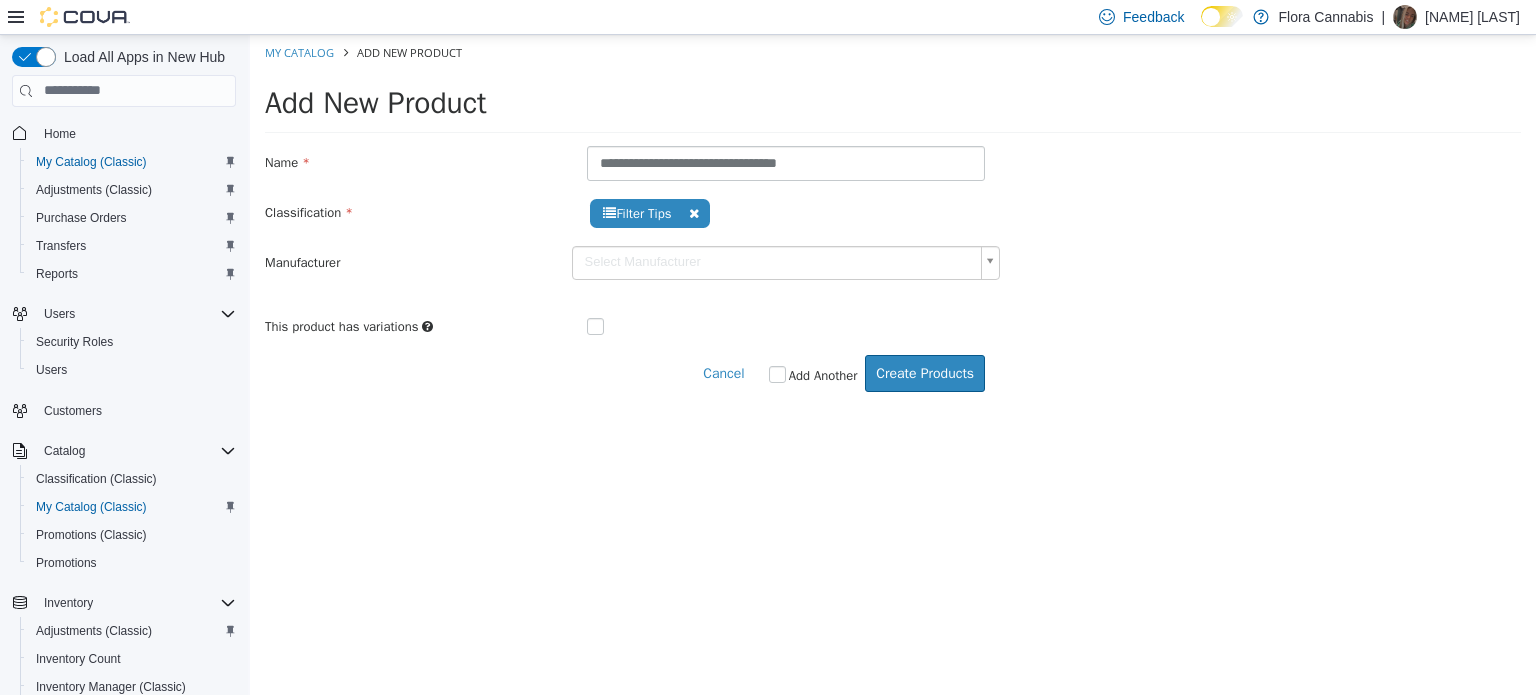click at bounding box center [679, 323] 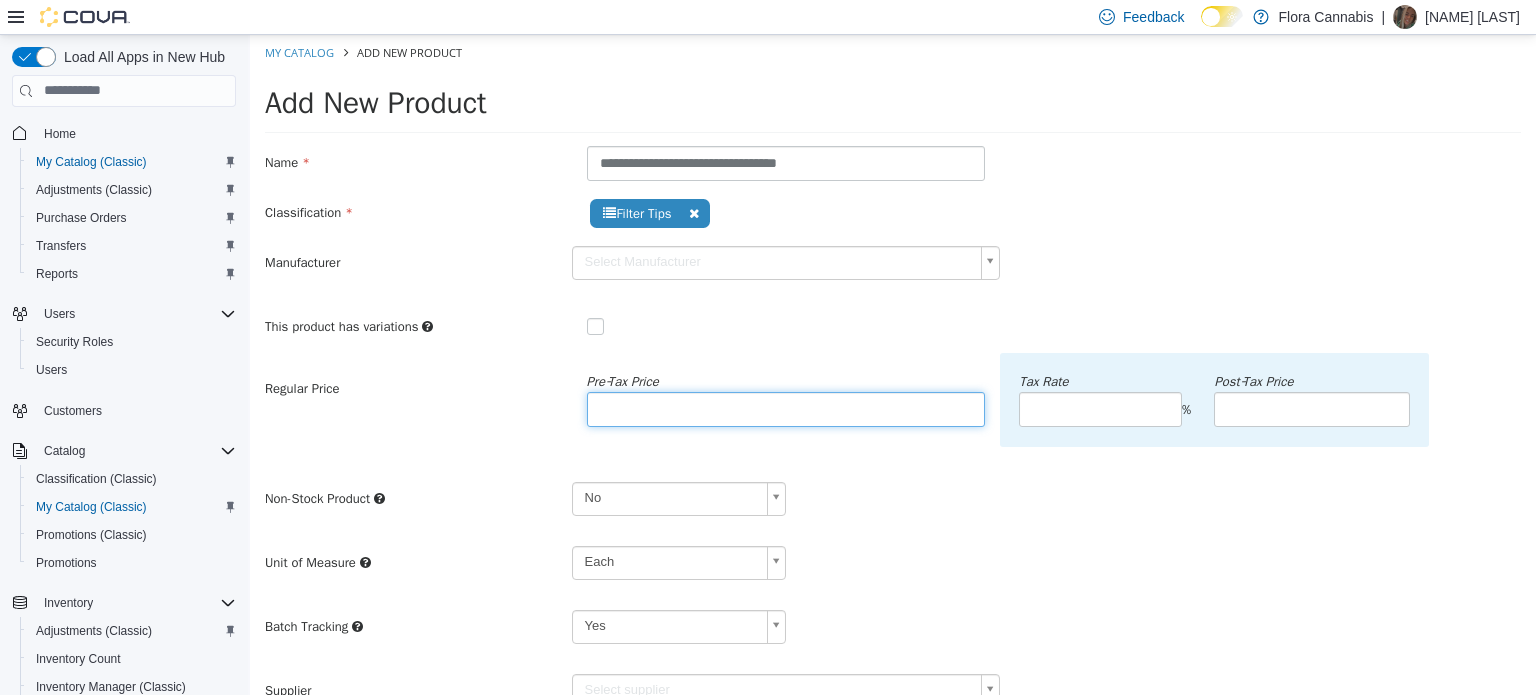click at bounding box center [786, 408] 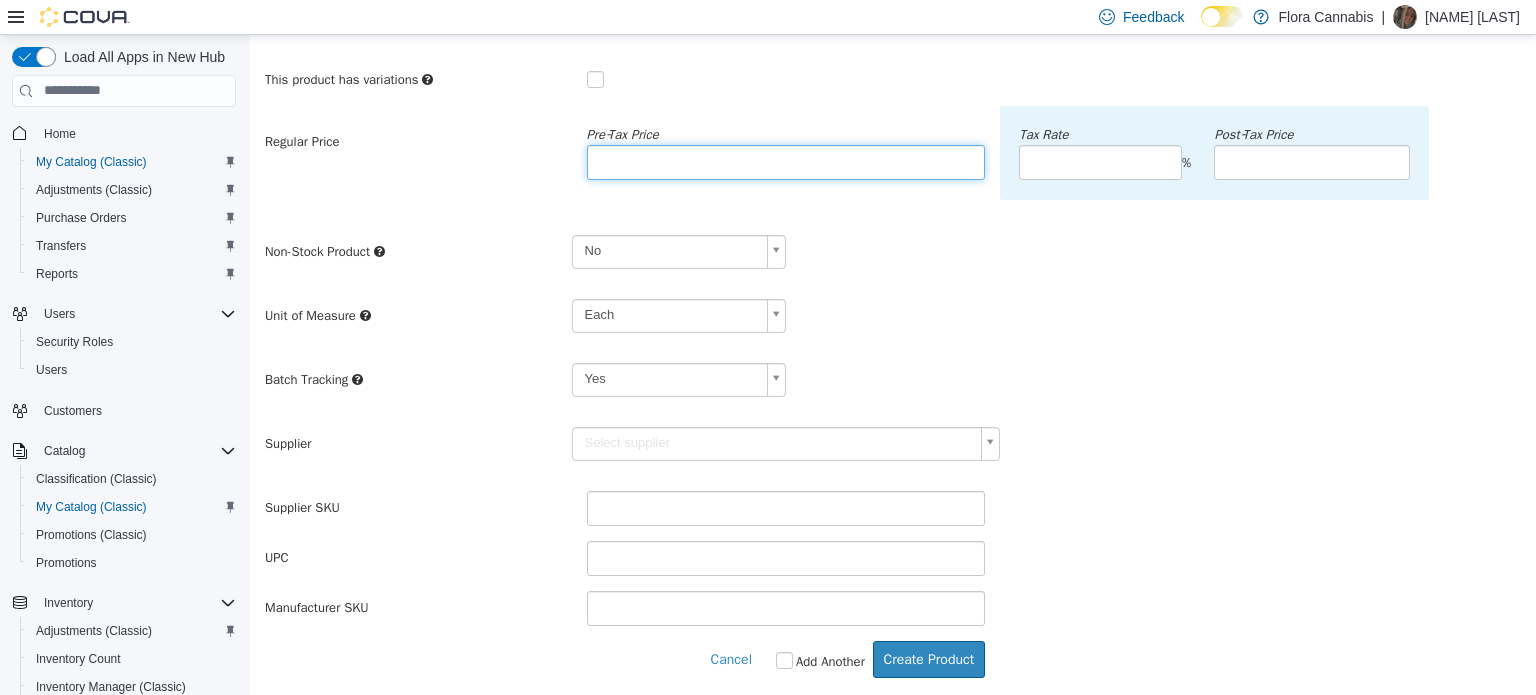 scroll, scrollTop: 250, scrollLeft: 0, axis: vertical 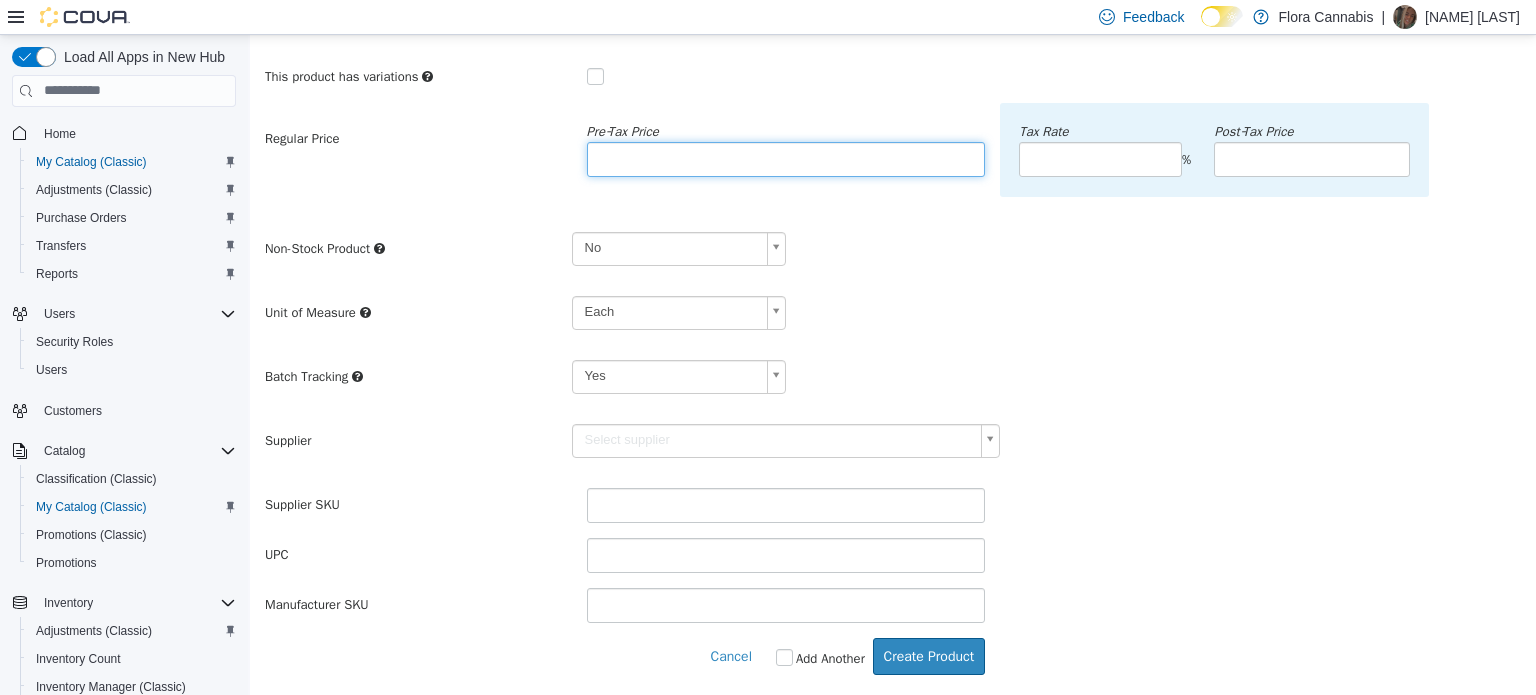 type on "****" 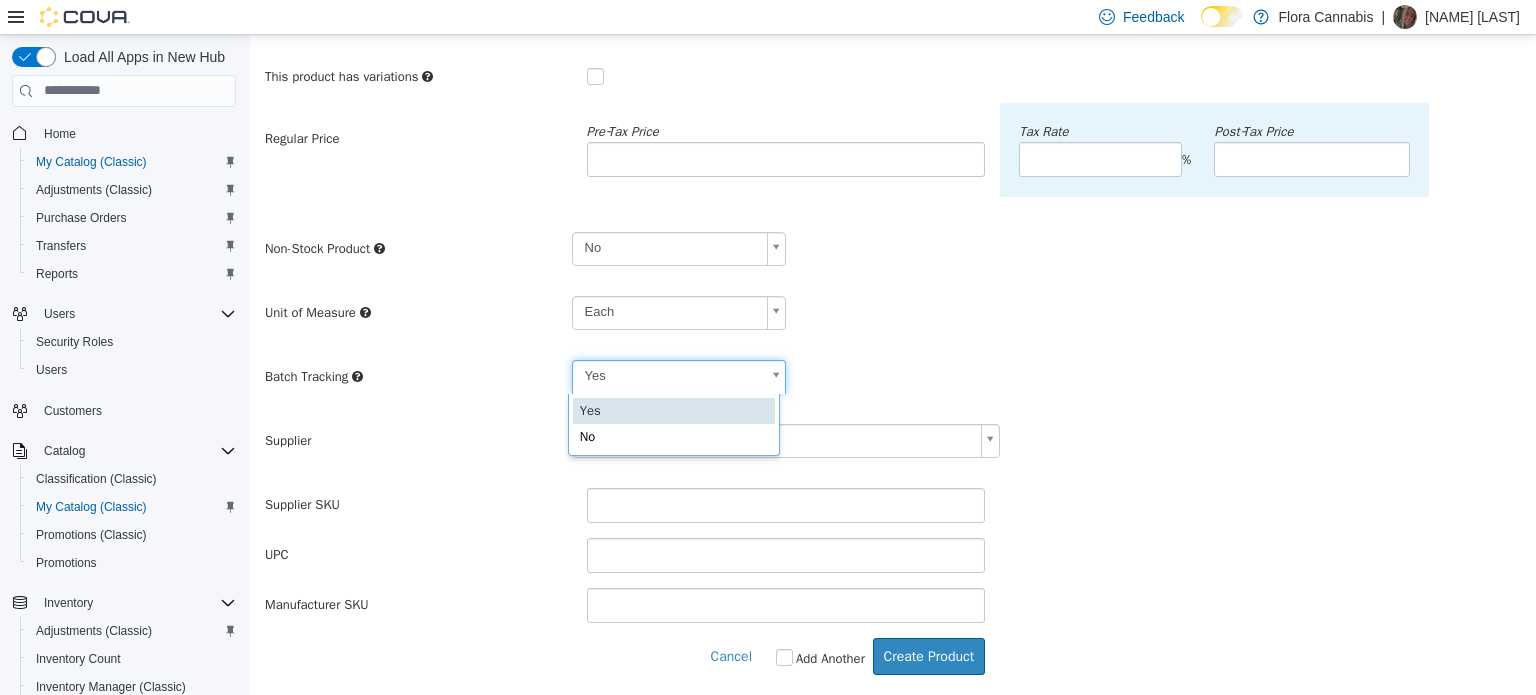 click on "**********" at bounding box center (893, 239) 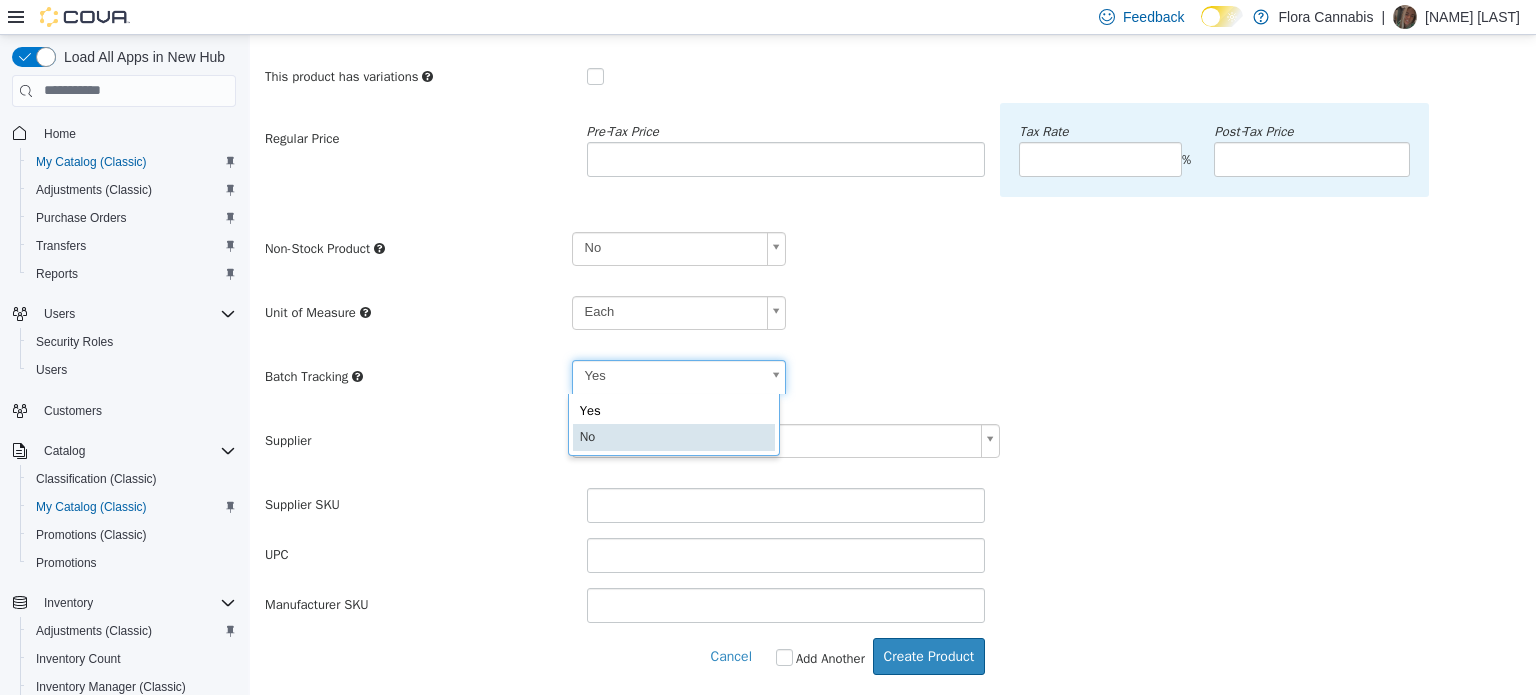 type on "**" 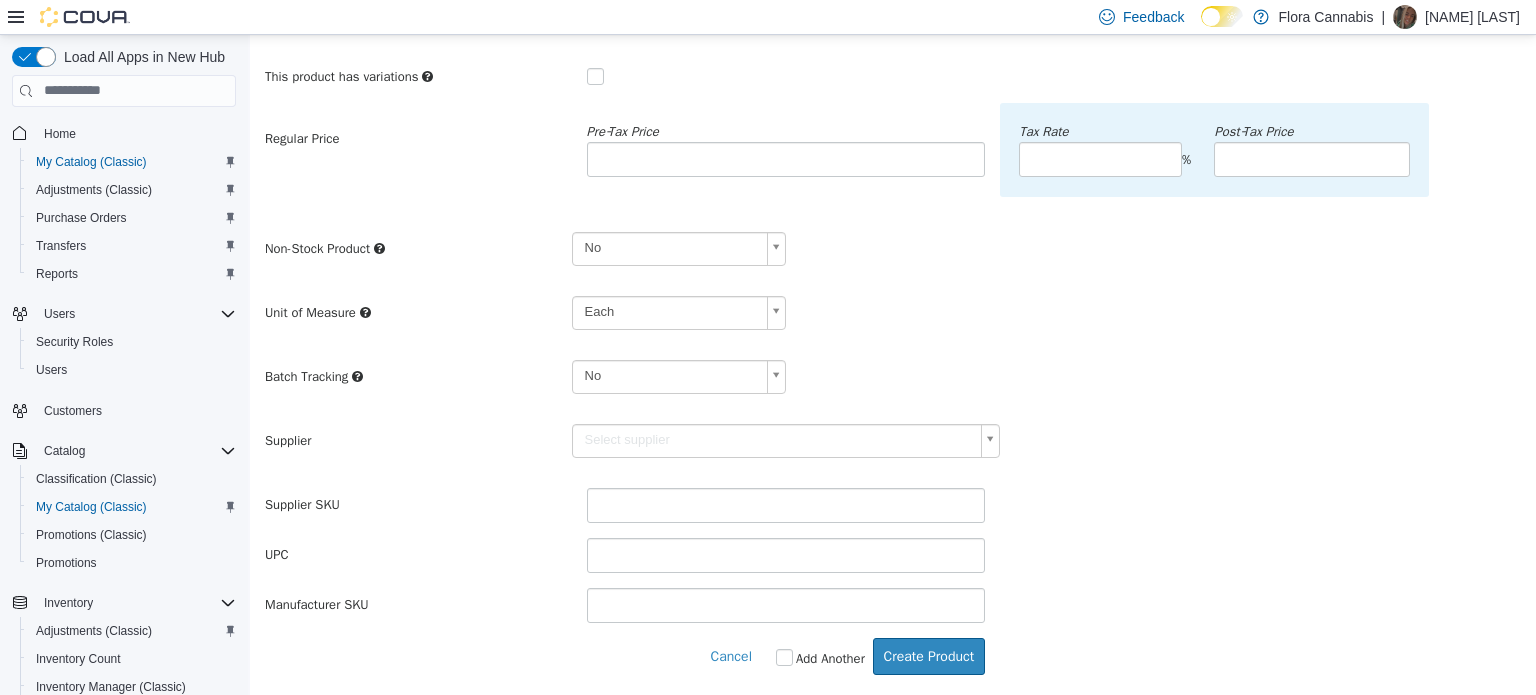 click on "**********" at bounding box center [893, 239] 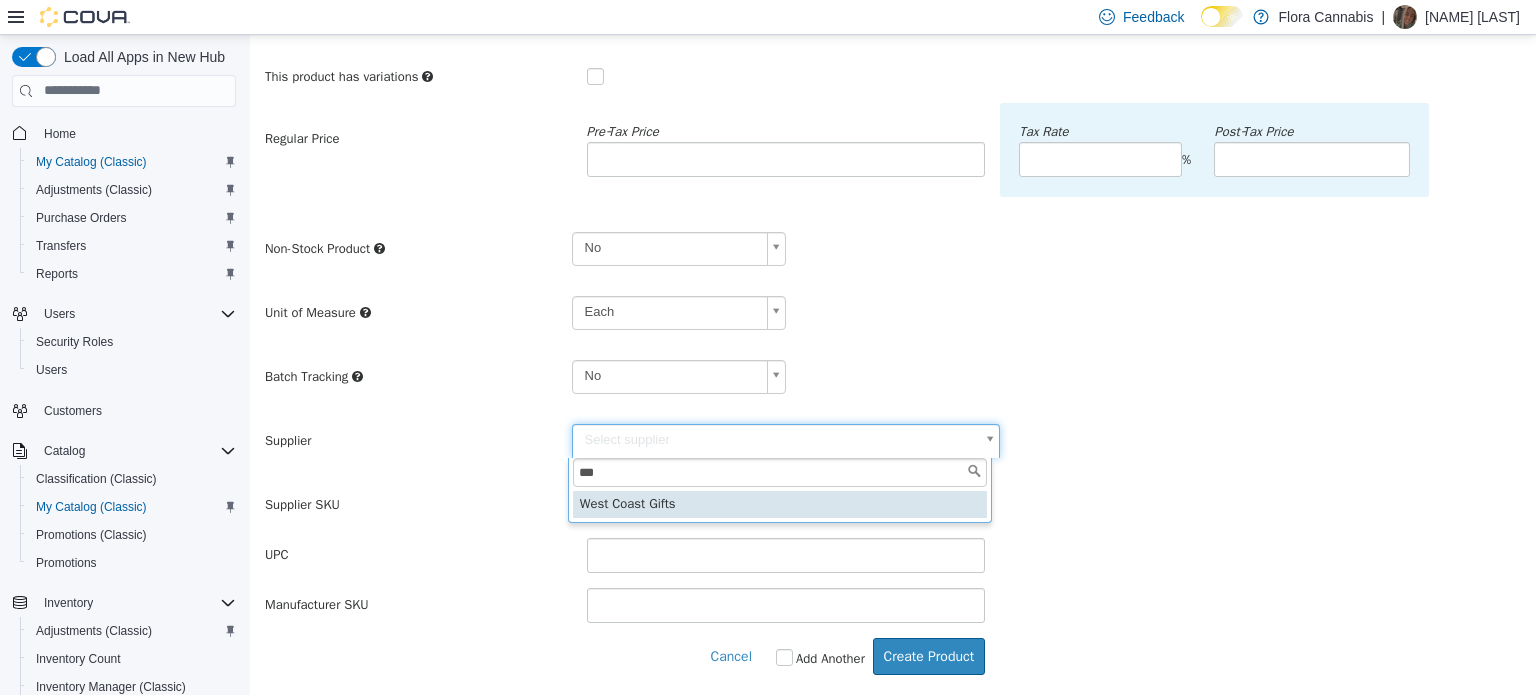 type on "***" 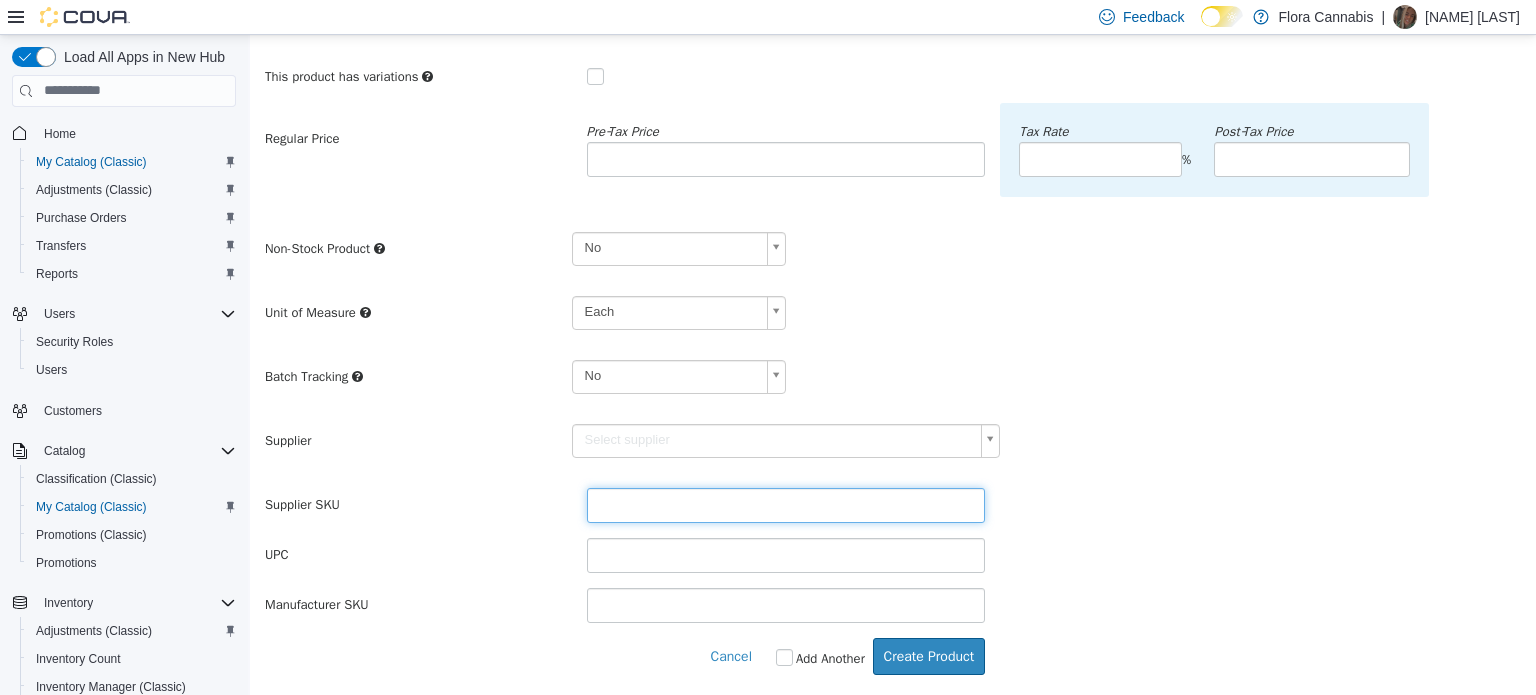 click at bounding box center [786, 504] 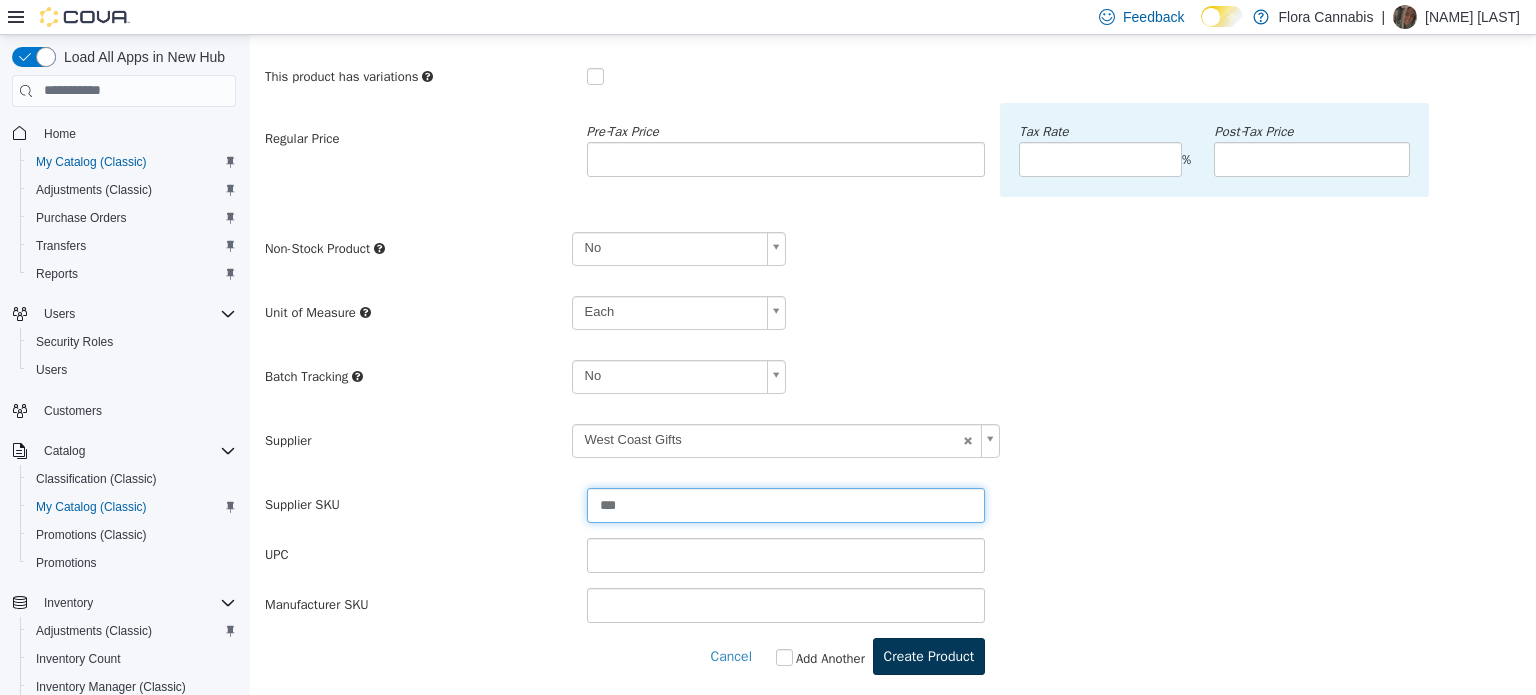 type on "***" 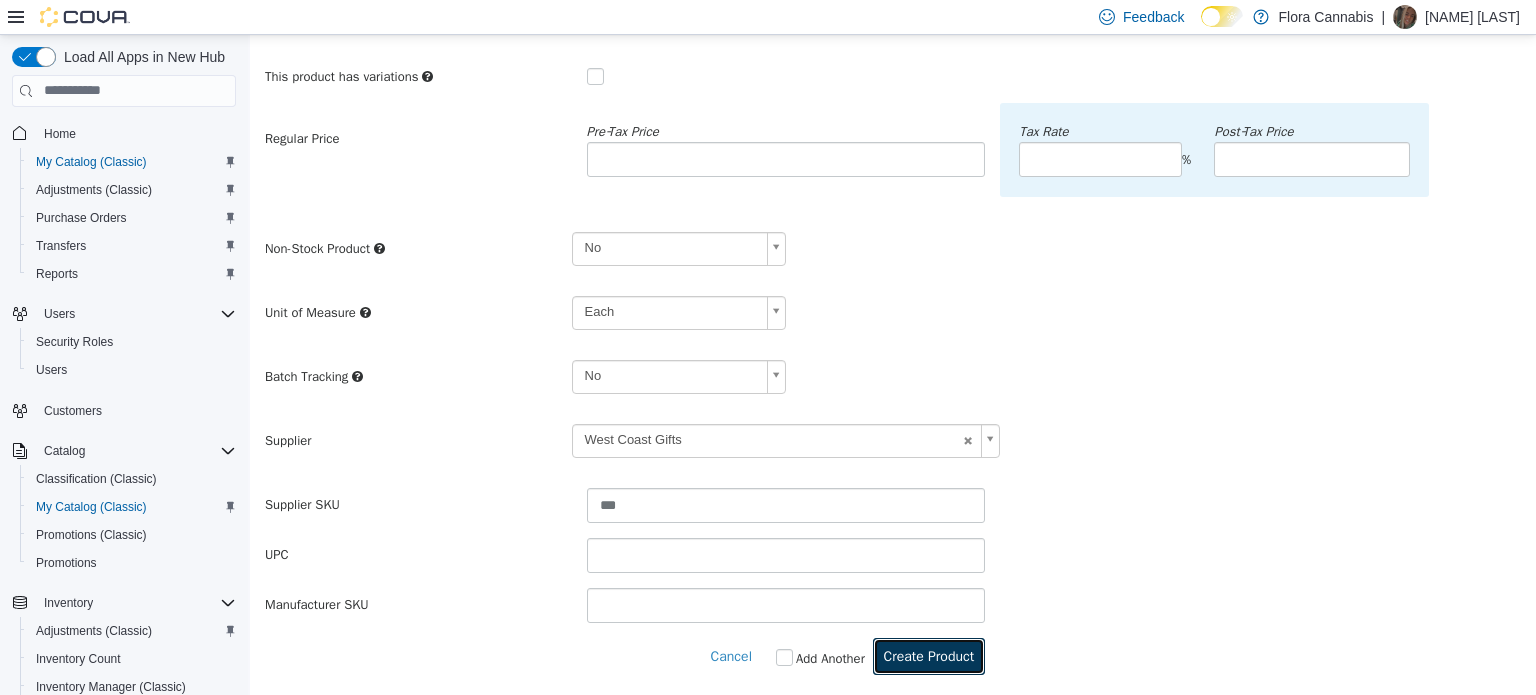 click on "Create Product" at bounding box center [929, 655] 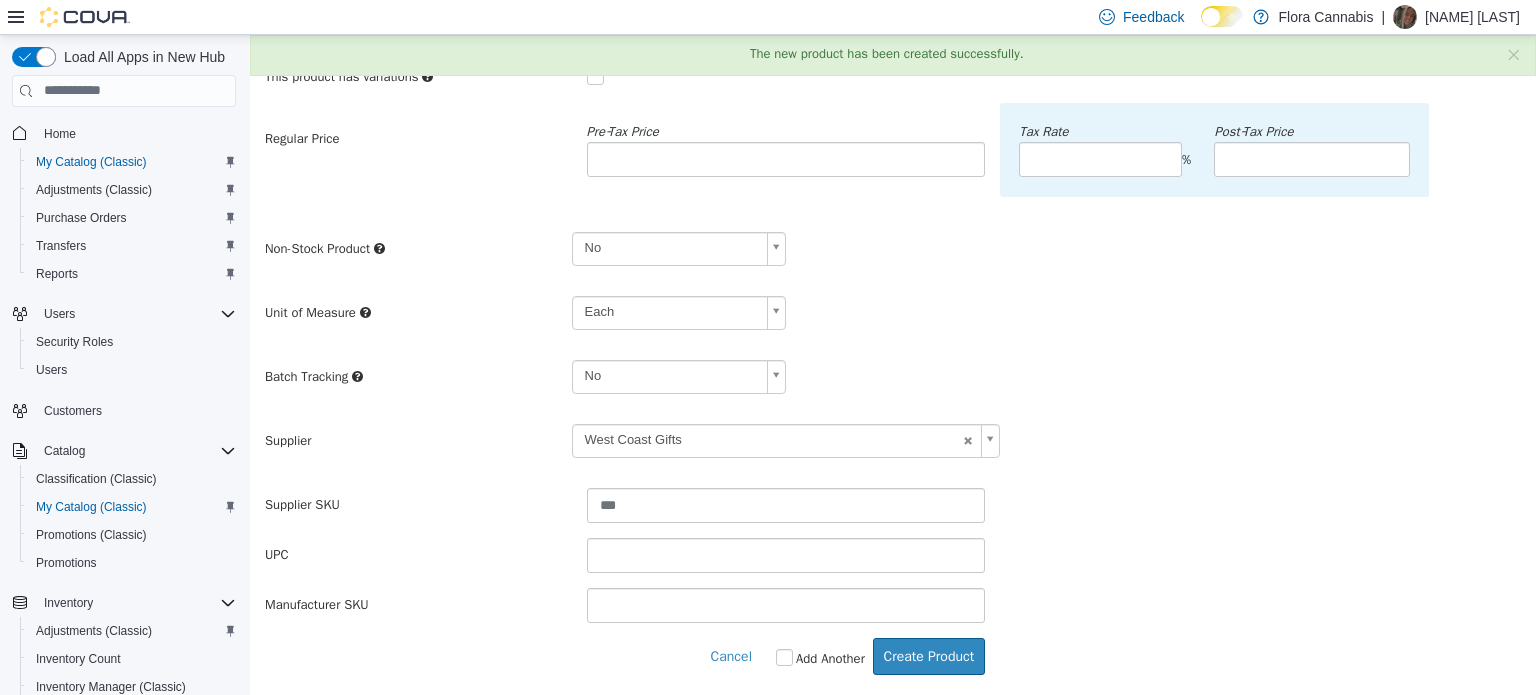 scroll, scrollTop: 0, scrollLeft: 0, axis: both 